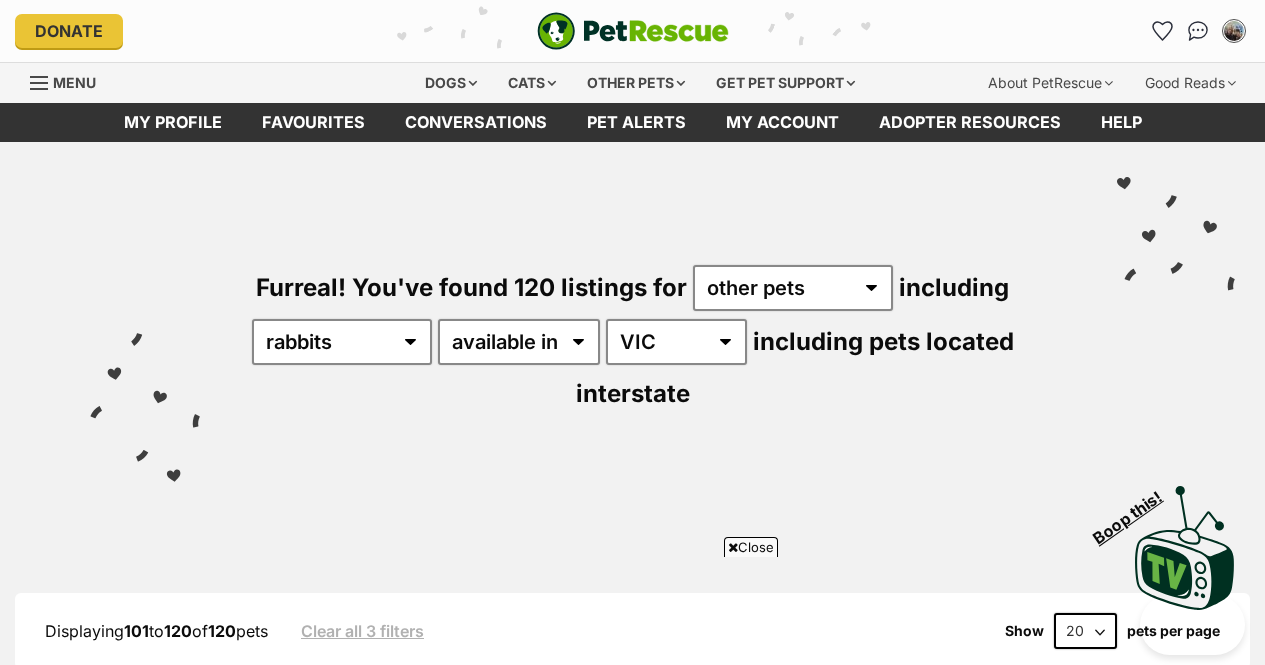 scroll, scrollTop: 1512, scrollLeft: 0, axis: vertical 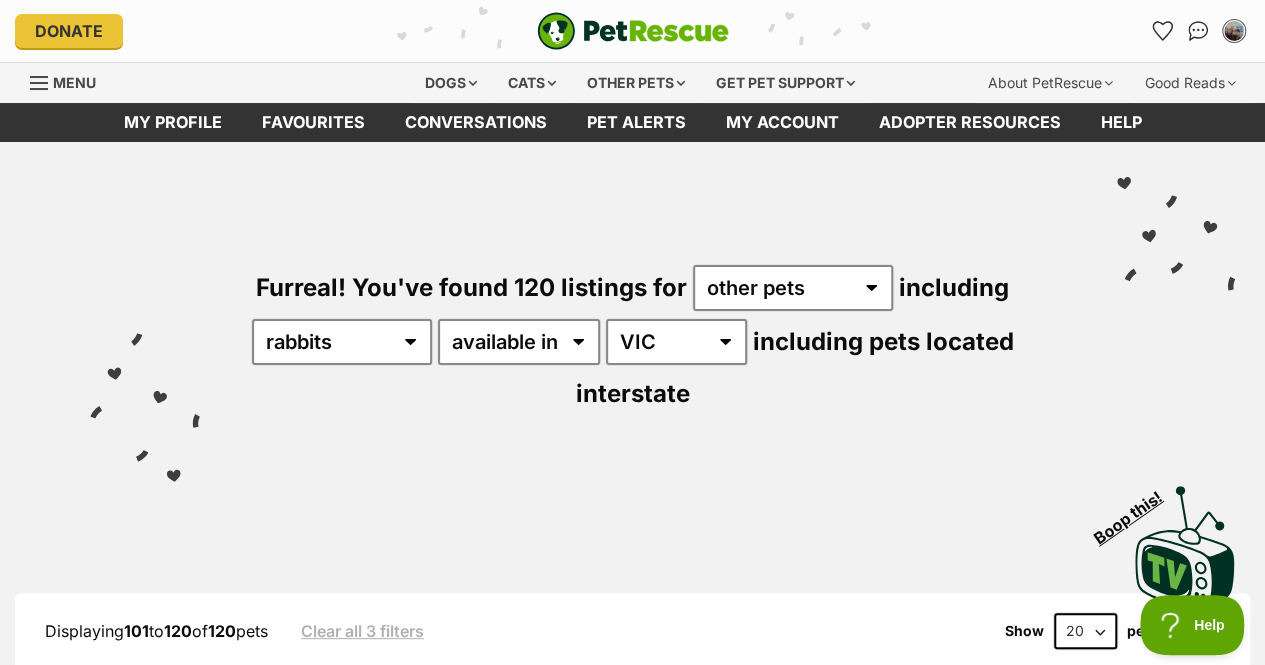 click 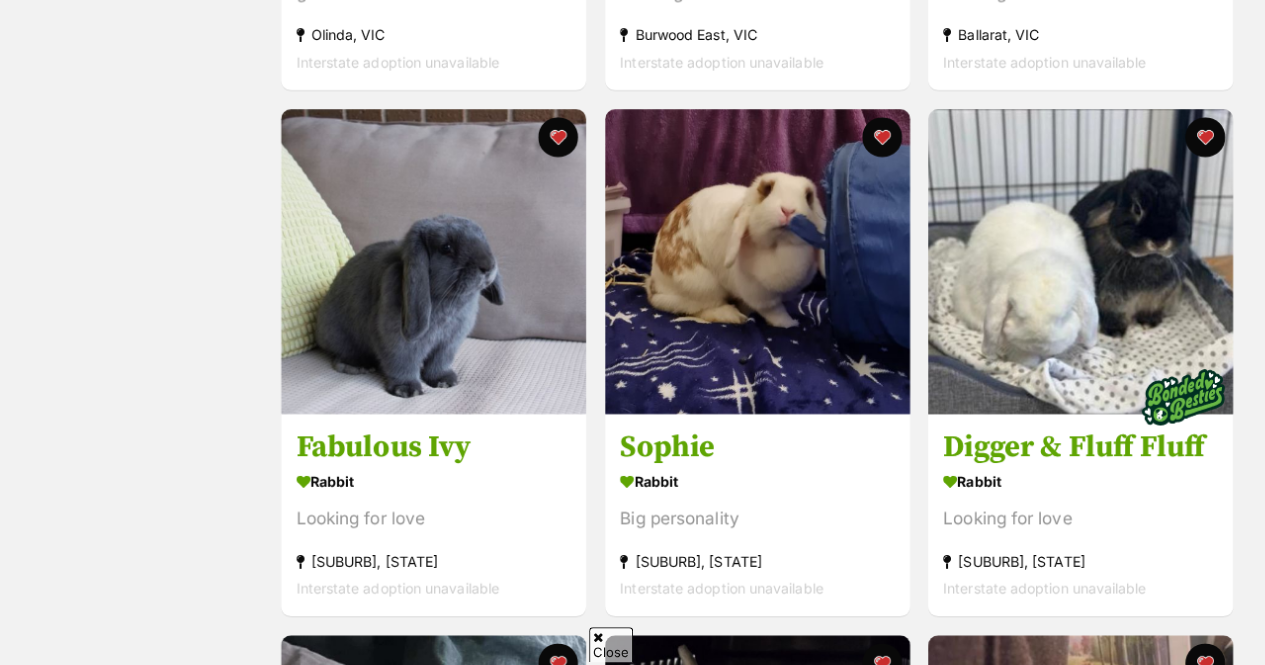 scroll, scrollTop: 866, scrollLeft: 0, axis: vertical 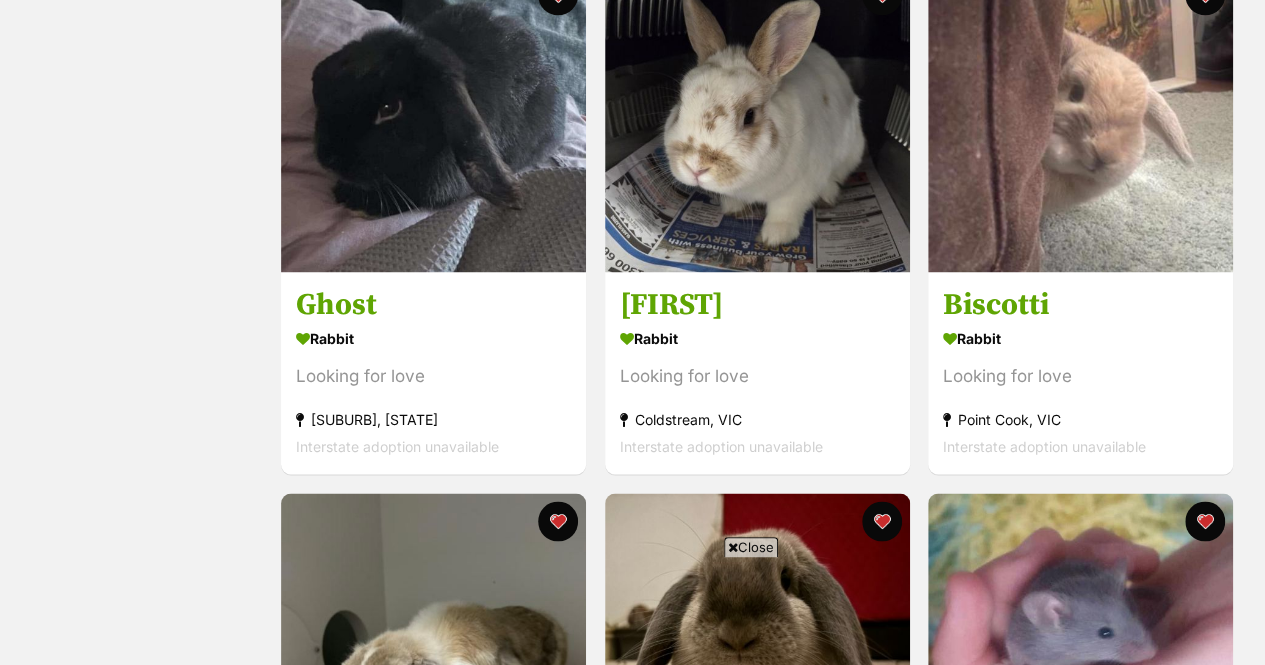 click at bounding box center [1080, 119] 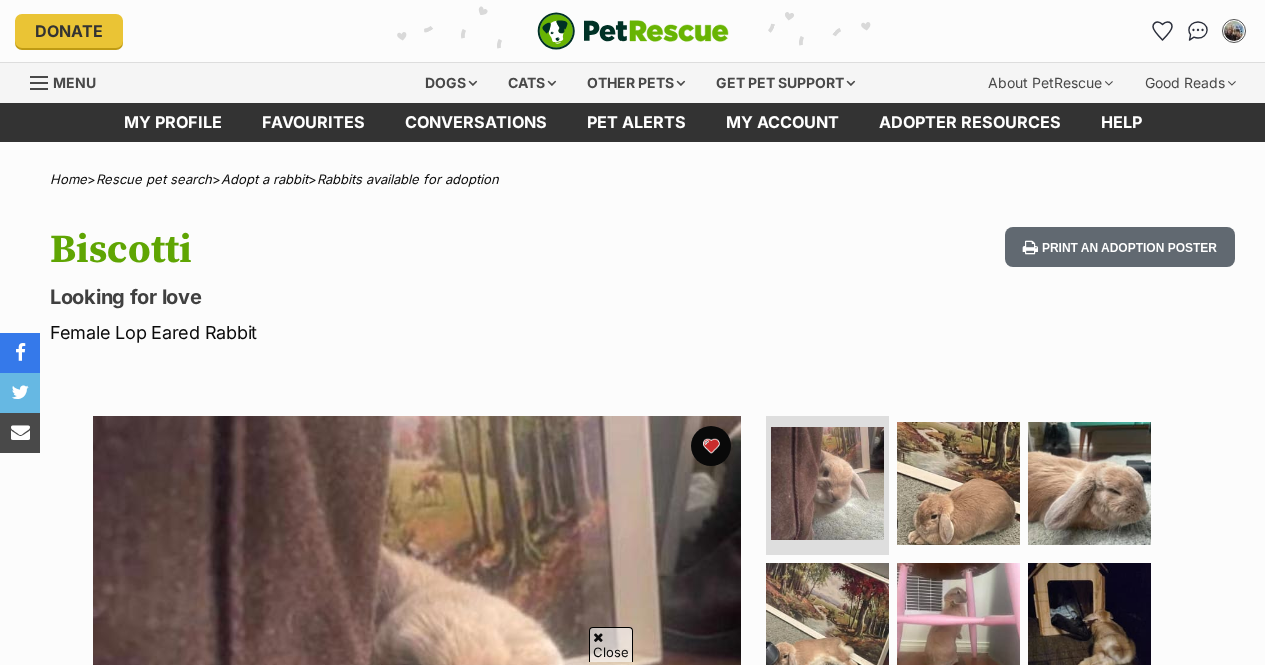 scroll, scrollTop: 268, scrollLeft: 0, axis: vertical 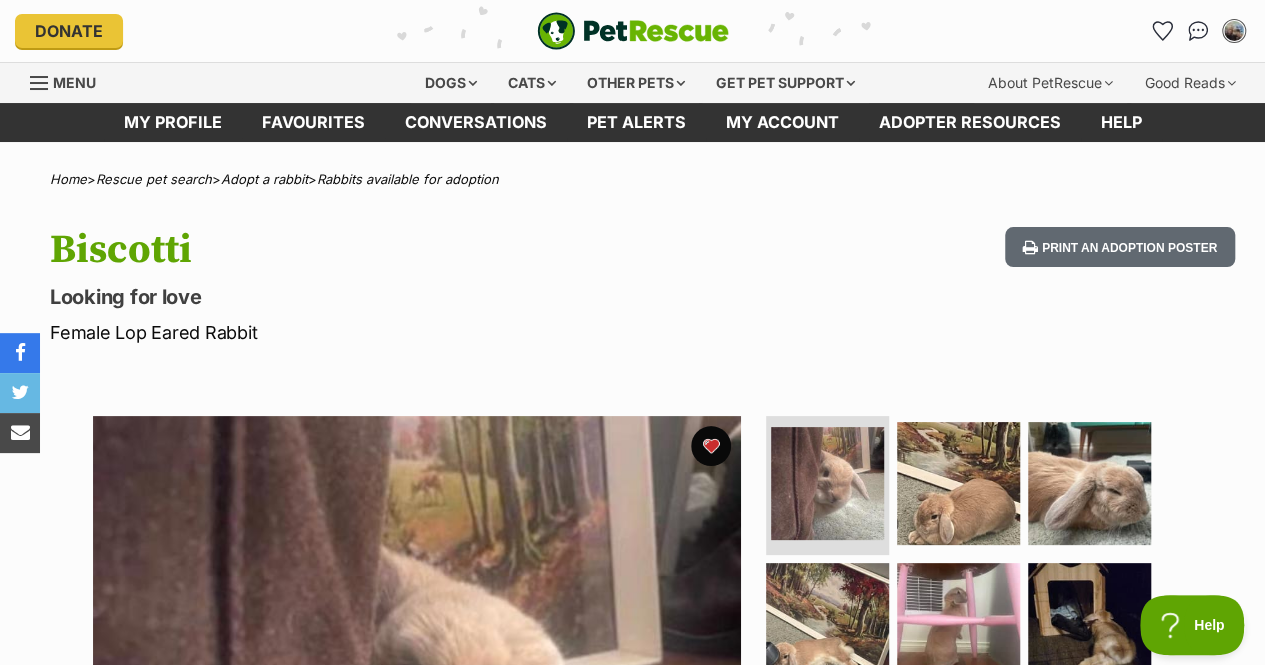 click 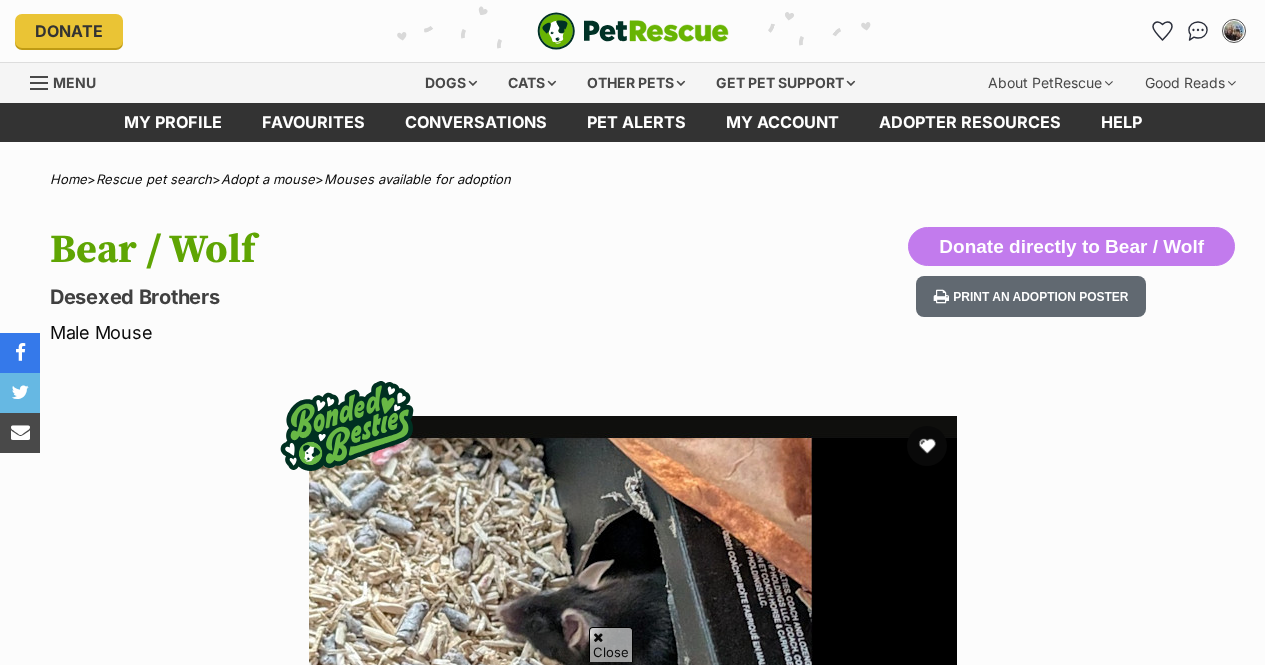 scroll, scrollTop: 318, scrollLeft: 0, axis: vertical 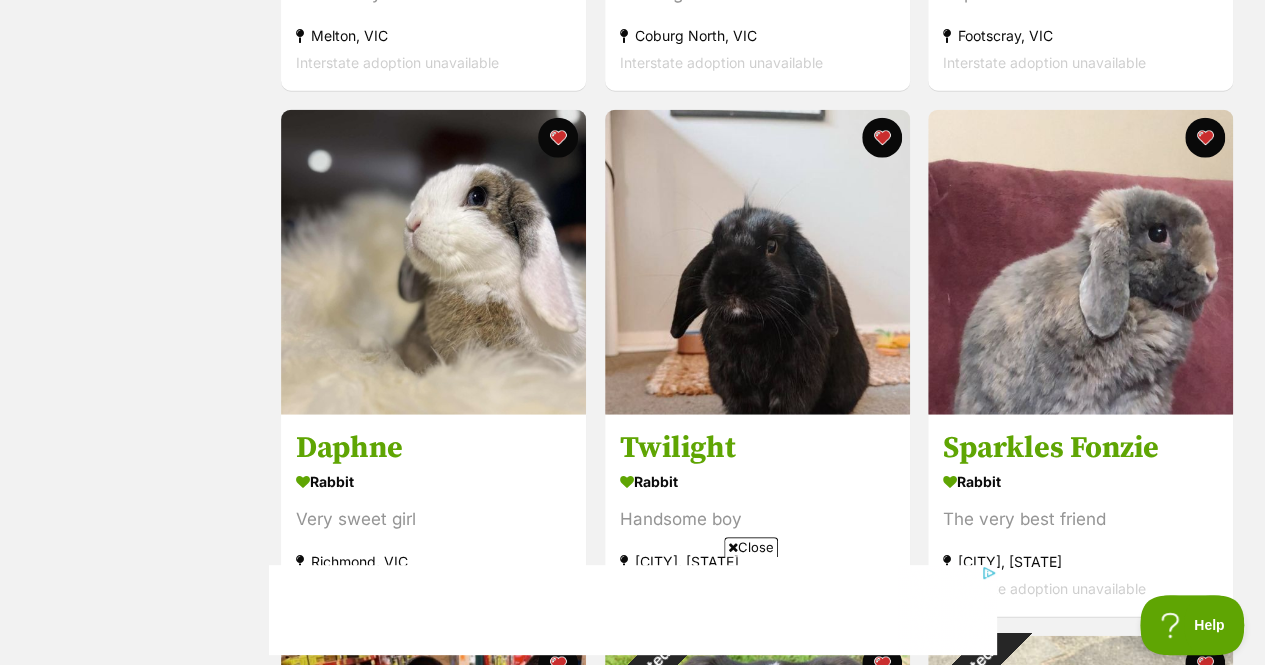 click at bounding box center [433, 262] 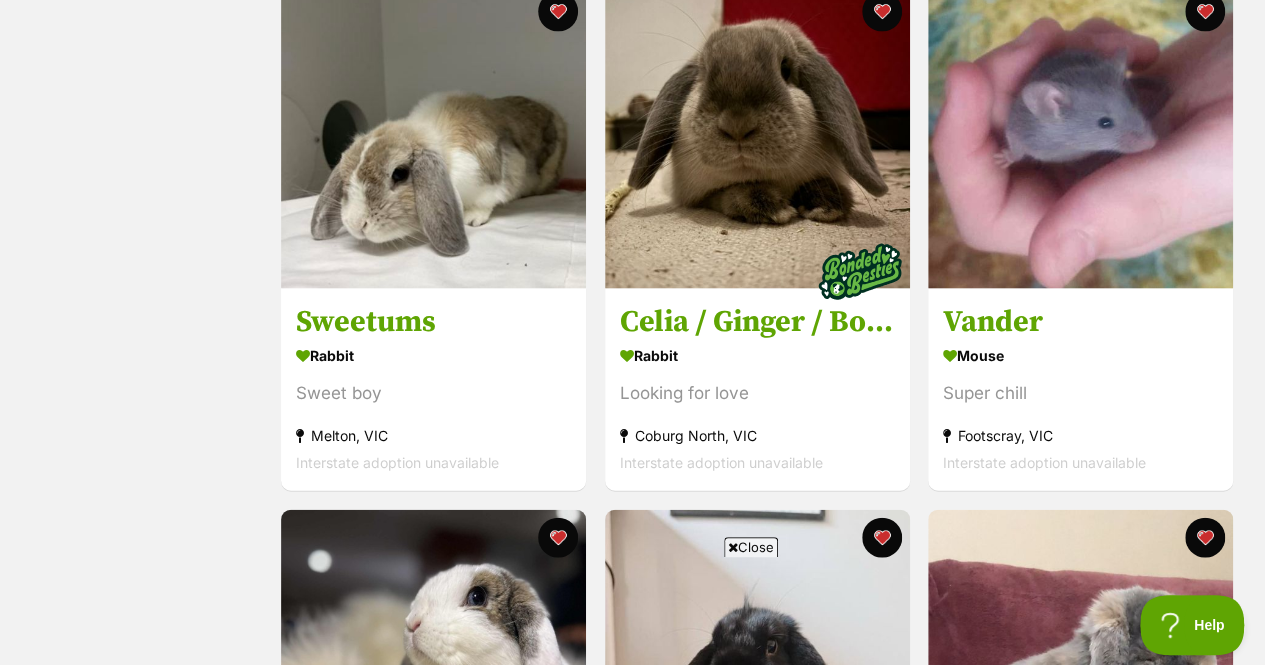 scroll, scrollTop: 1897, scrollLeft: 0, axis: vertical 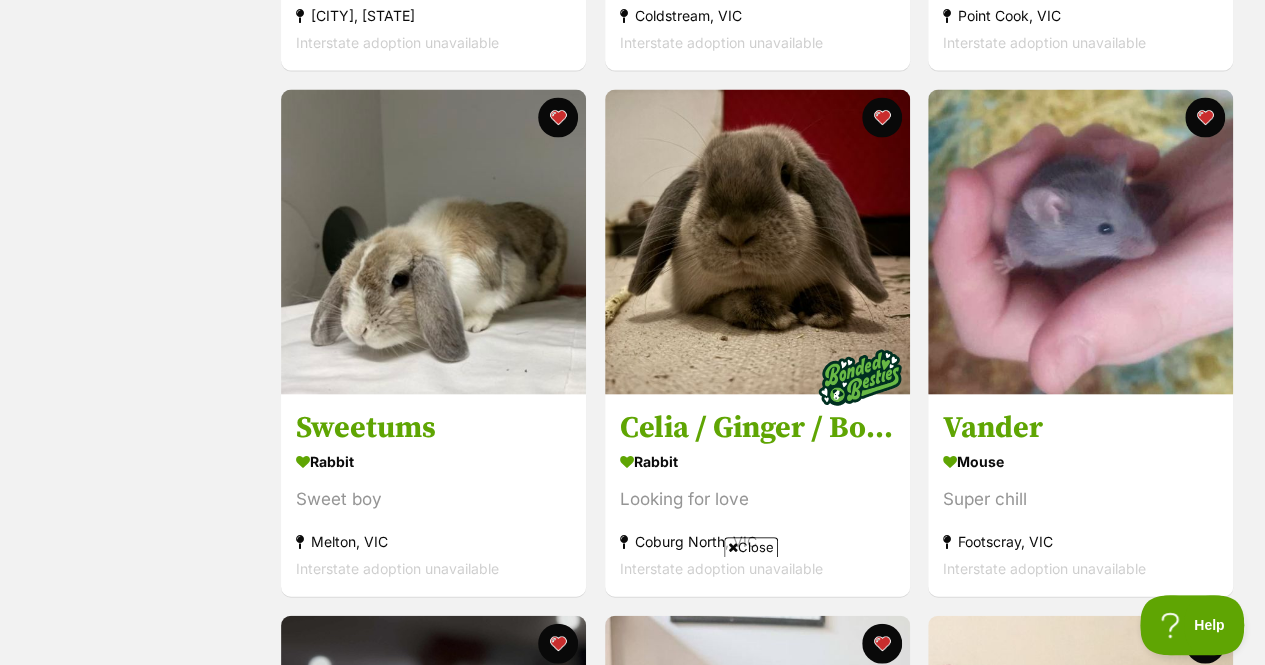 click at bounding box center [757, 242] 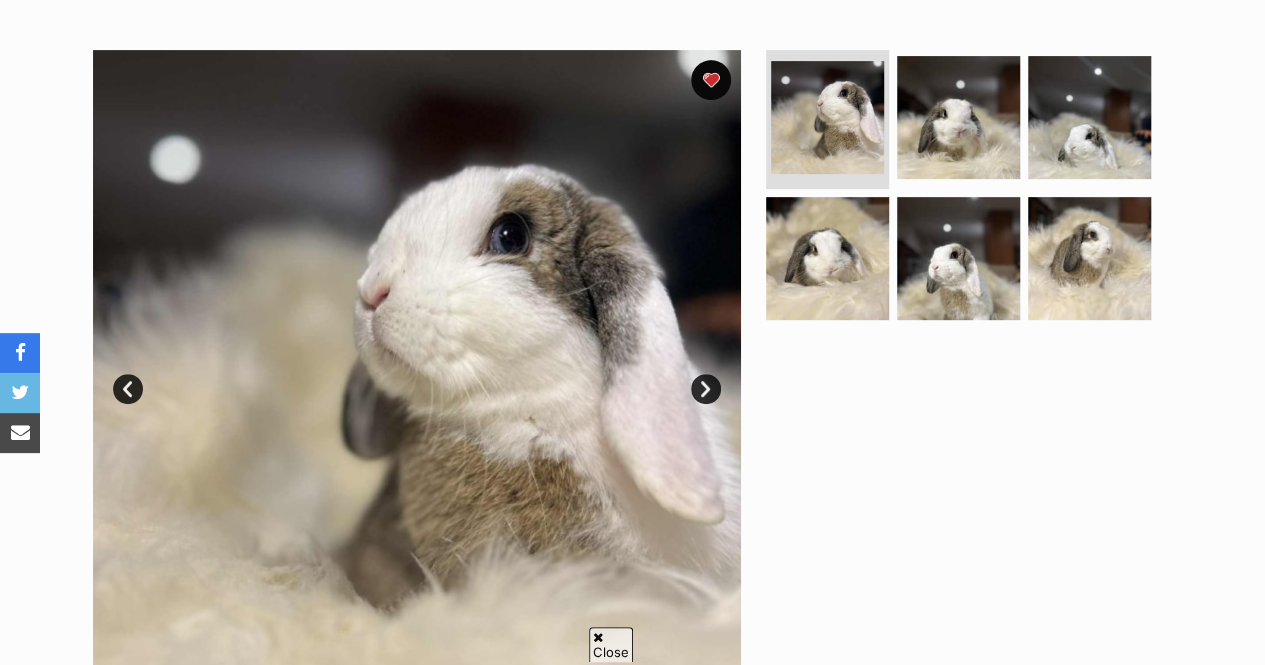 scroll, scrollTop: 426, scrollLeft: 0, axis: vertical 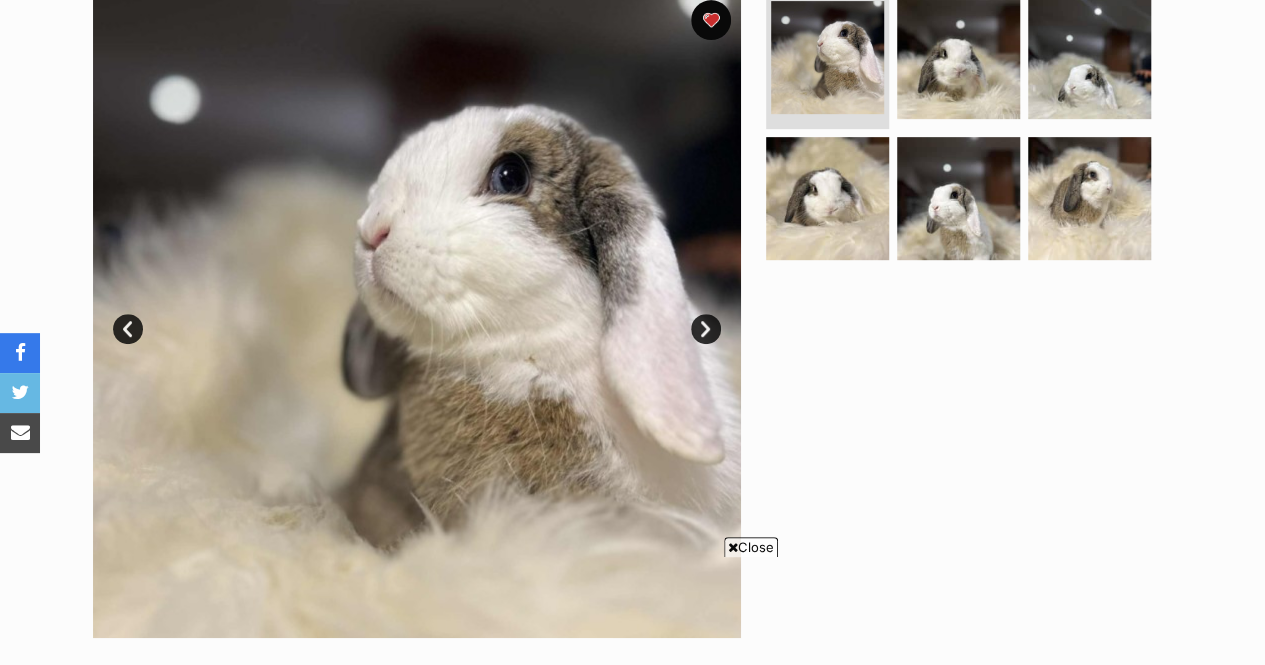 click on "Next" at bounding box center [706, 329] 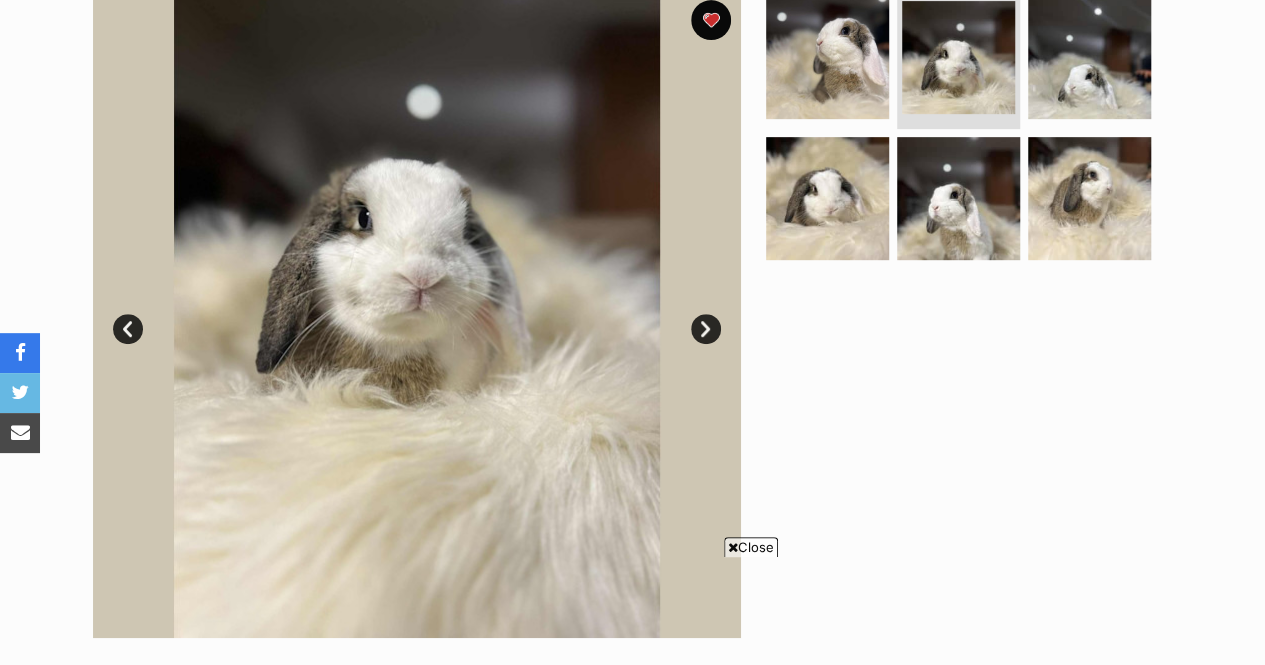 click on "Next" at bounding box center [706, 329] 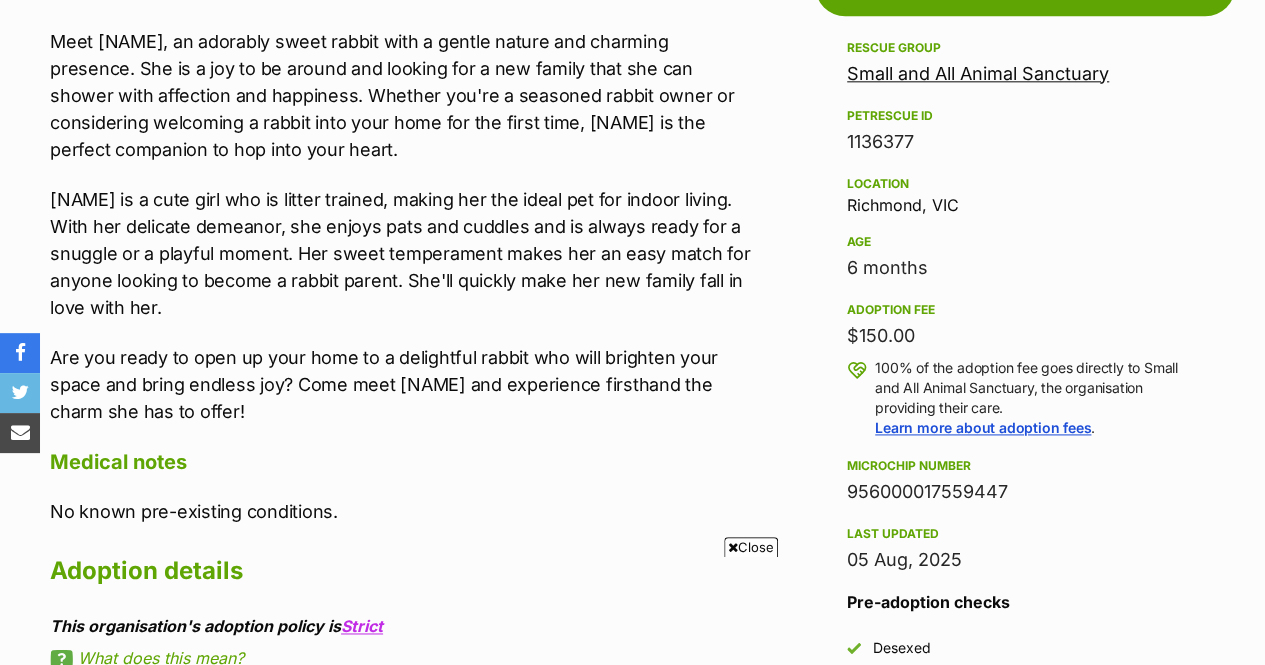 scroll, scrollTop: 1170, scrollLeft: 0, axis: vertical 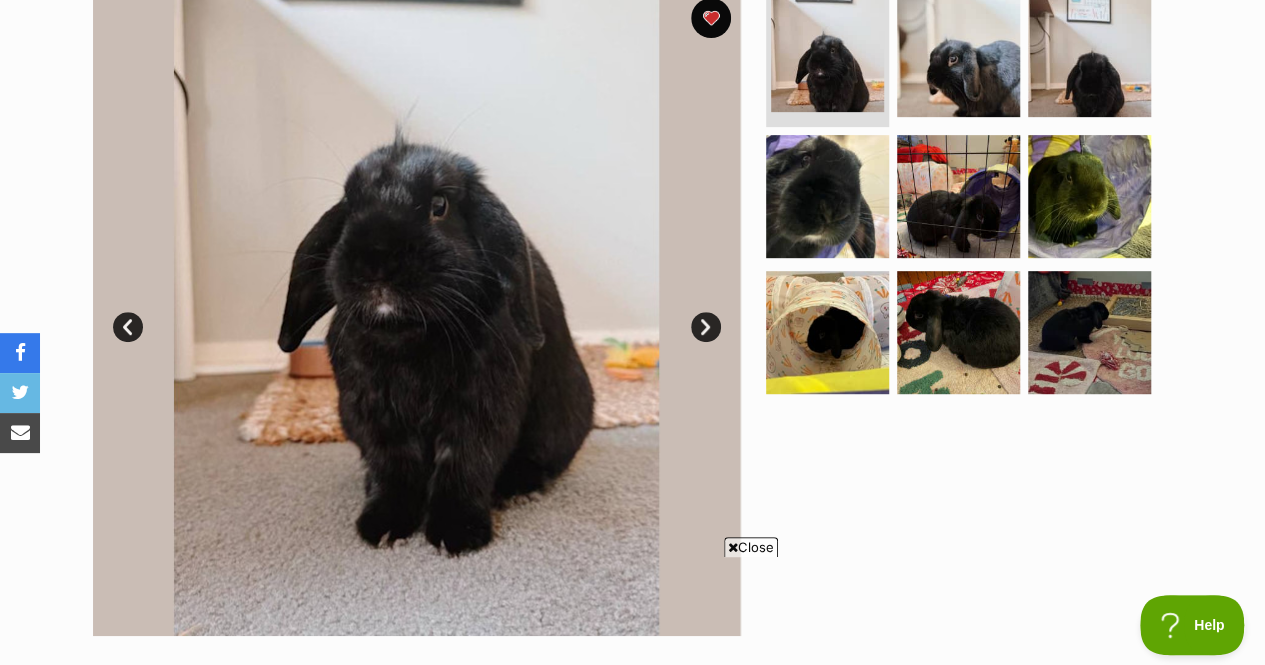 click on "Next" at bounding box center [706, 327] 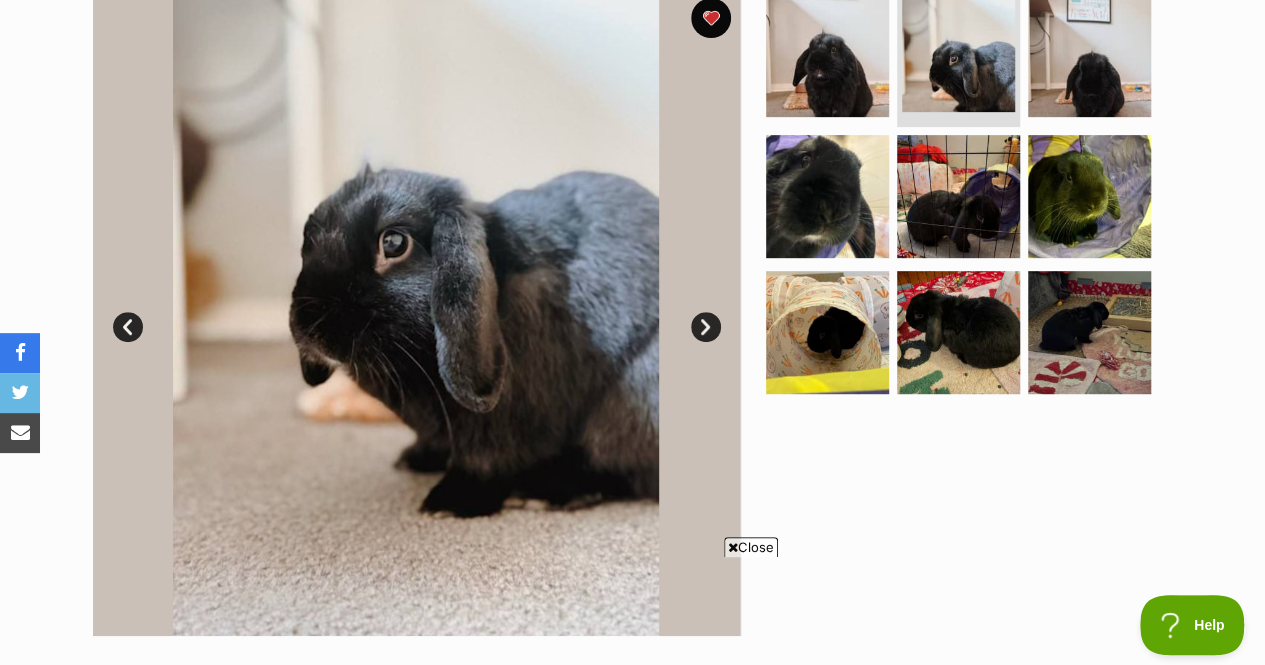 click on "Next" at bounding box center [706, 327] 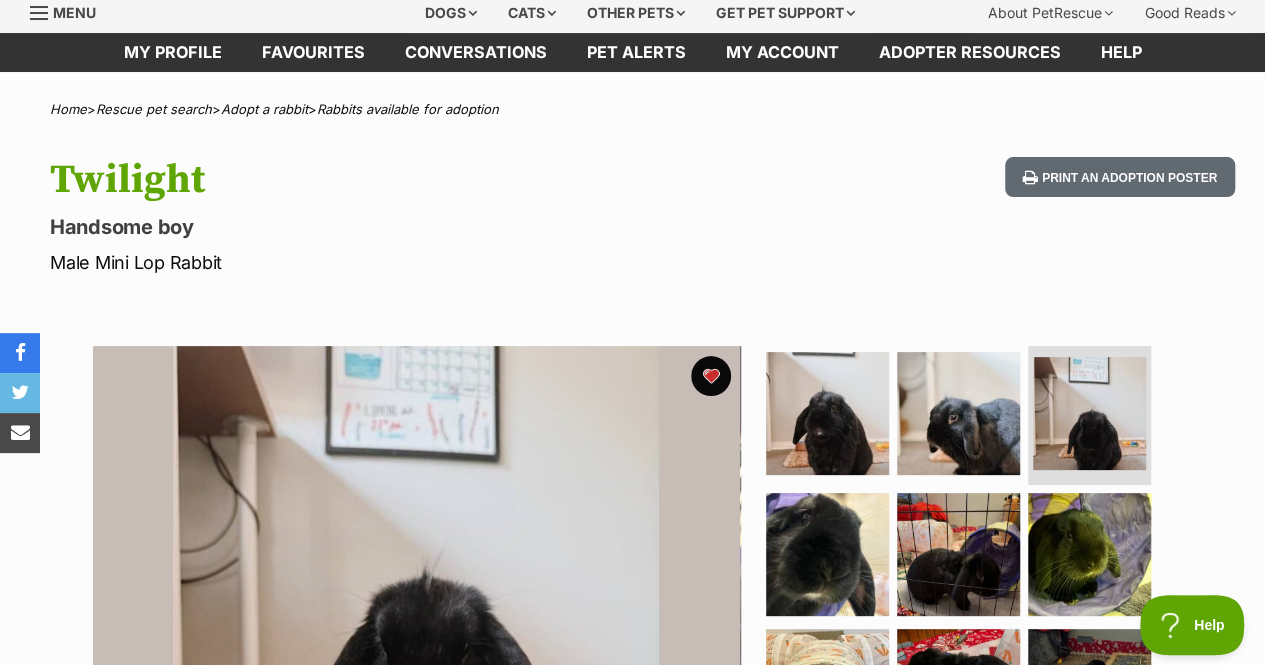 scroll, scrollTop: 36, scrollLeft: 0, axis: vertical 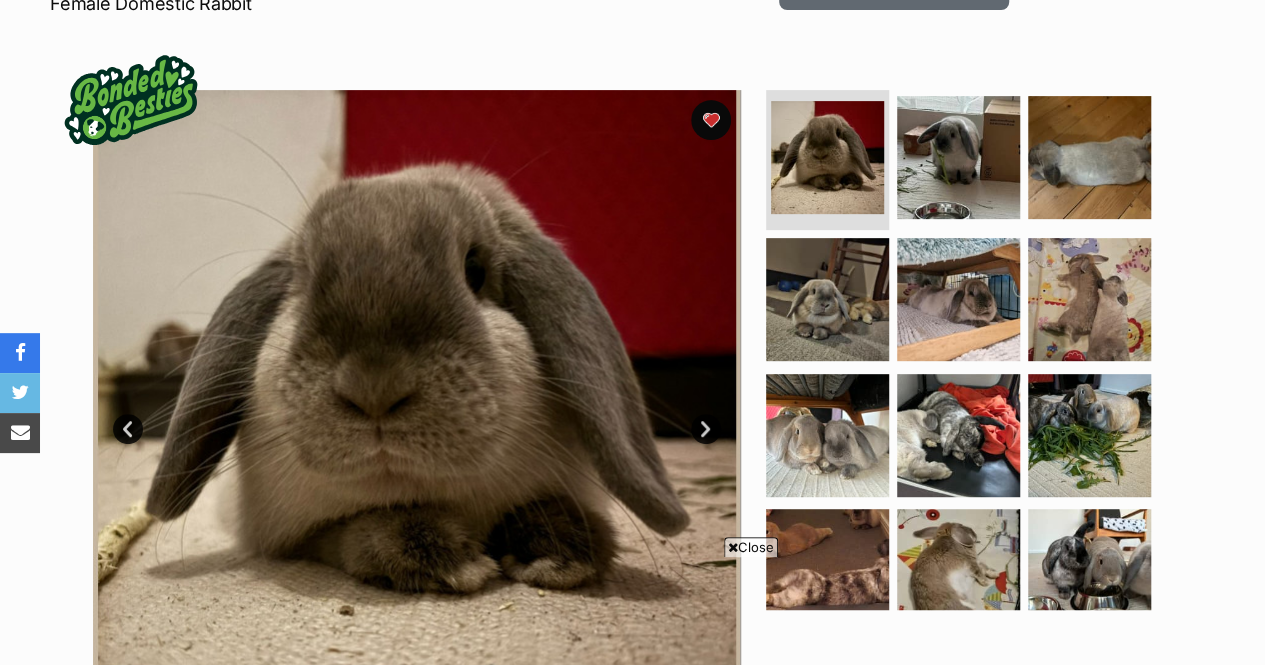 click on "Next" at bounding box center (706, 429) 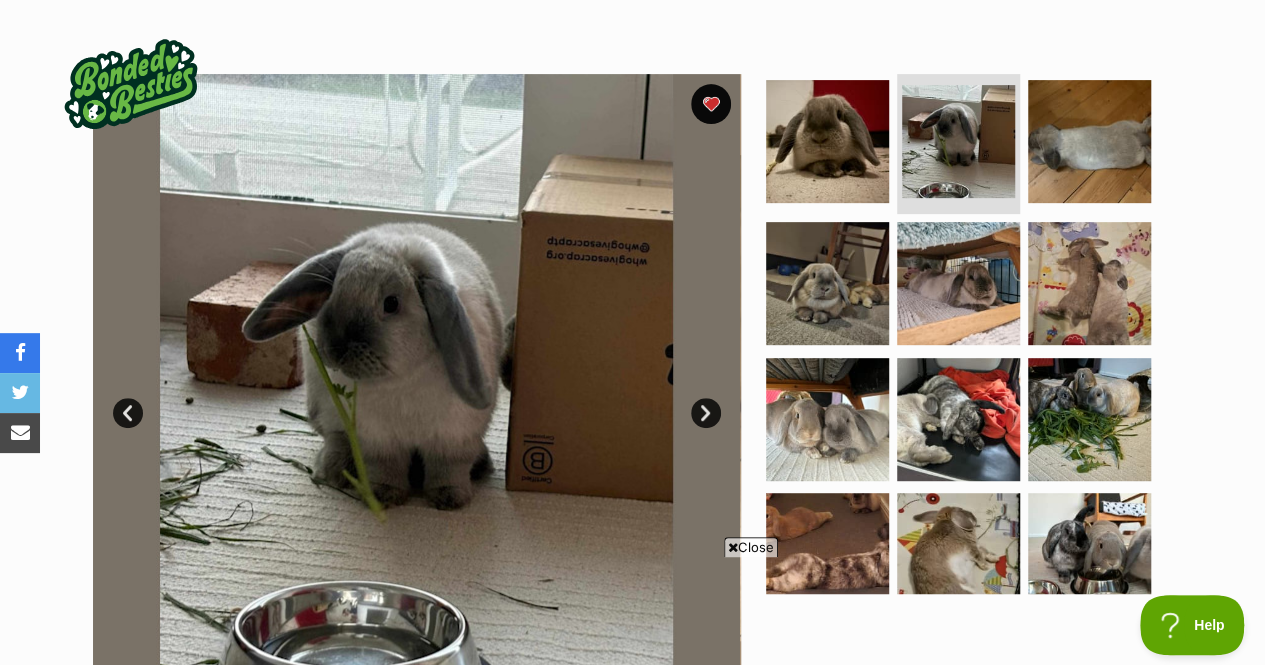 scroll, scrollTop: 0, scrollLeft: 0, axis: both 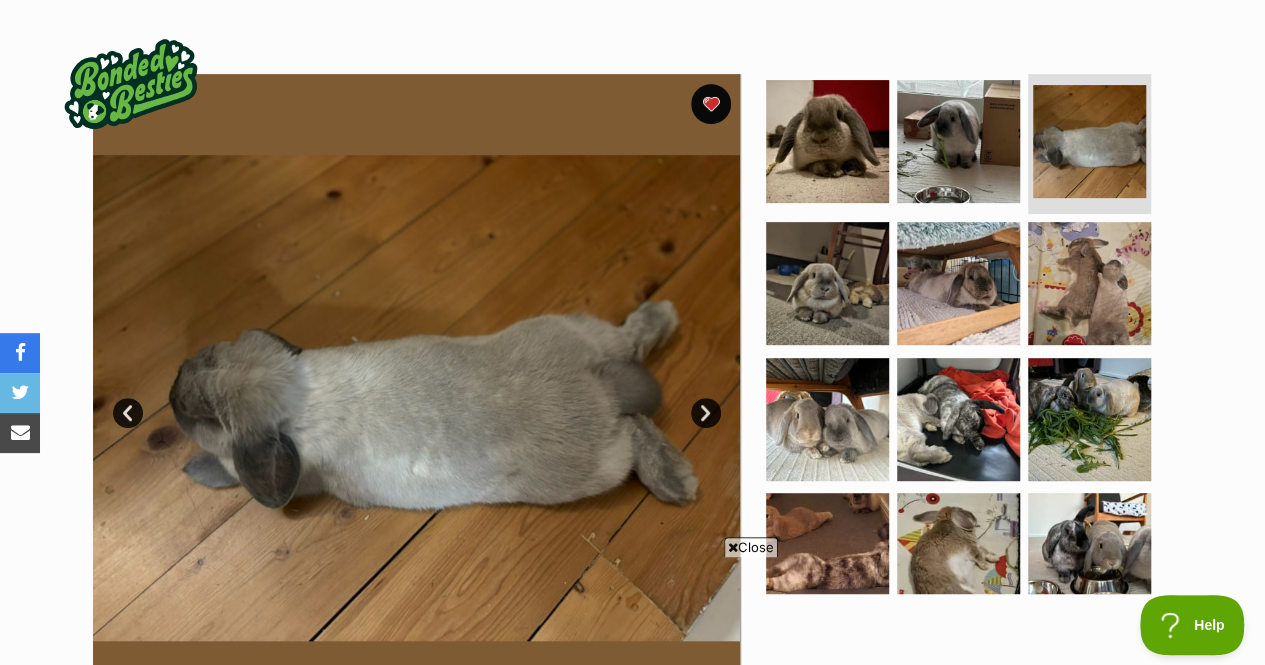 click on "Next" at bounding box center (706, 413) 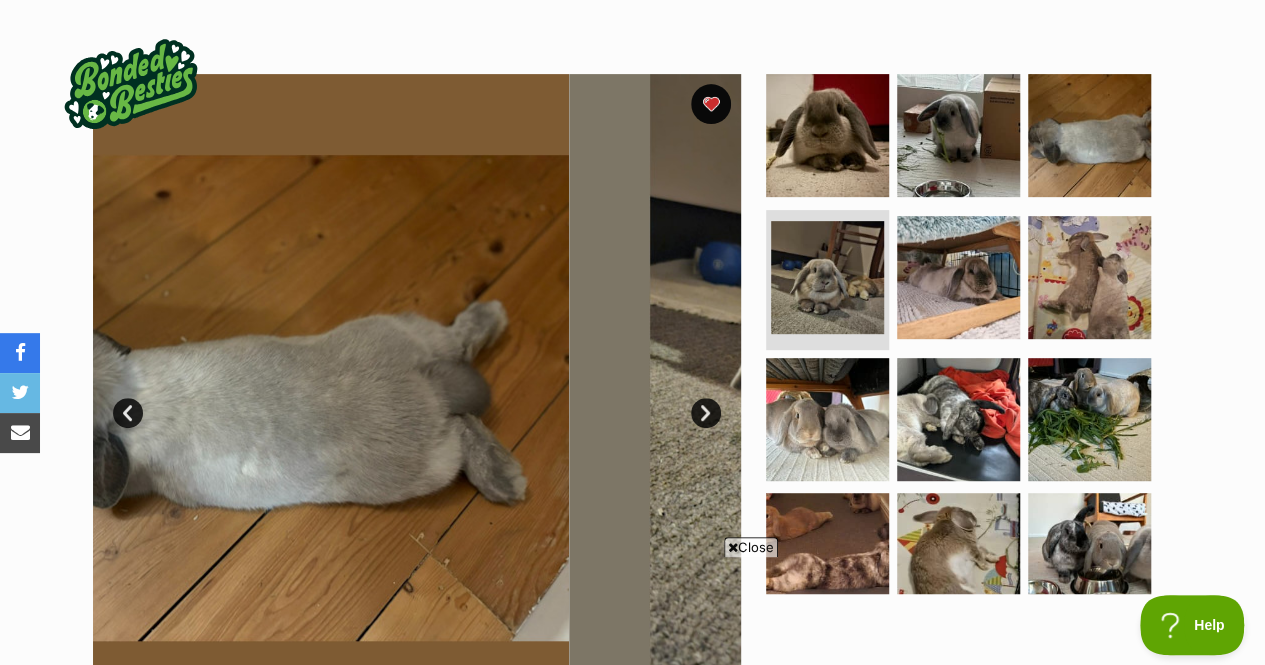 scroll, scrollTop: 0, scrollLeft: 0, axis: both 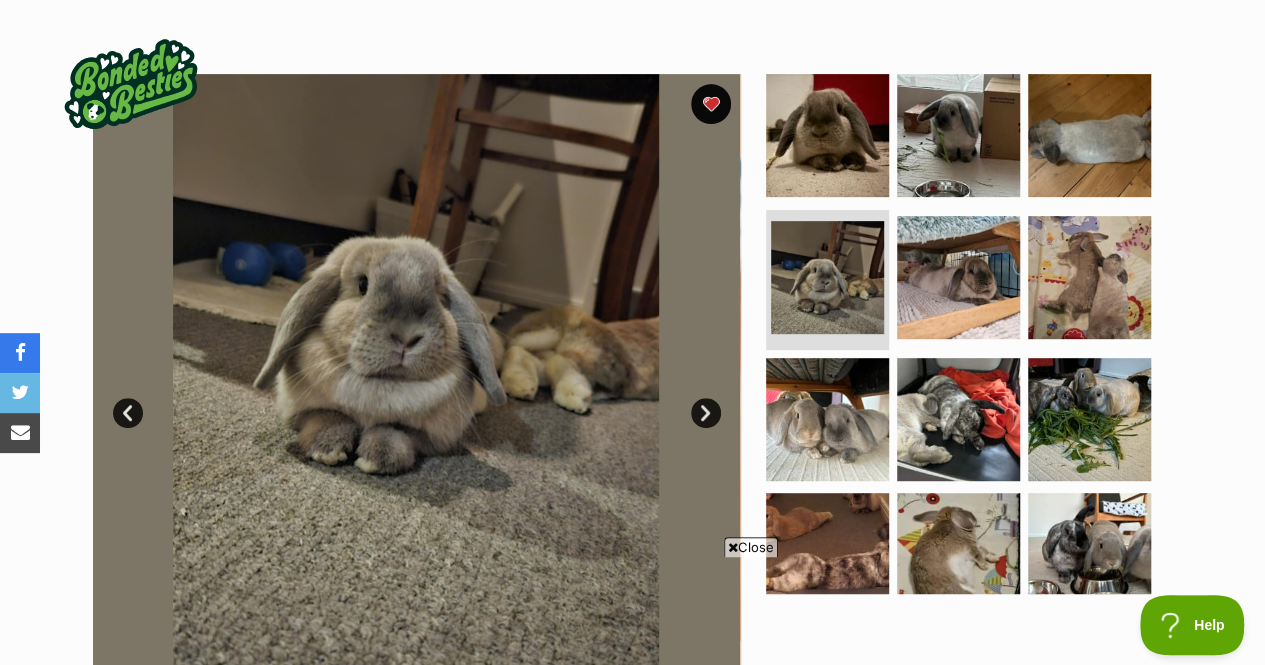 click on "Next" at bounding box center (706, 413) 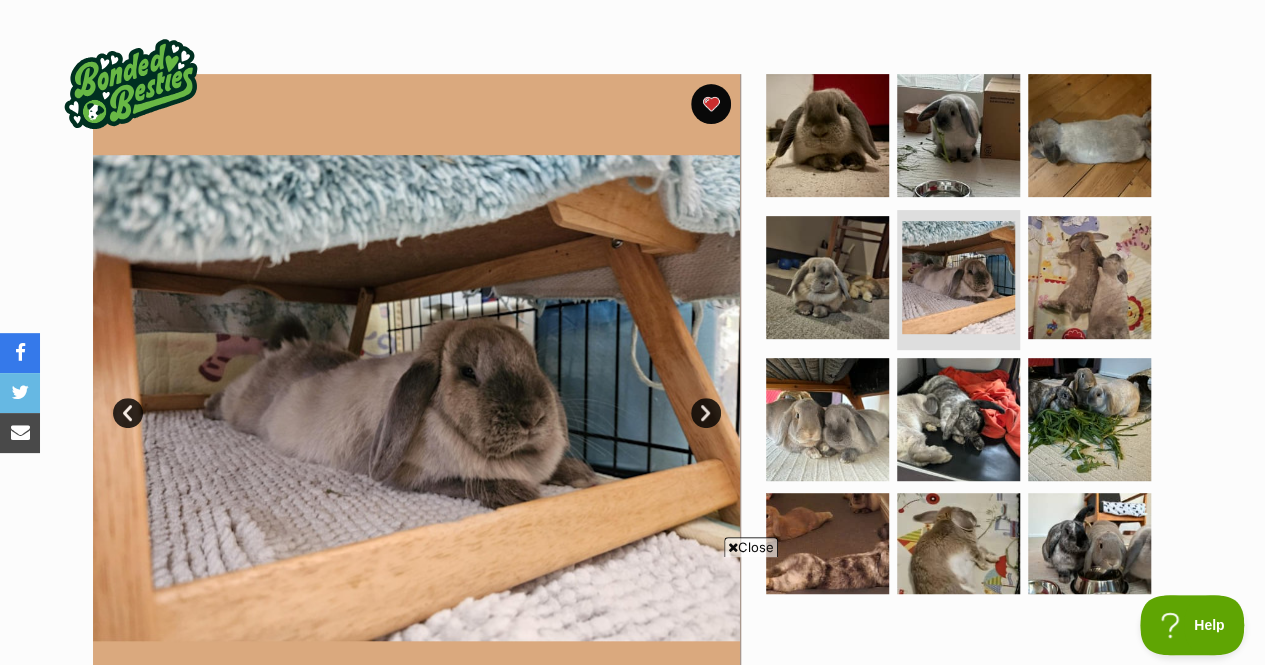 click on "Next" at bounding box center (706, 413) 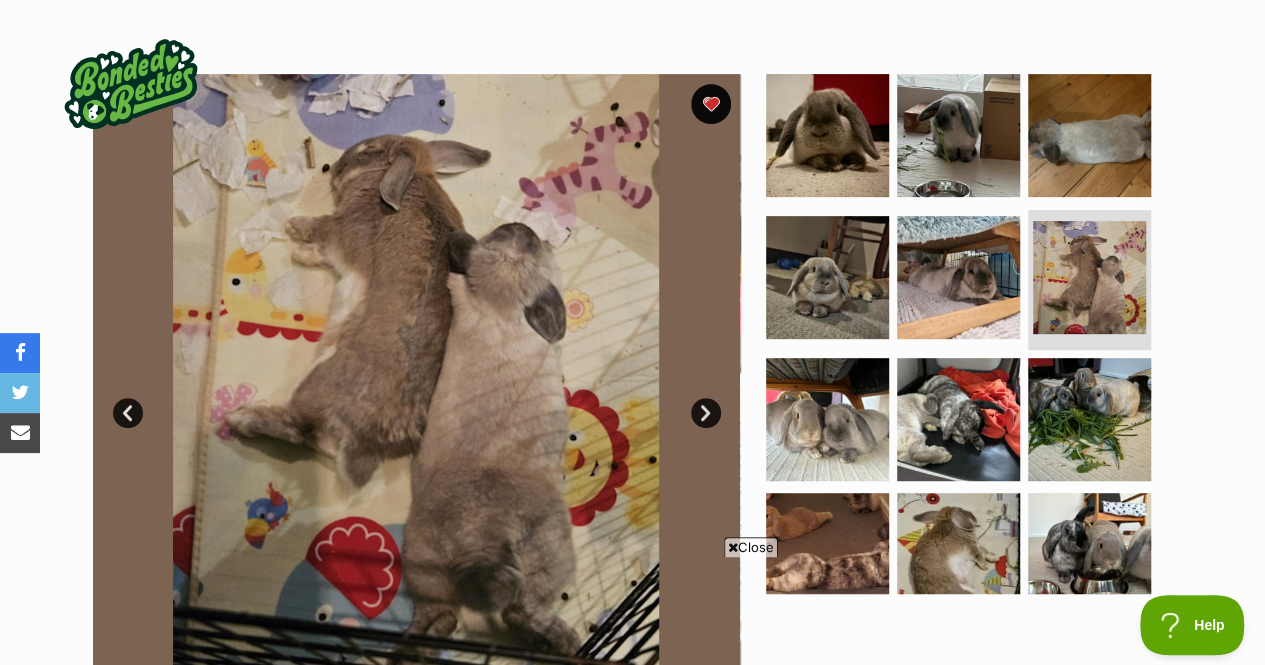 click on "Next" at bounding box center [706, 413] 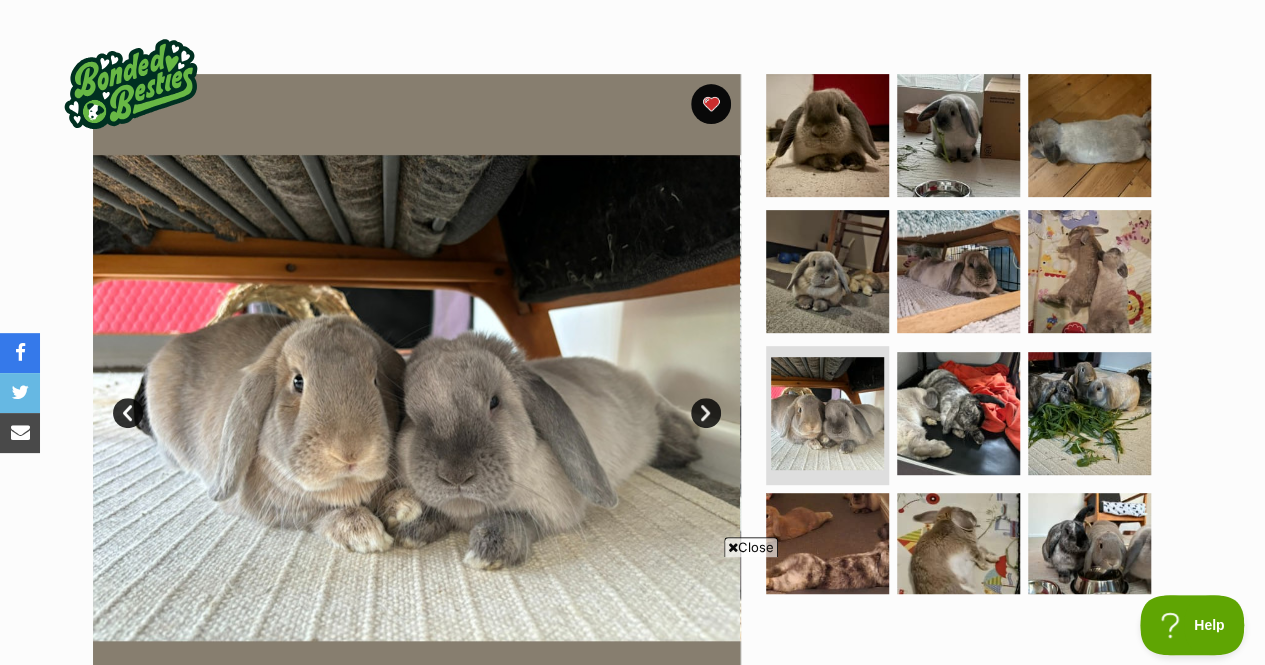 click on "Next" at bounding box center (706, 413) 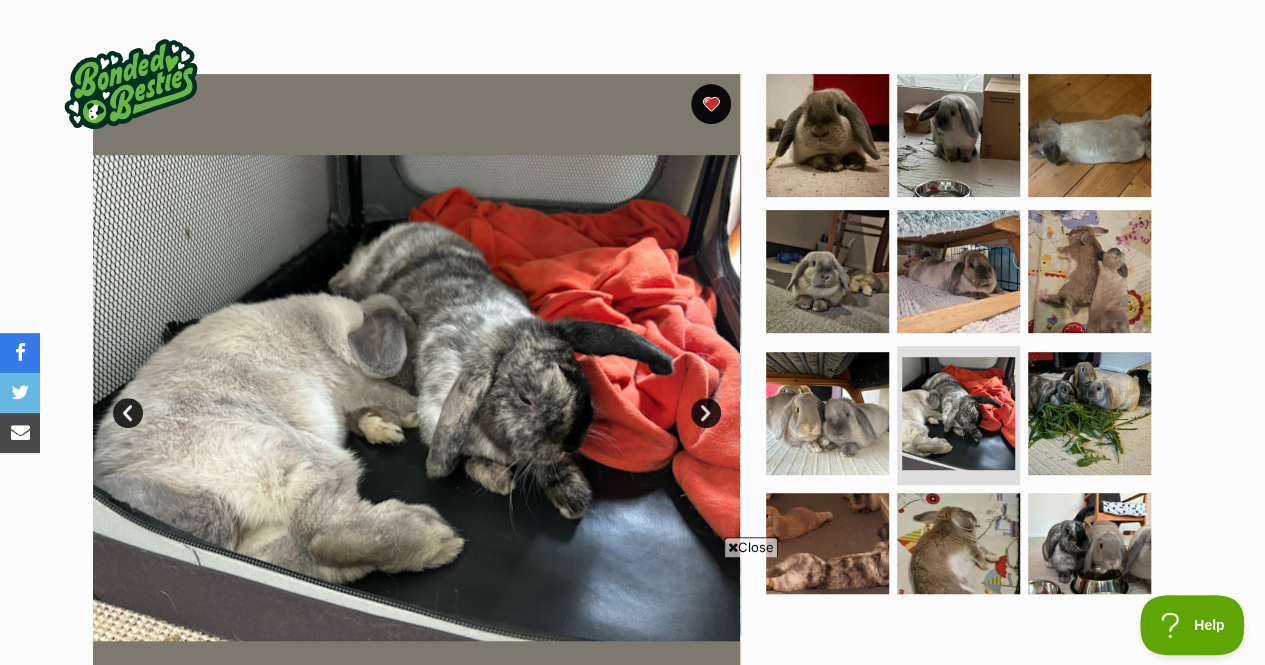click on "Next" at bounding box center (706, 413) 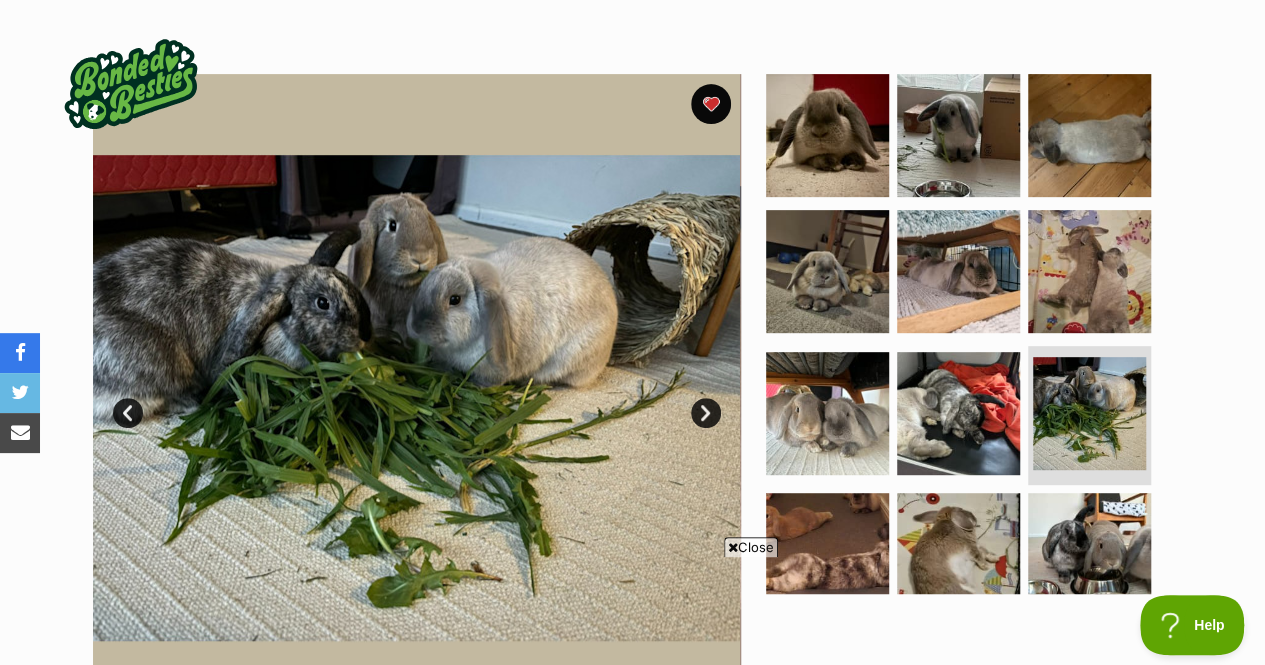 click on "Next" at bounding box center [706, 413] 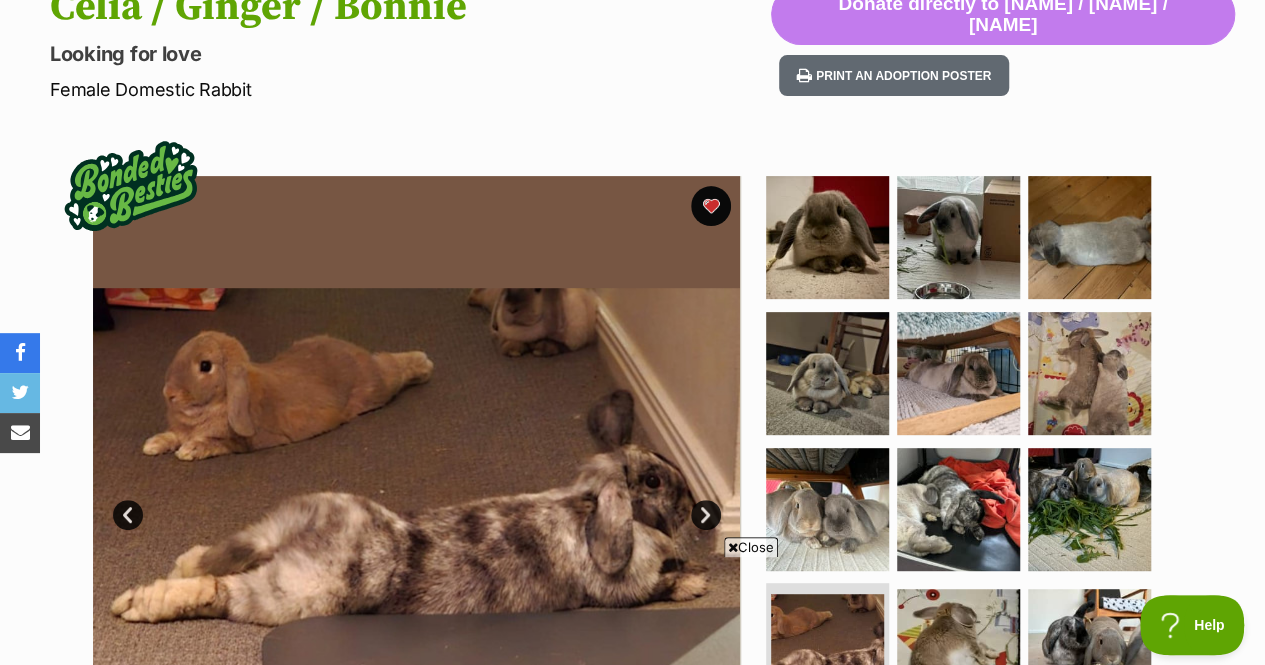 scroll, scrollTop: 0, scrollLeft: 0, axis: both 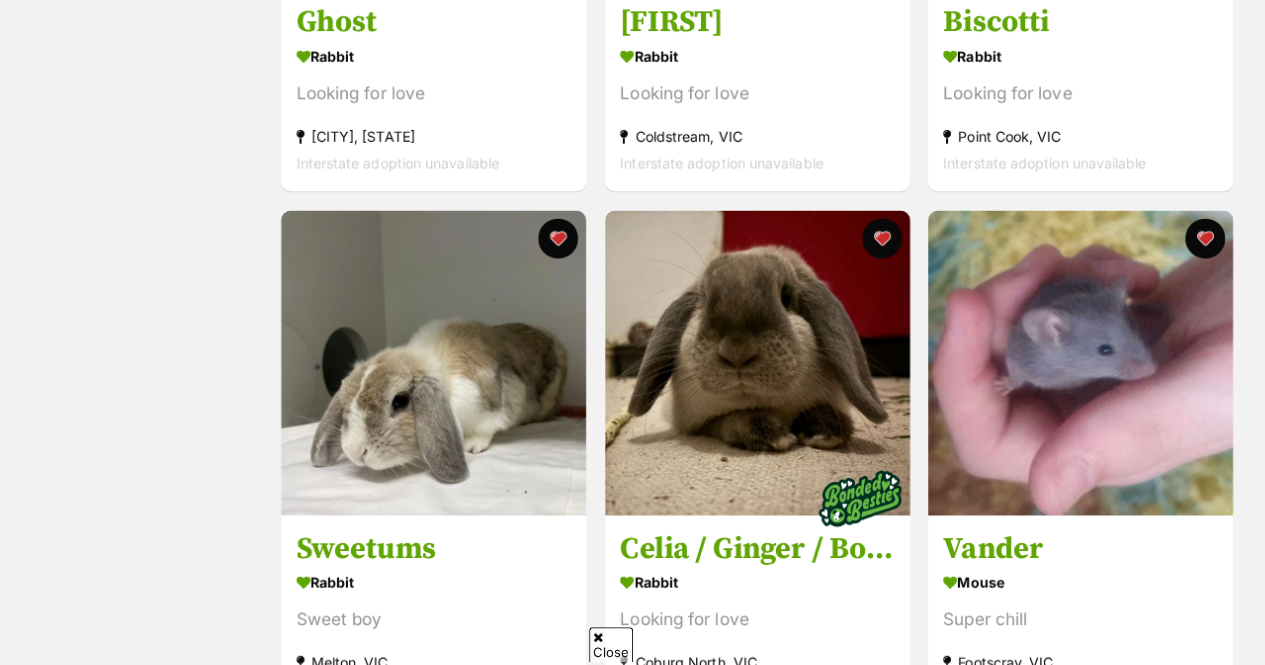 click at bounding box center (433, 362) 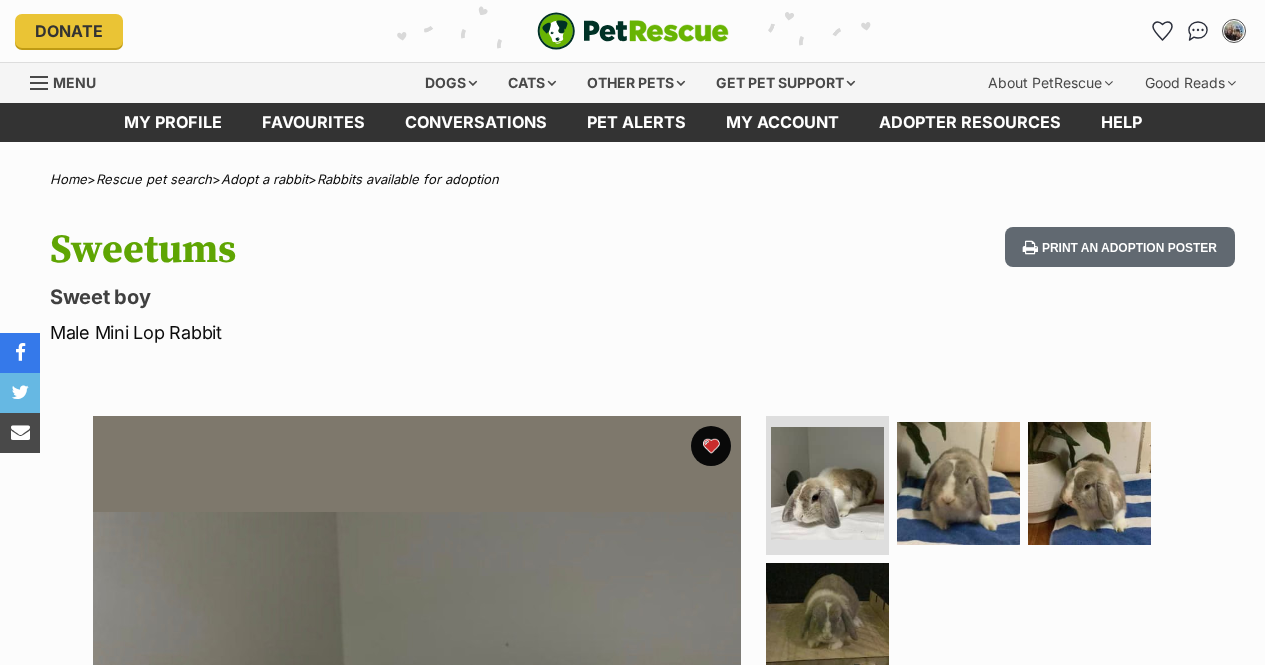 scroll, scrollTop: 332, scrollLeft: 0, axis: vertical 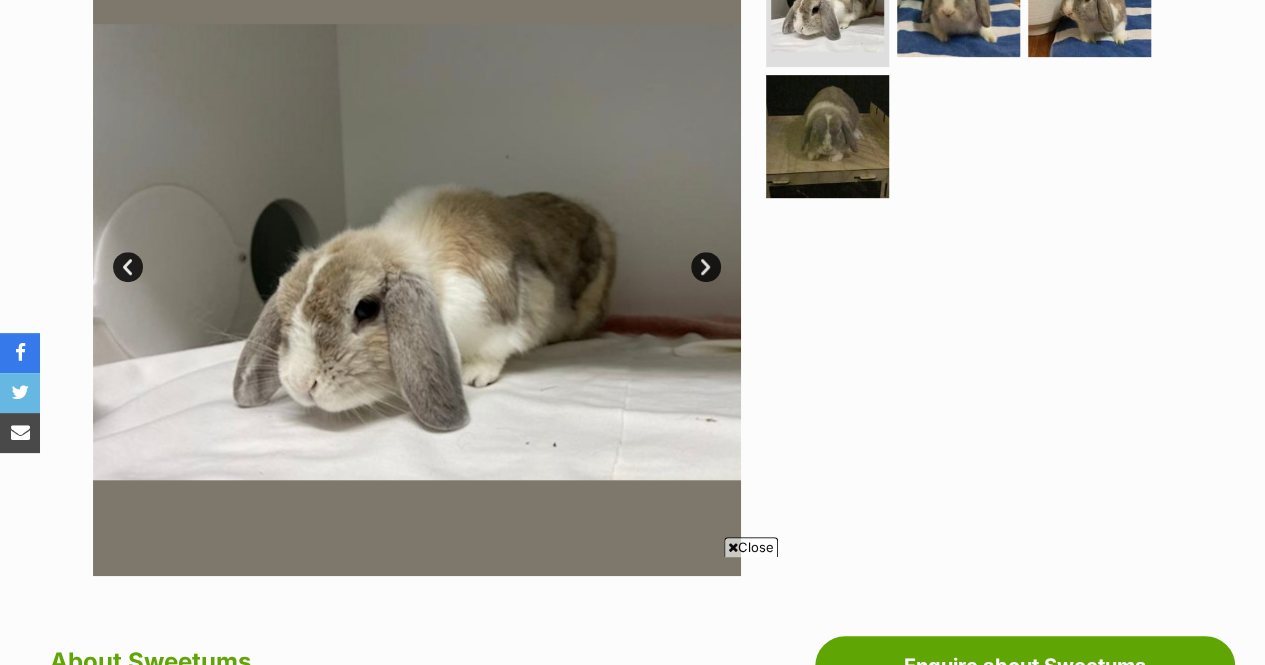 click on "Next" at bounding box center (706, 267) 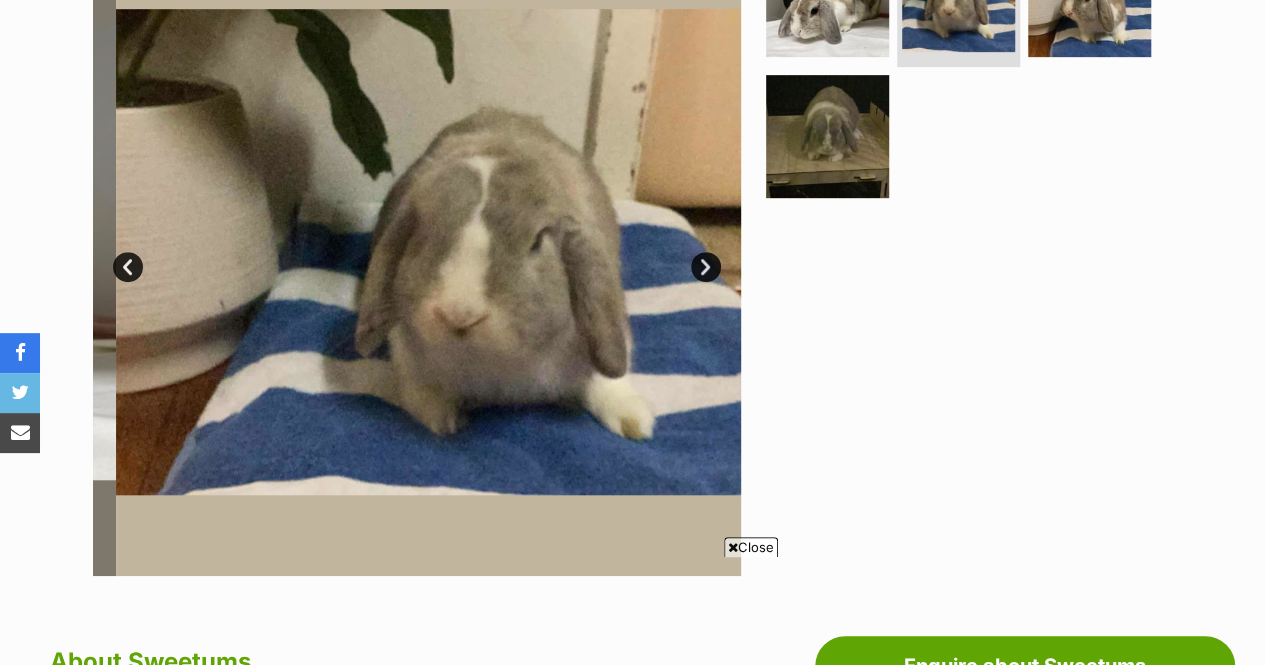 scroll, scrollTop: 0, scrollLeft: 0, axis: both 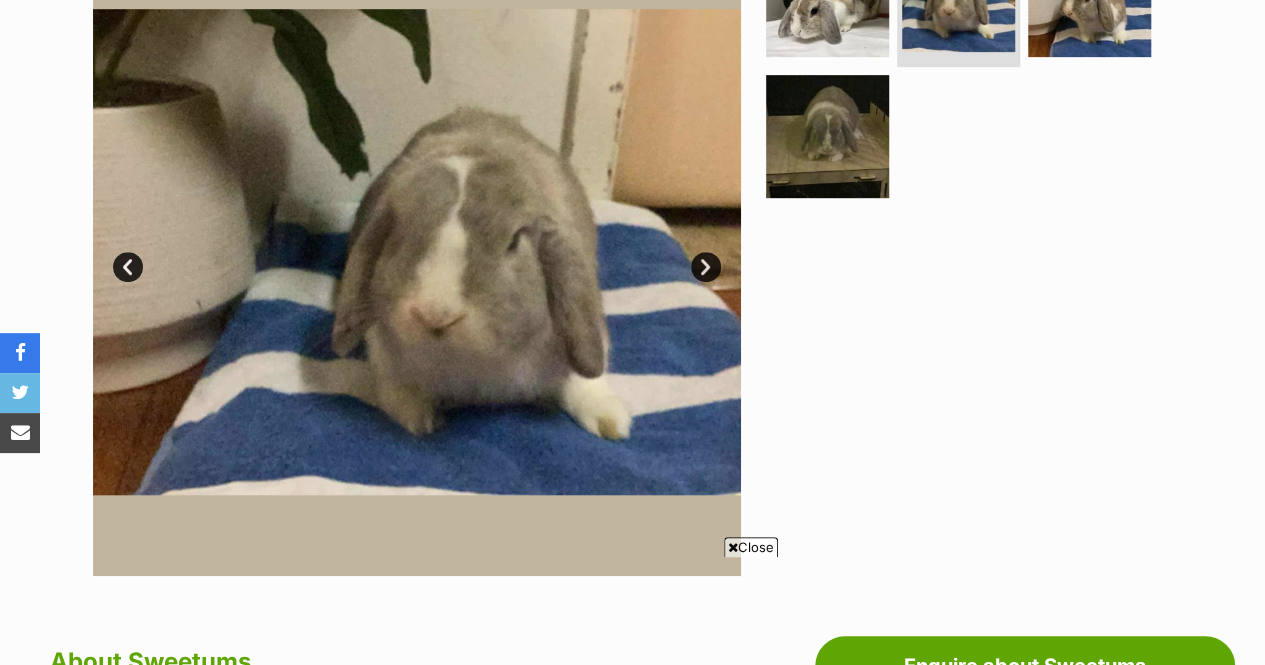 click on "Next" at bounding box center [706, 267] 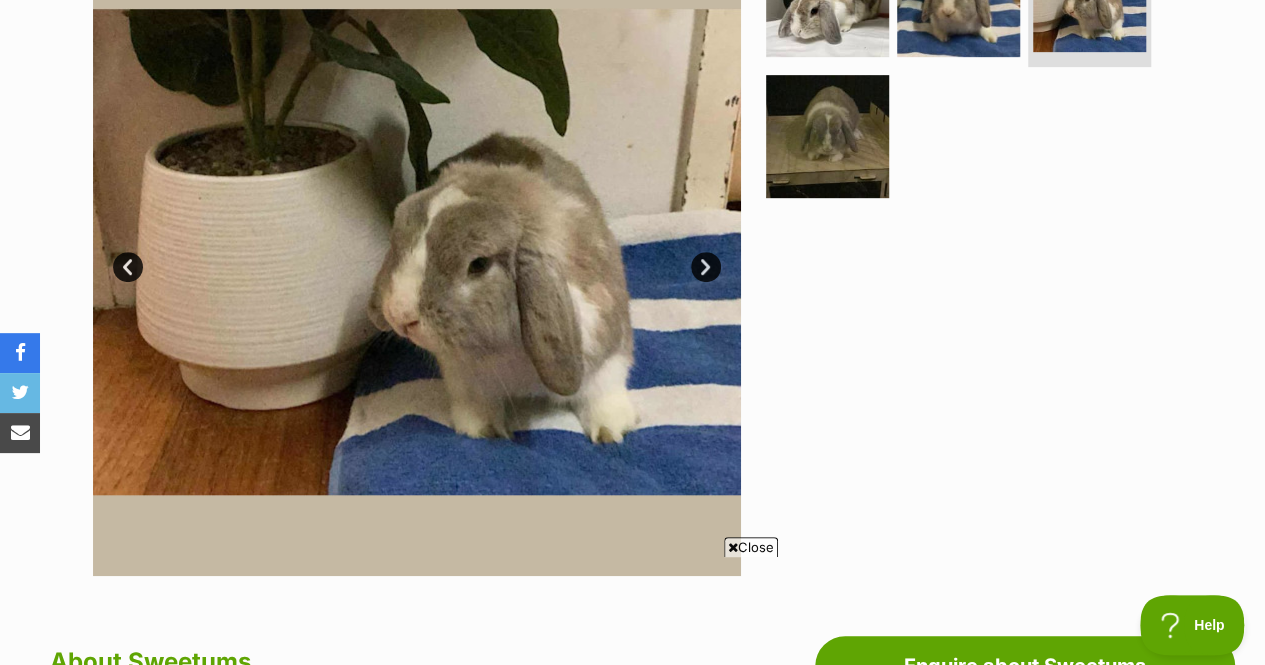 scroll, scrollTop: 0, scrollLeft: 0, axis: both 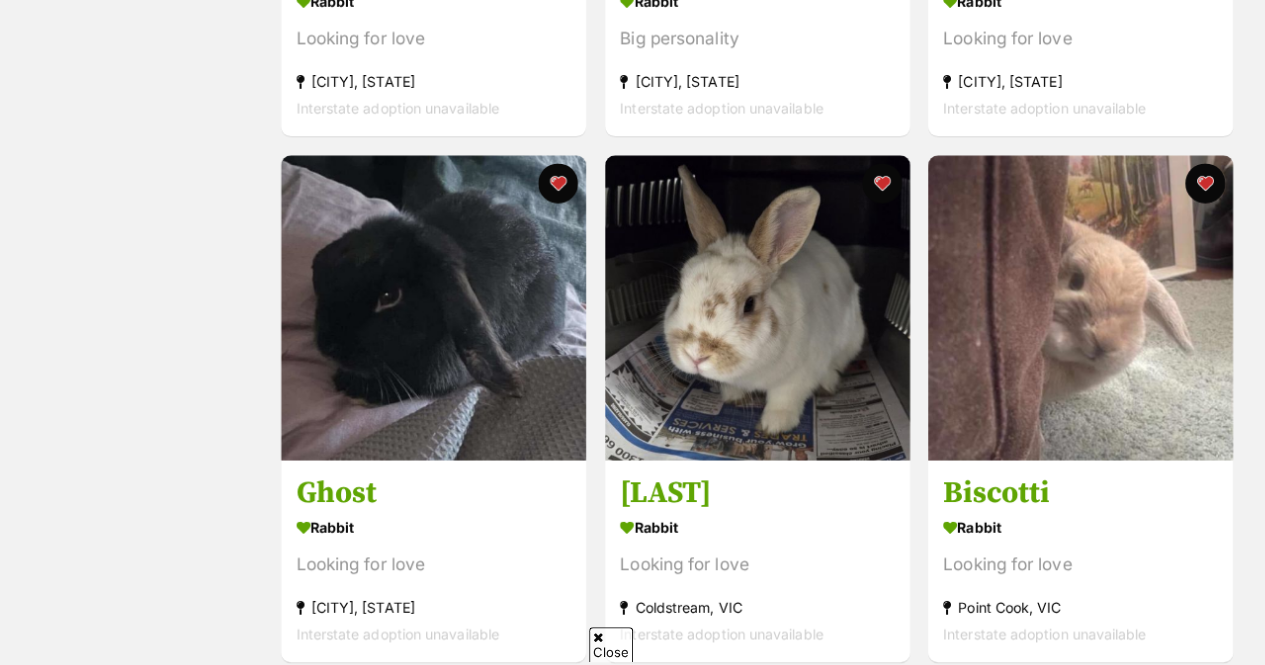 click at bounding box center [1080, 307] 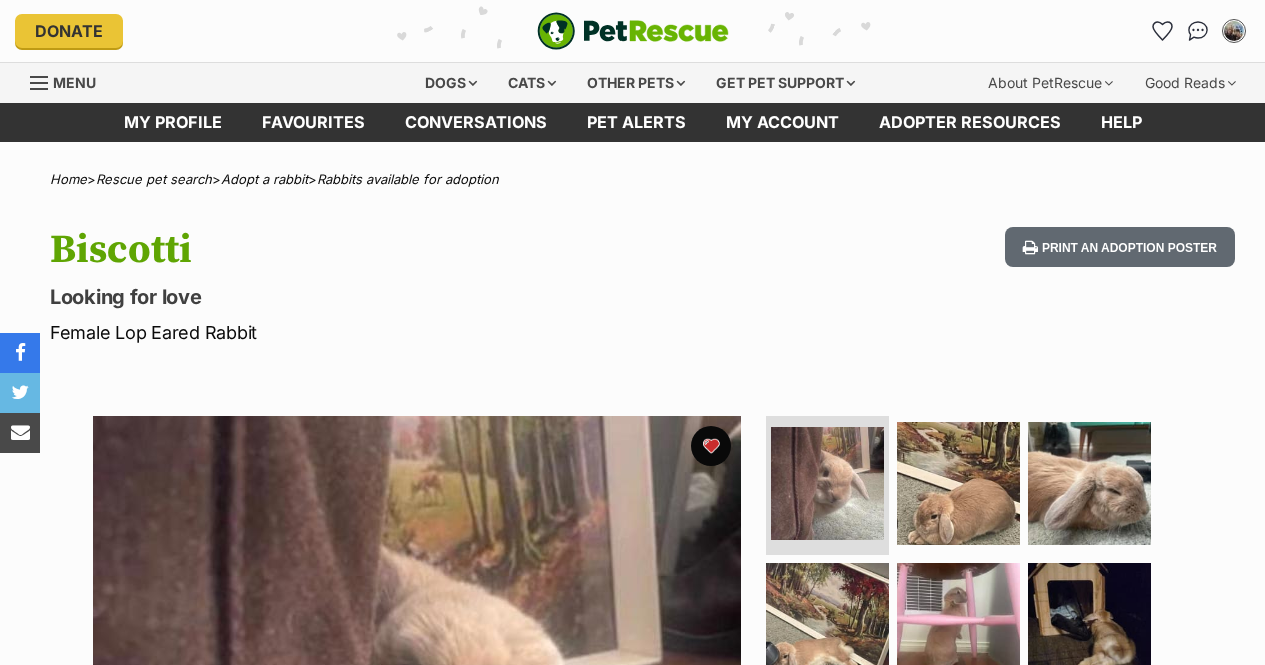 scroll, scrollTop: 0, scrollLeft: 0, axis: both 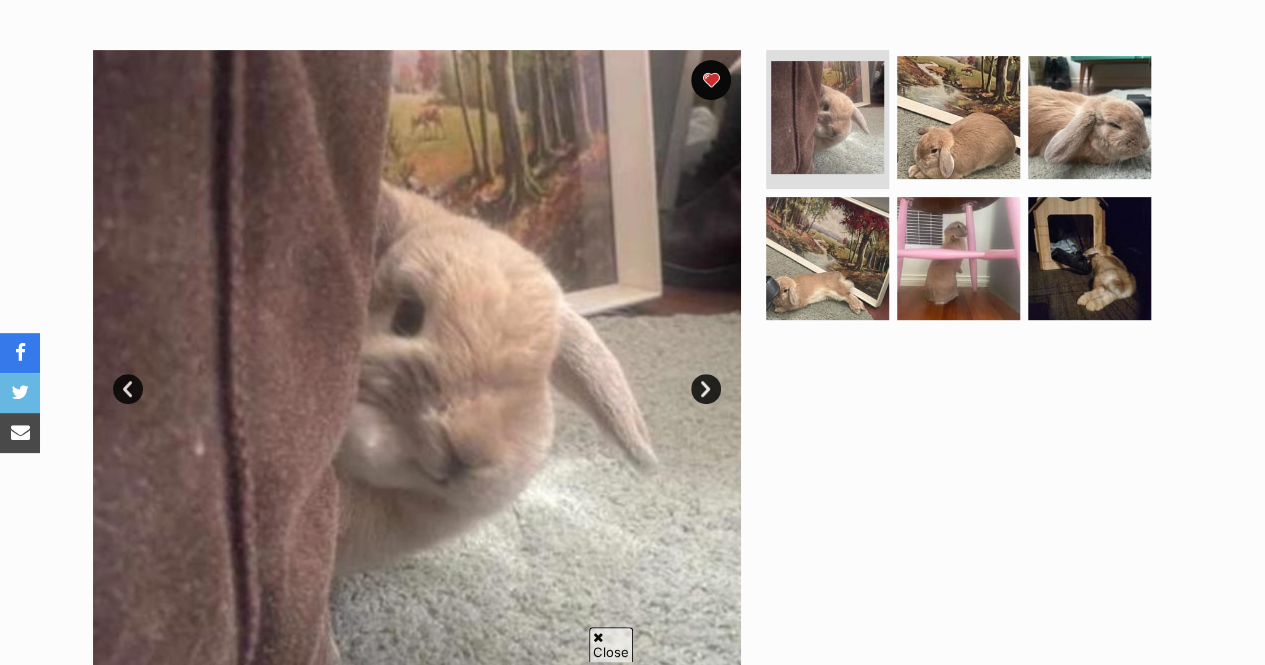 click on "Next" at bounding box center [706, 389] 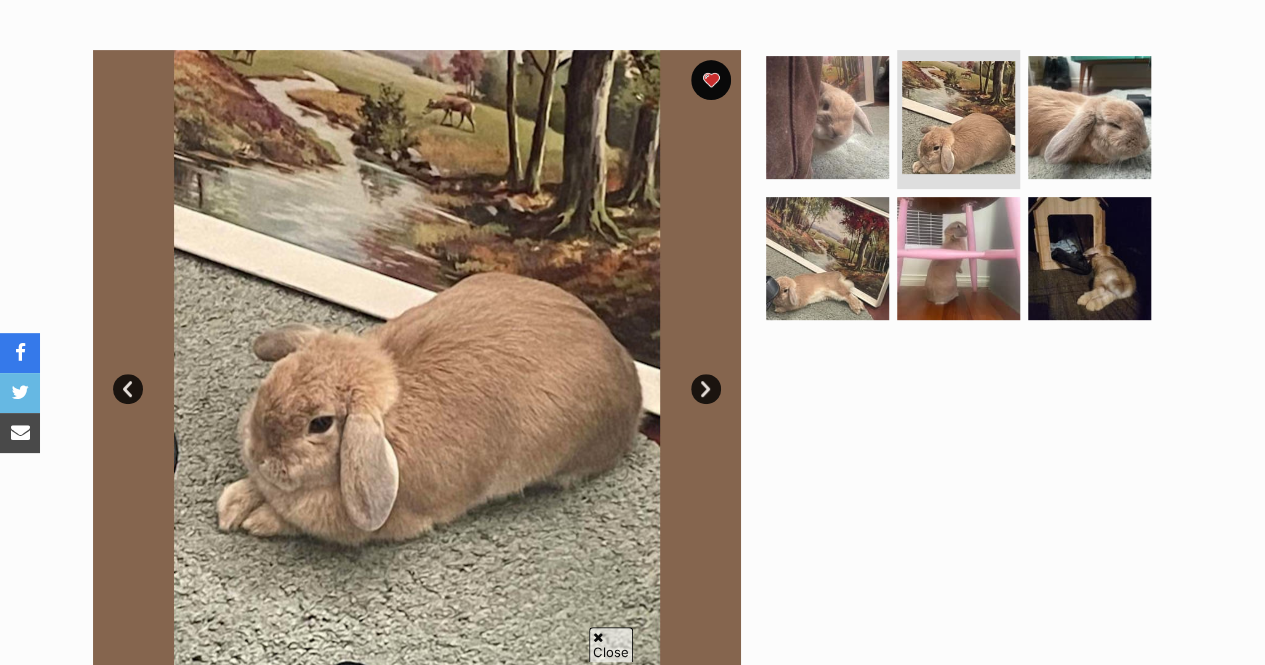 scroll, scrollTop: 0, scrollLeft: 0, axis: both 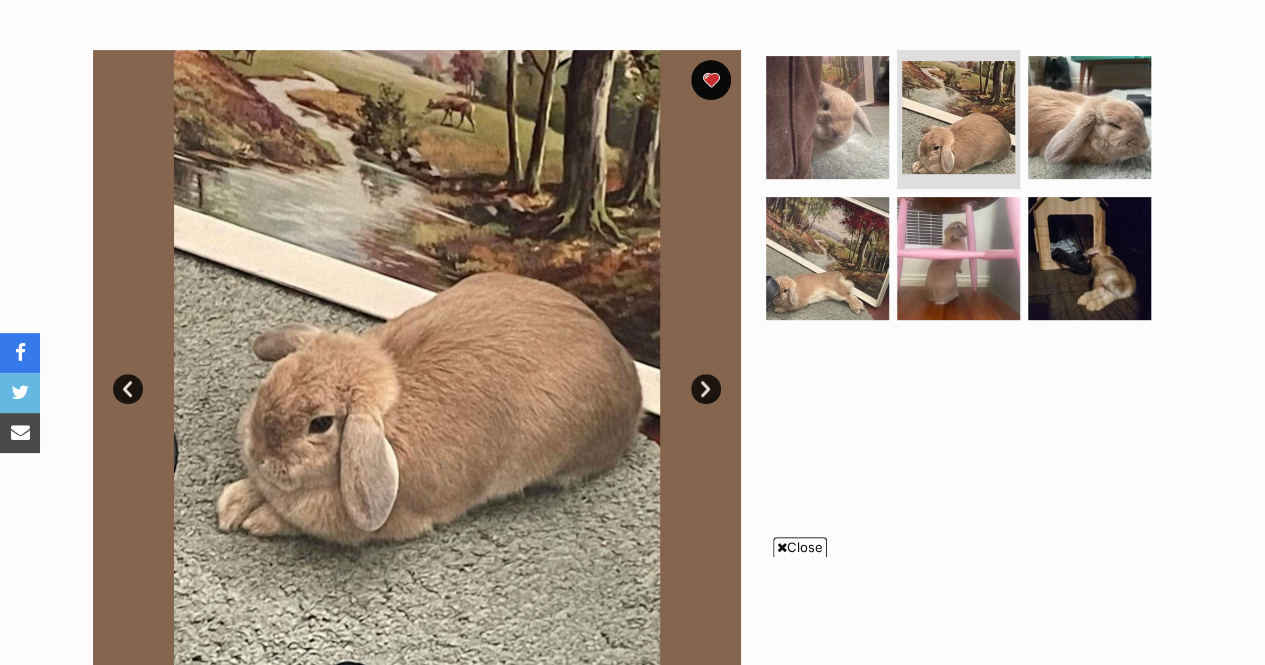 click on "Next" at bounding box center (706, 389) 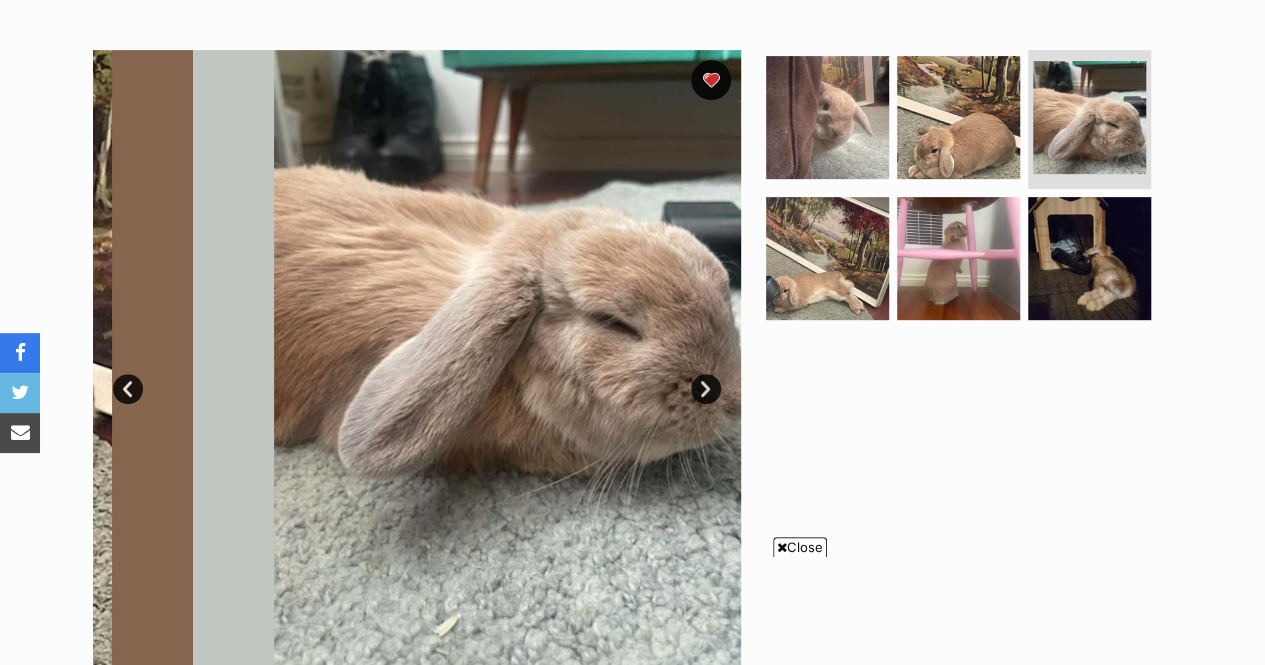 scroll, scrollTop: 0, scrollLeft: 0, axis: both 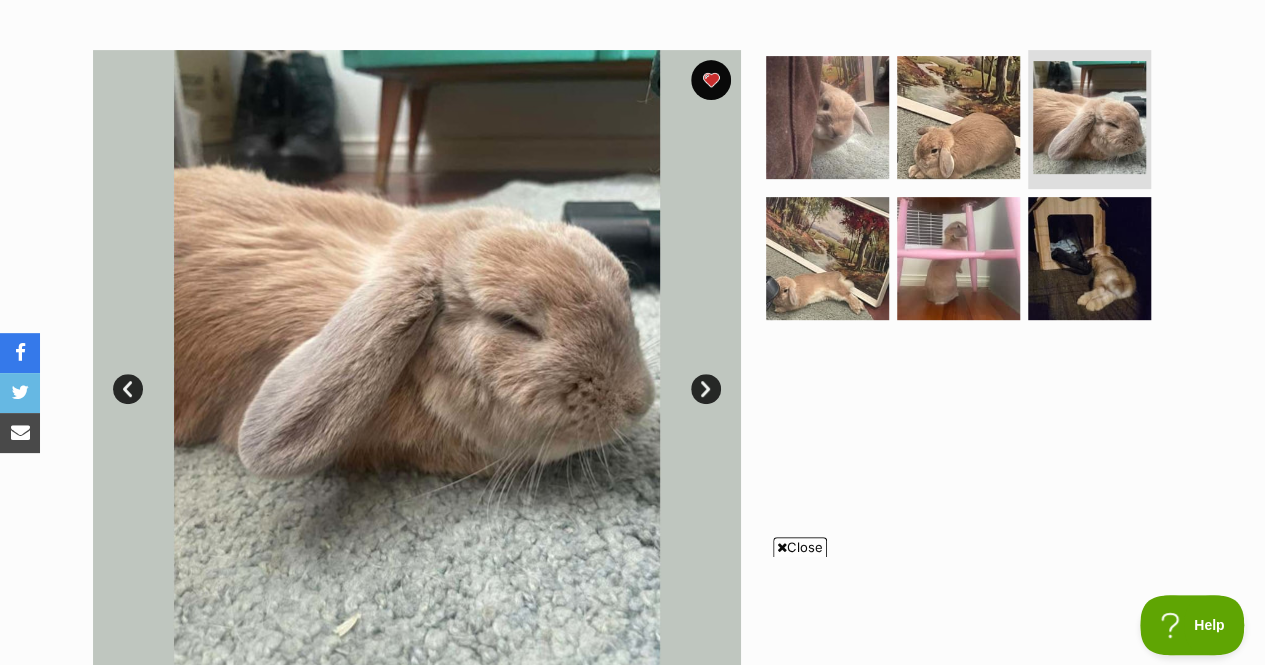 click on "Next" at bounding box center [706, 389] 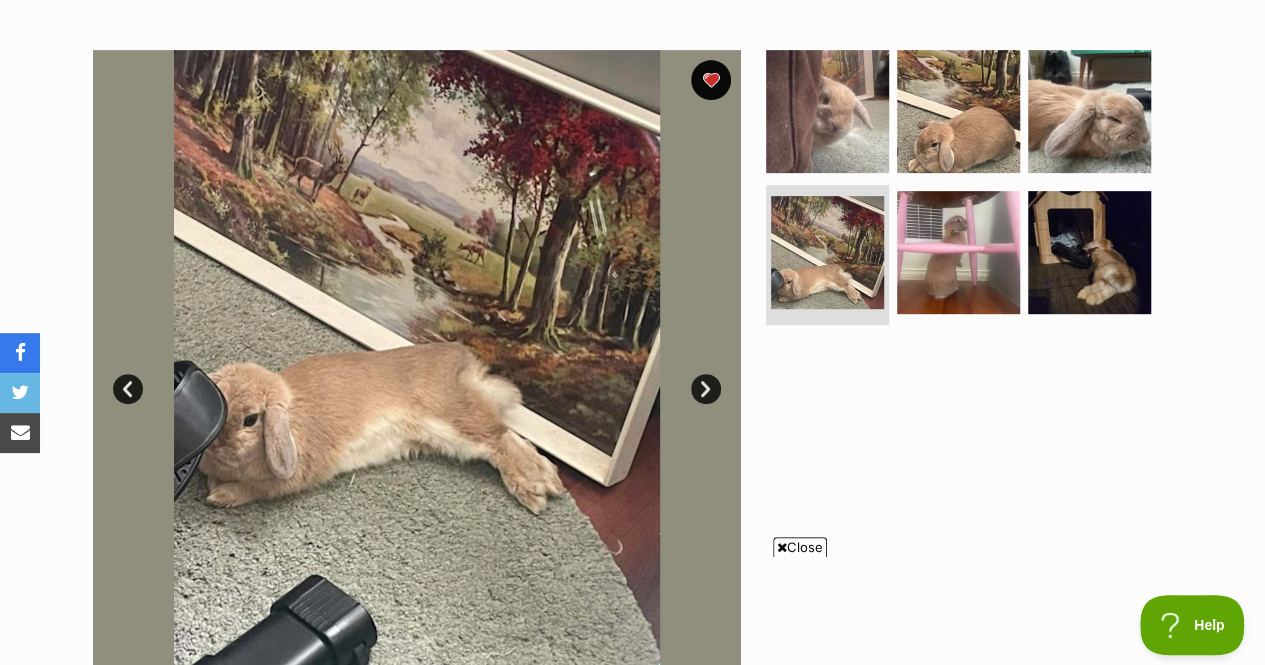 scroll, scrollTop: 0, scrollLeft: 0, axis: both 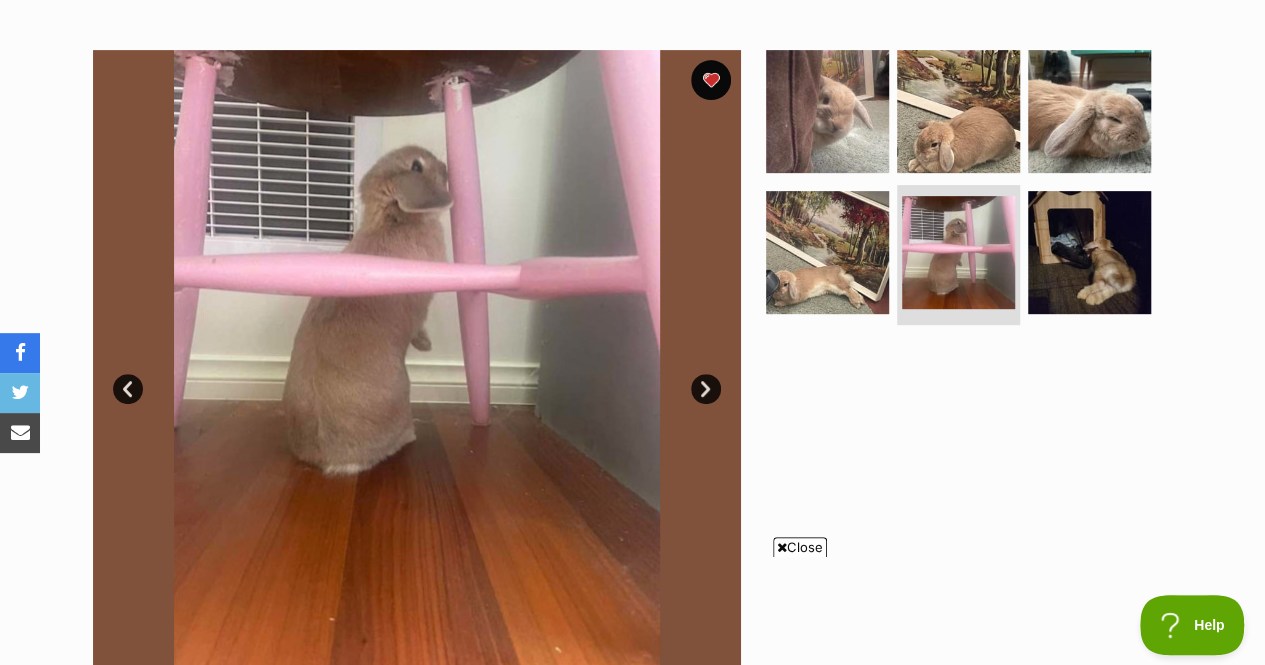 click on "Next" at bounding box center [706, 389] 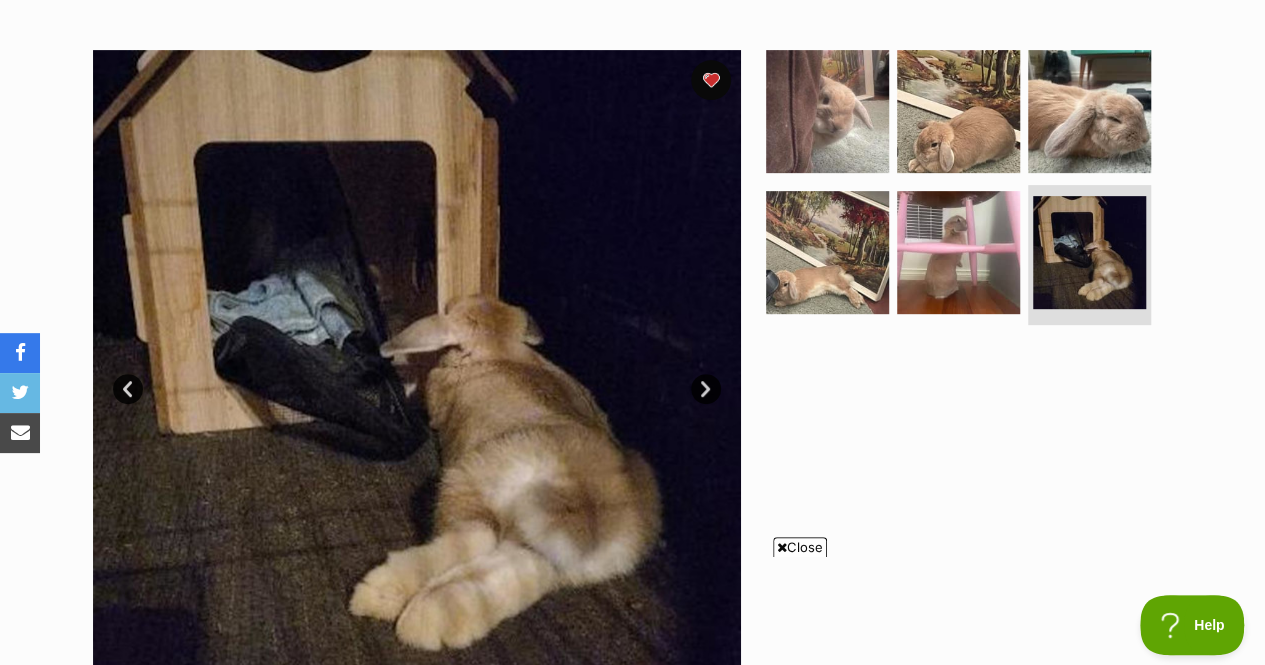 scroll, scrollTop: 0, scrollLeft: 0, axis: both 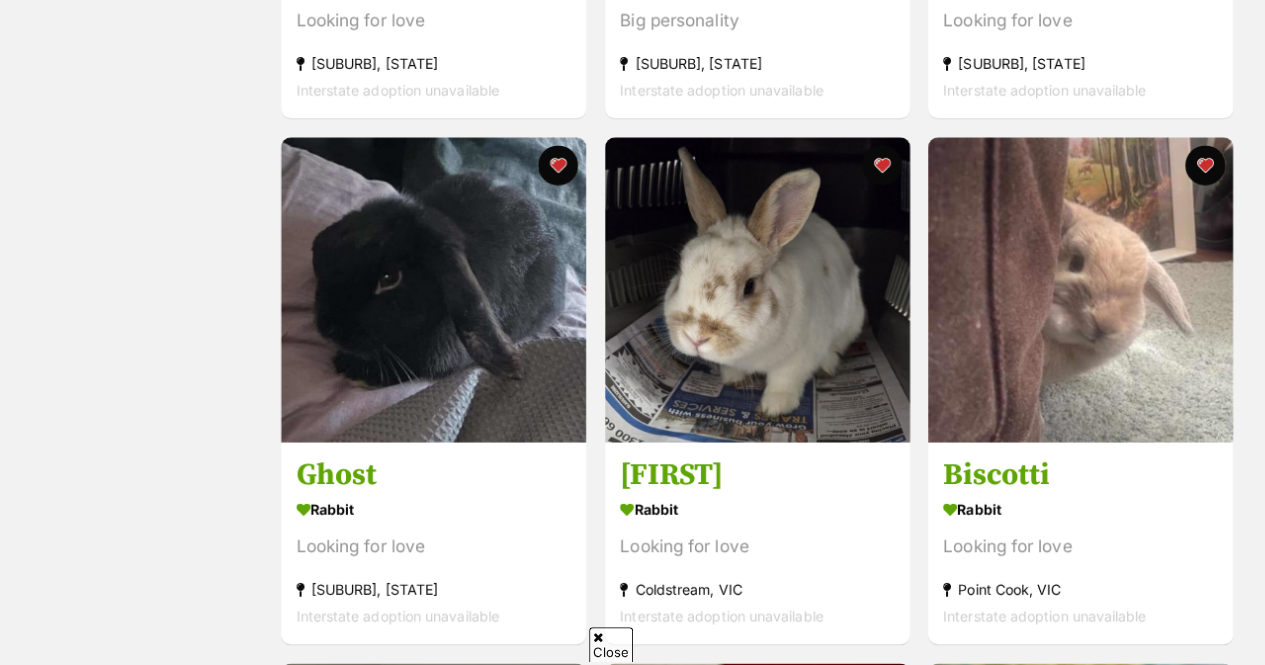 click at bounding box center (757, 289) 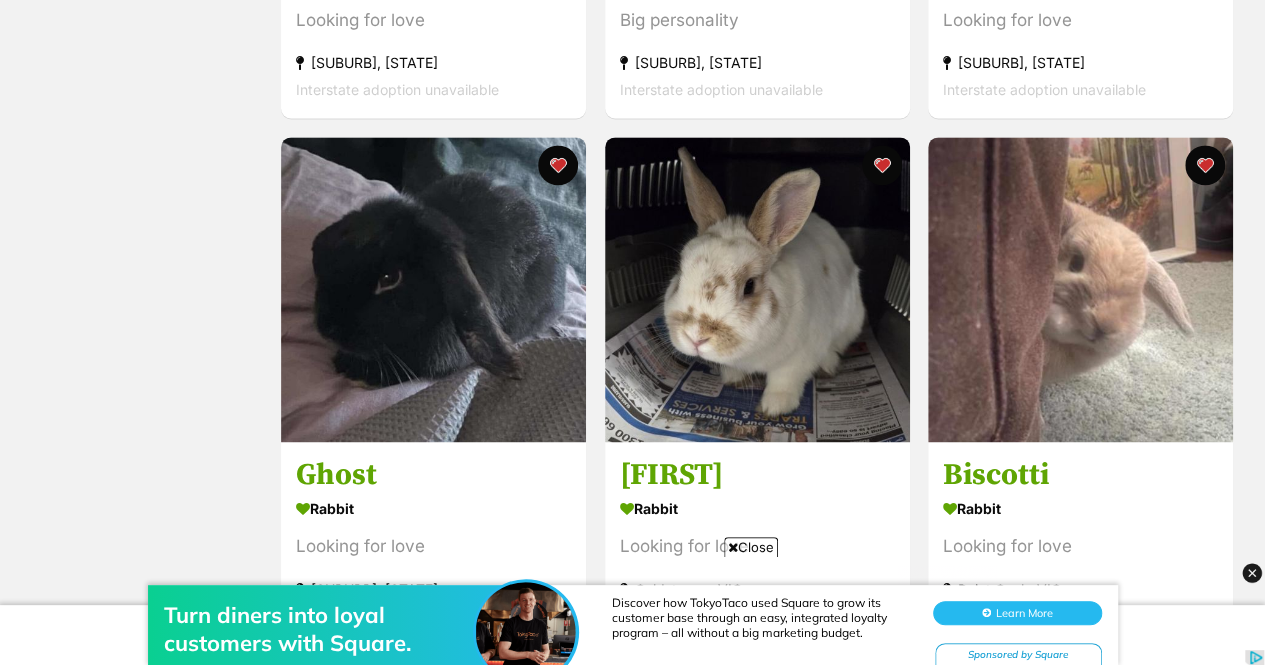 scroll, scrollTop: 0, scrollLeft: 0, axis: both 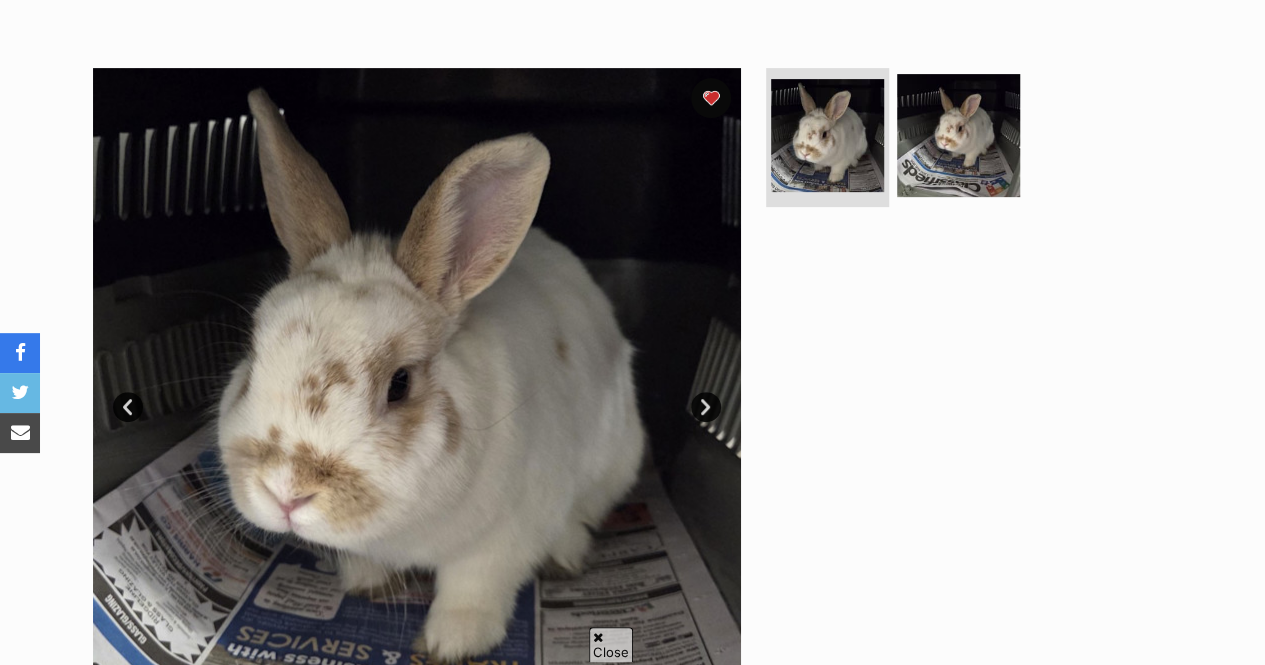 click on "Next" at bounding box center (706, 407) 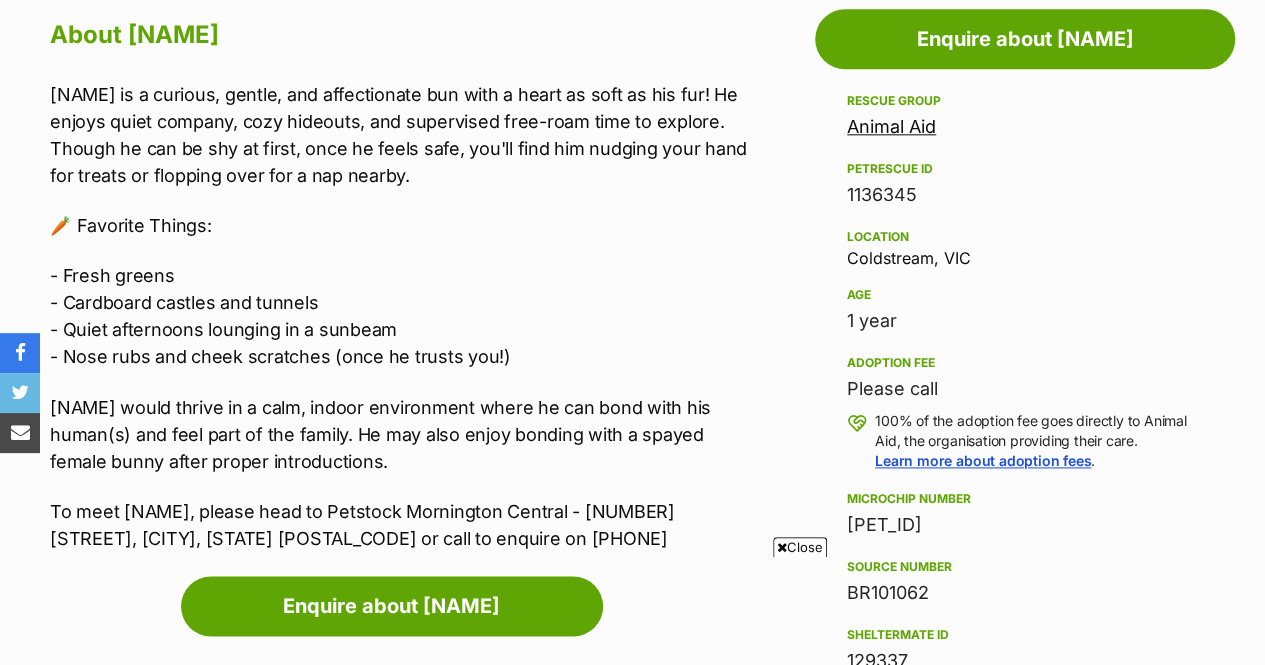 scroll, scrollTop: 0, scrollLeft: 0, axis: both 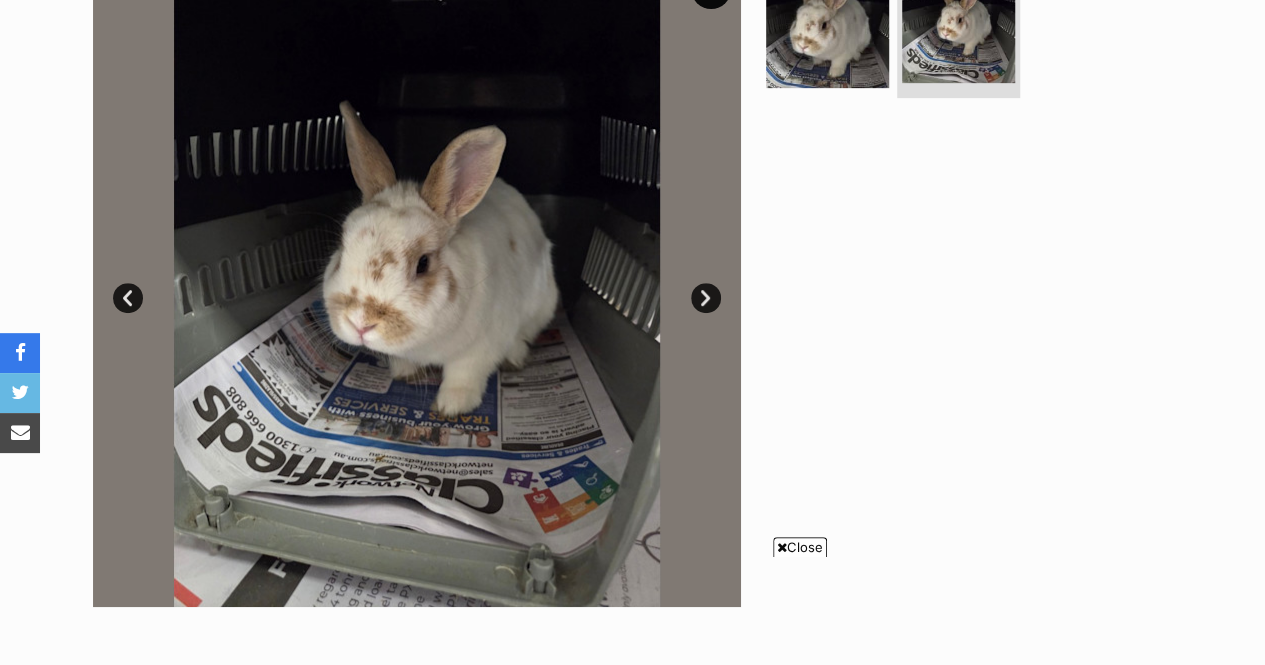 click on "Next" at bounding box center [706, 298] 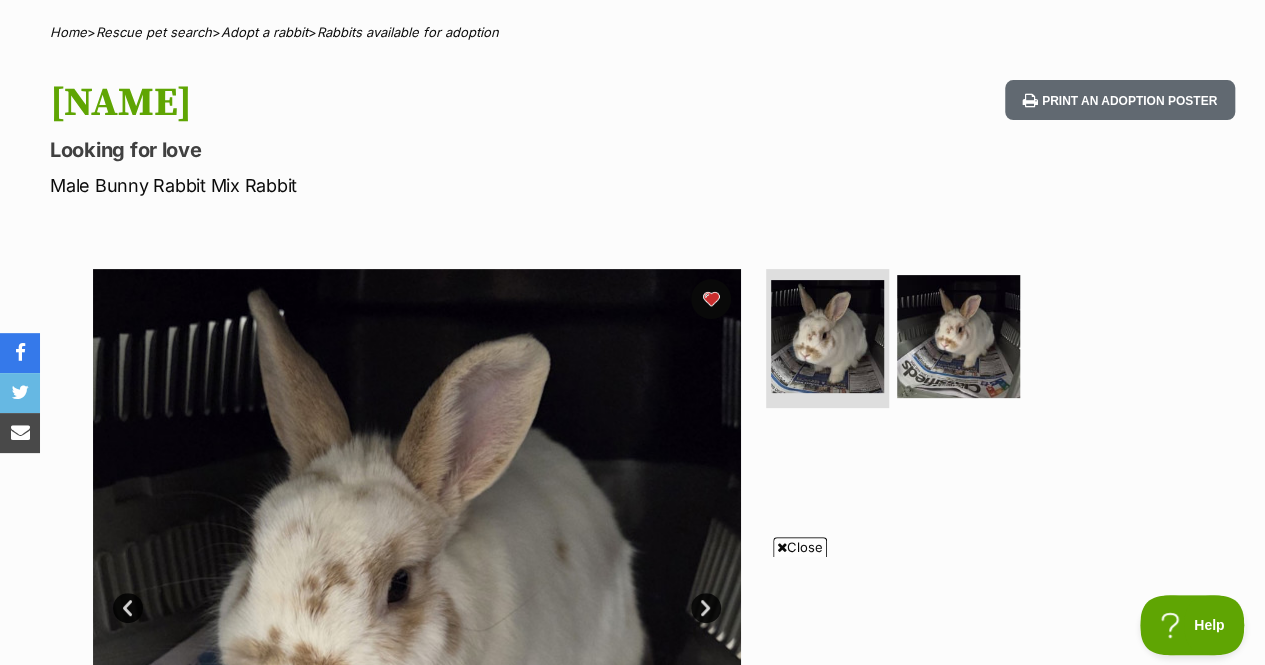 scroll, scrollTop: 0, scrollLeft: 0, axis: both 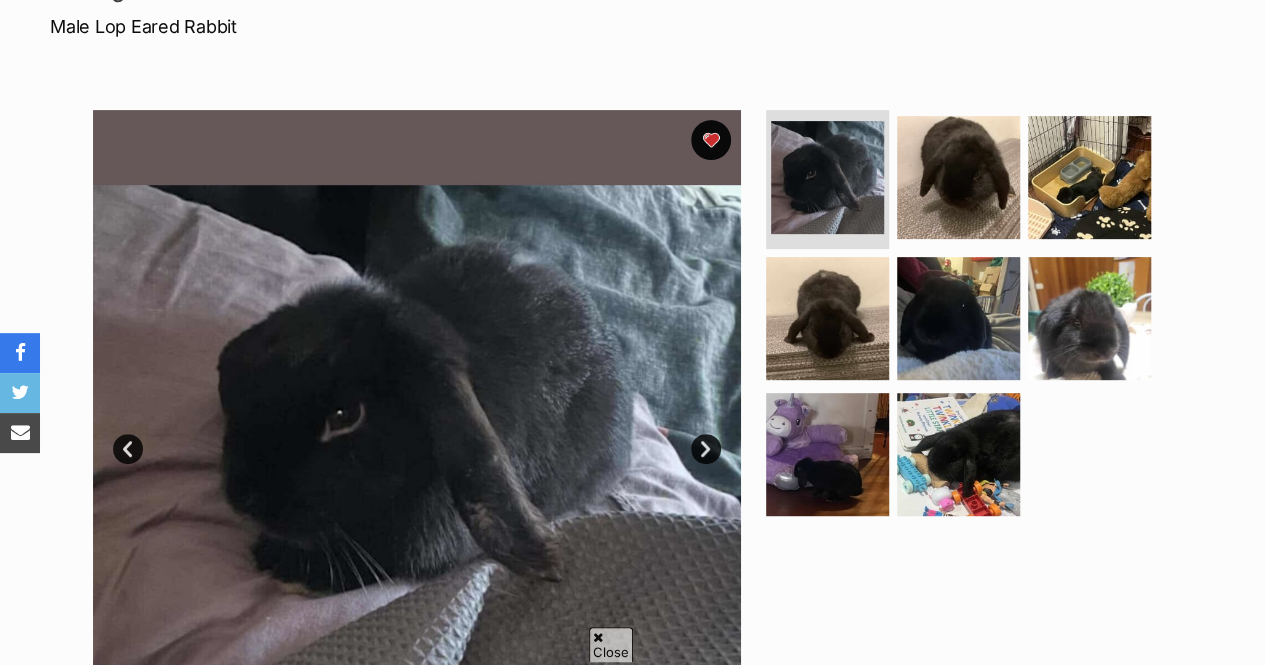 click on "Next" at bounding box center (706, 449) 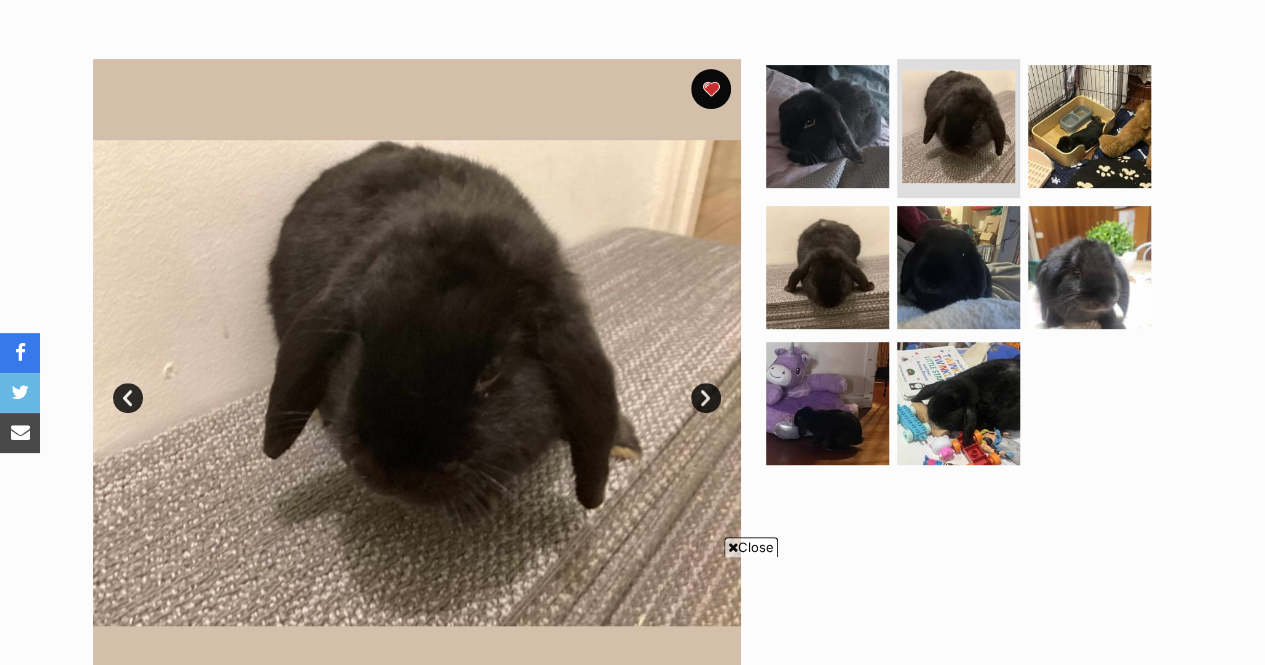 scroll, scrollTop: 0, scrollLeft: 0, axis: both 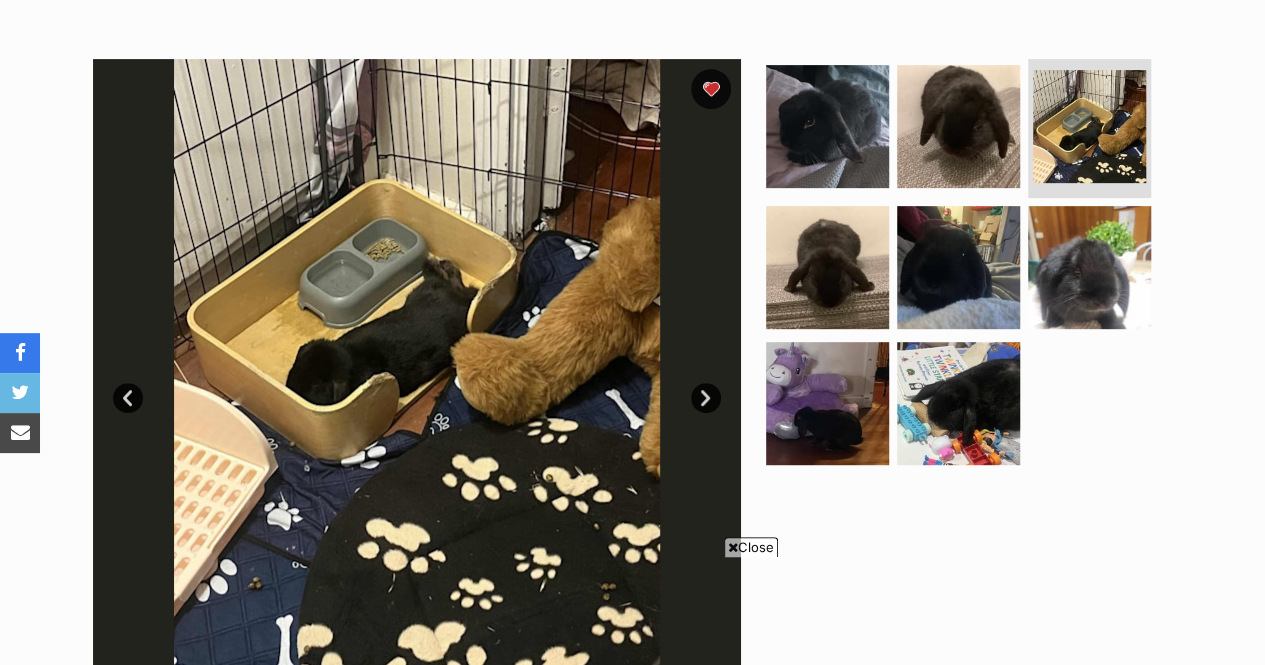 click on "Next" at bounding box center [706, 398] 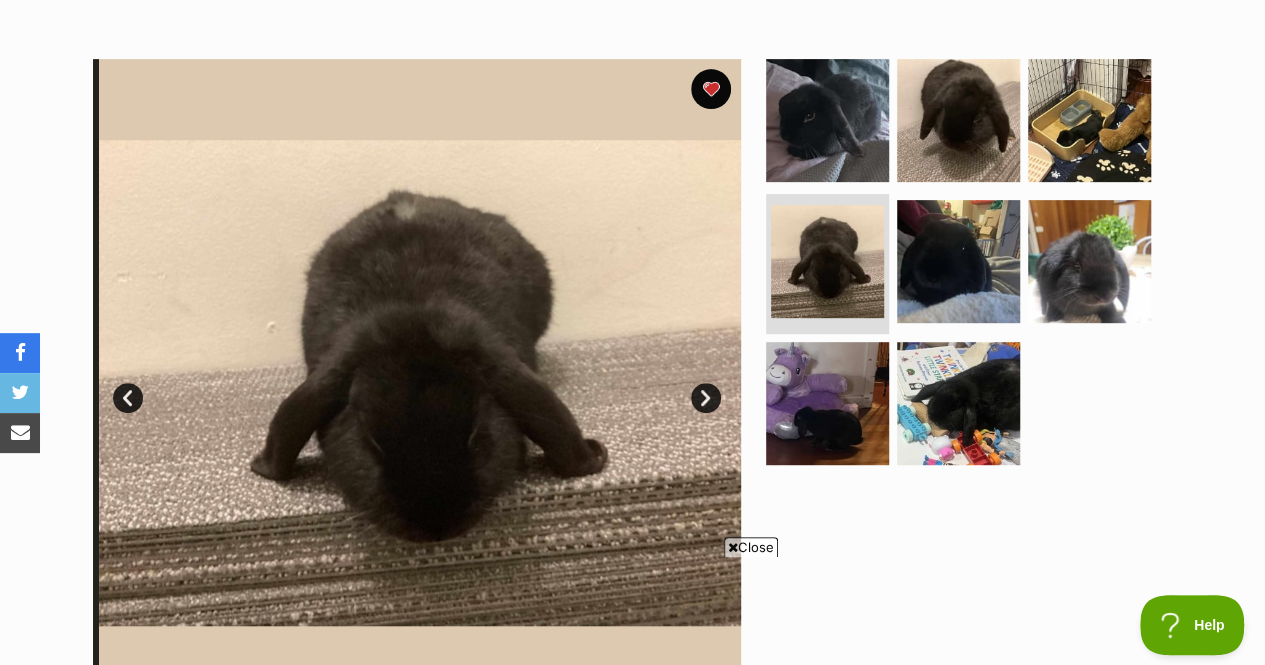 scroll, scrollTop: 0, scrollLeft: 0, axis: both 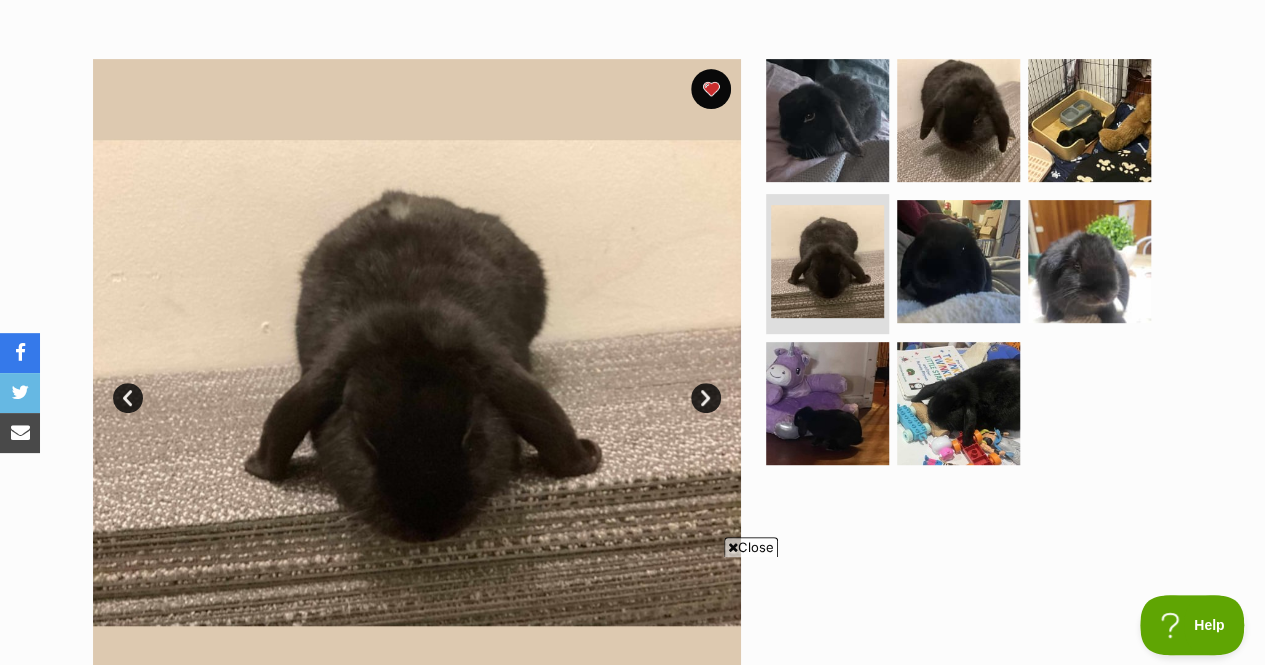 click on "Next" at bounding box center (706, 398) 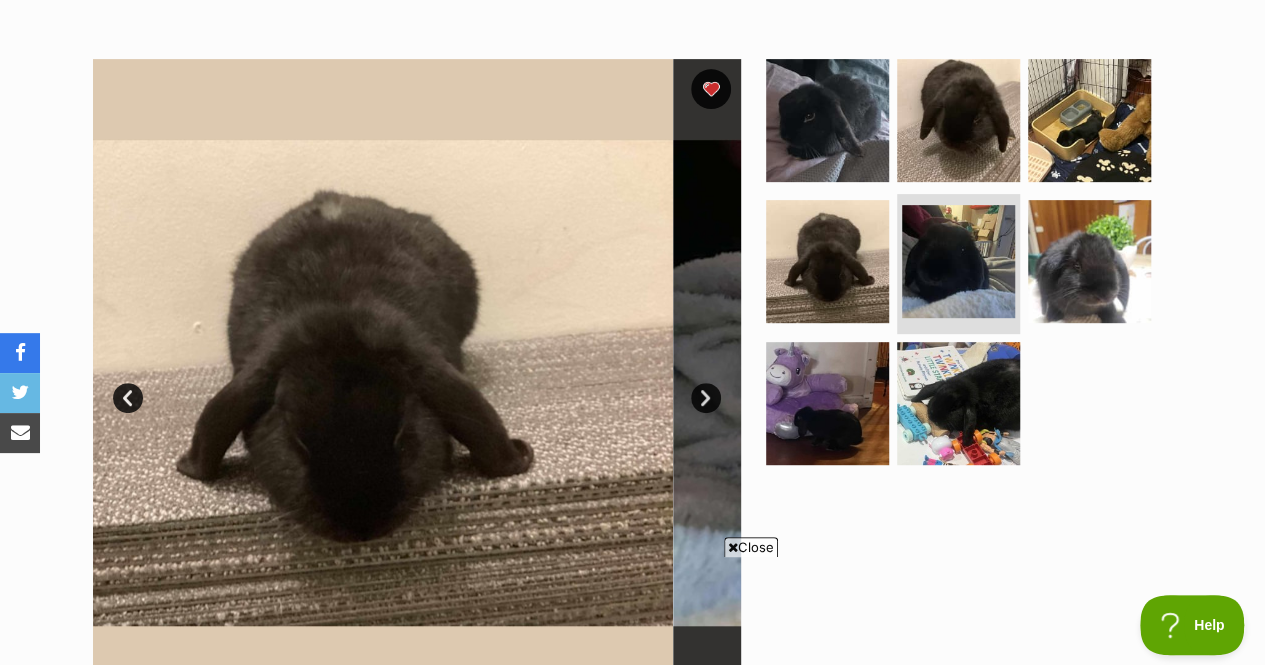 scroll, scrollTop: 0, scrollLeft: 0, axis: both 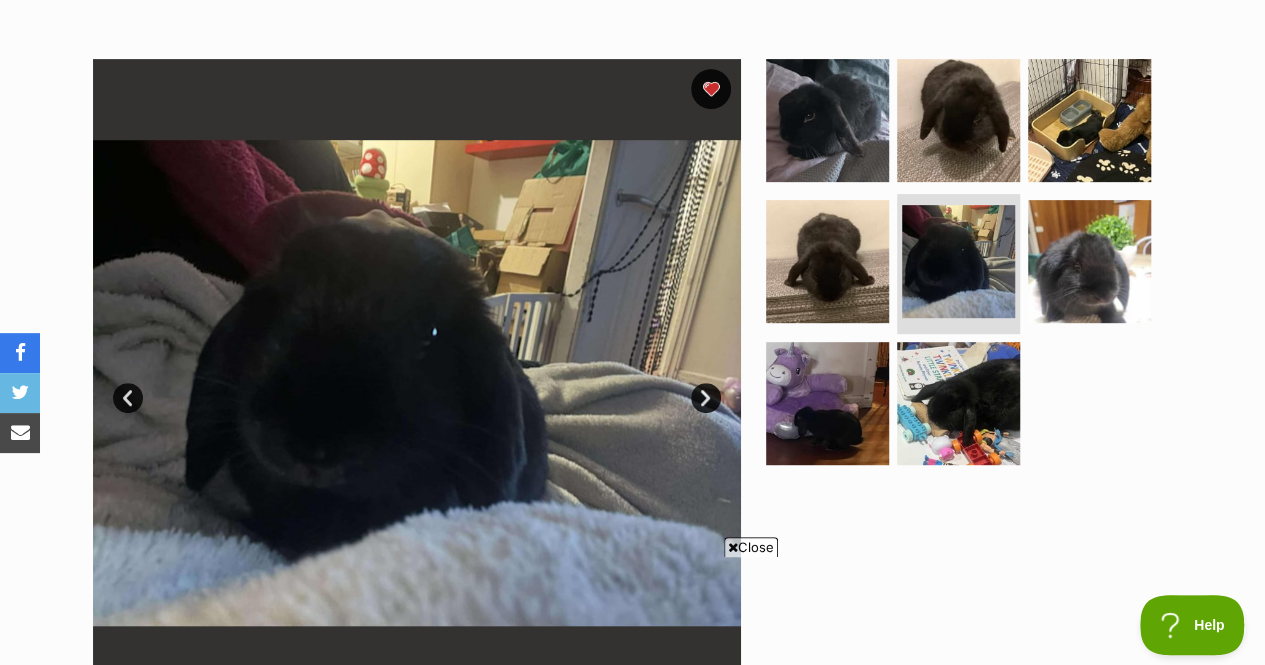 click on "Next" at bounding box center (706, 398) 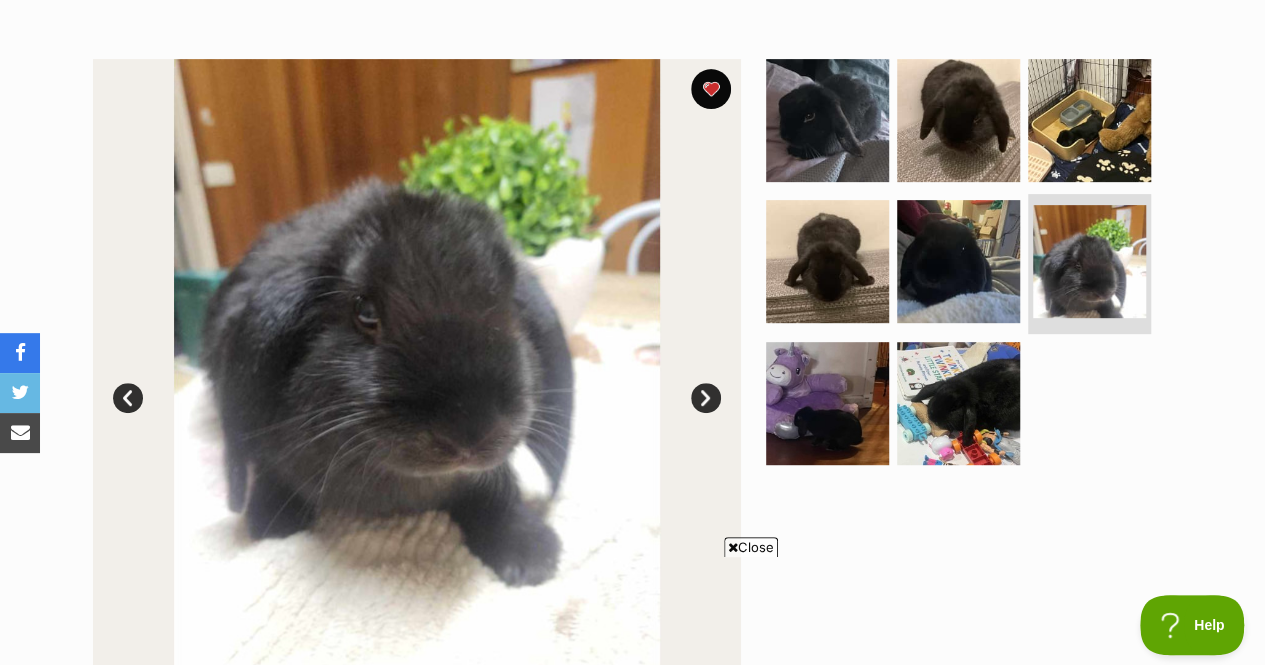 click on "Next" at bounding box center (706, 398) 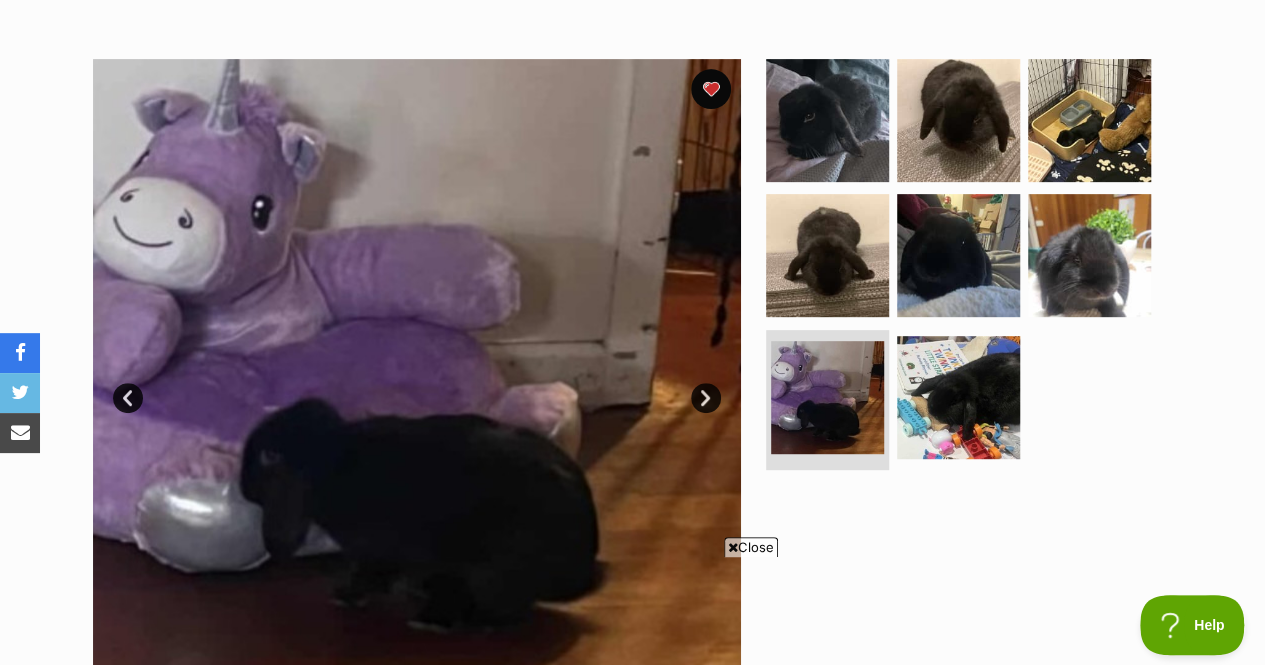 click on "Next" at bounding box center (706, 398) 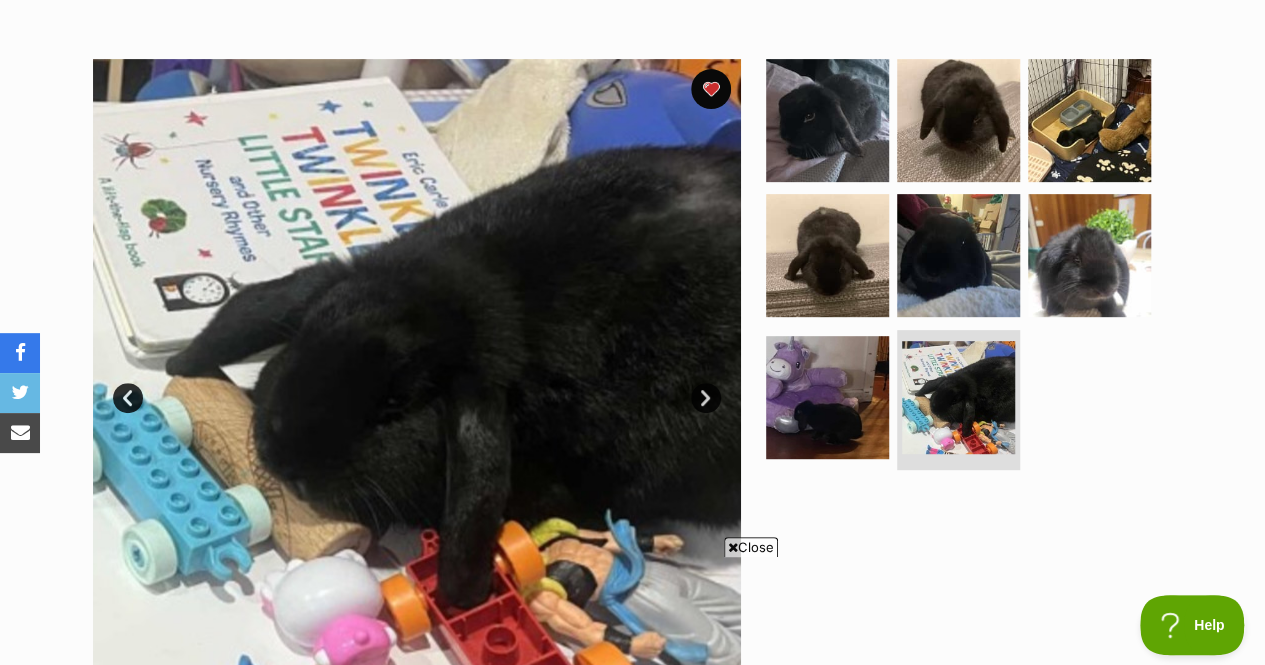 click on "Next" at bounding box center [706, 398] 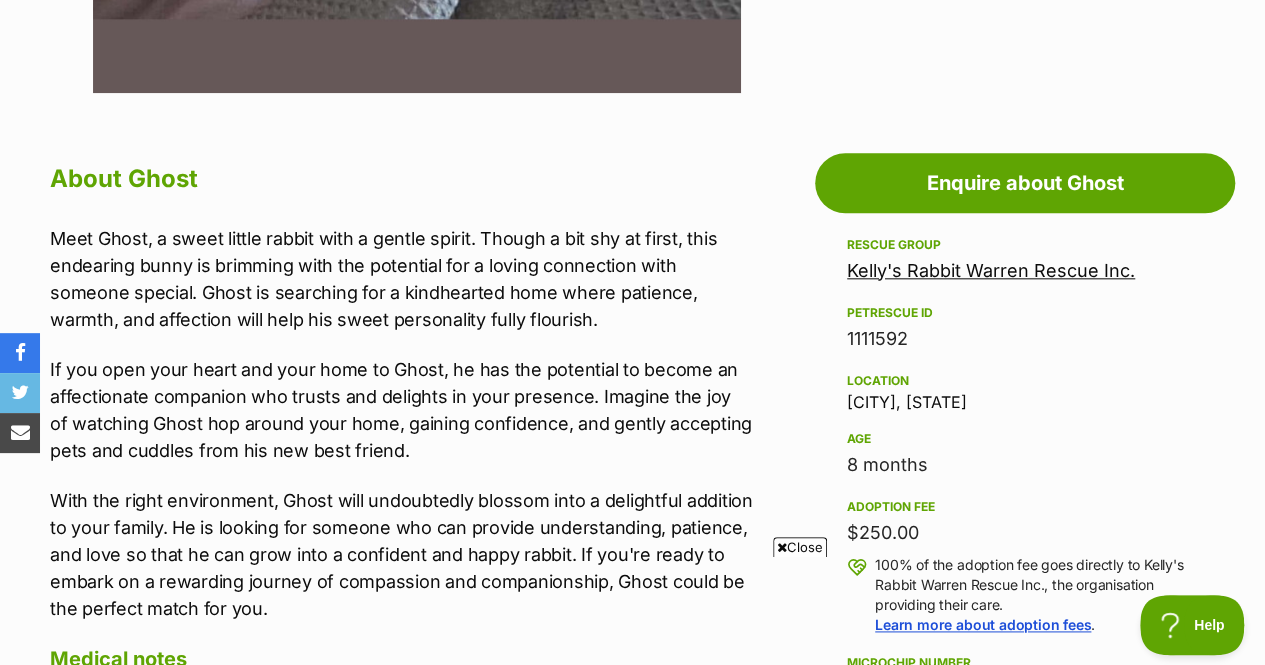 scroll, scrollTop: 967, scrollLeft: 0, axis: vertical 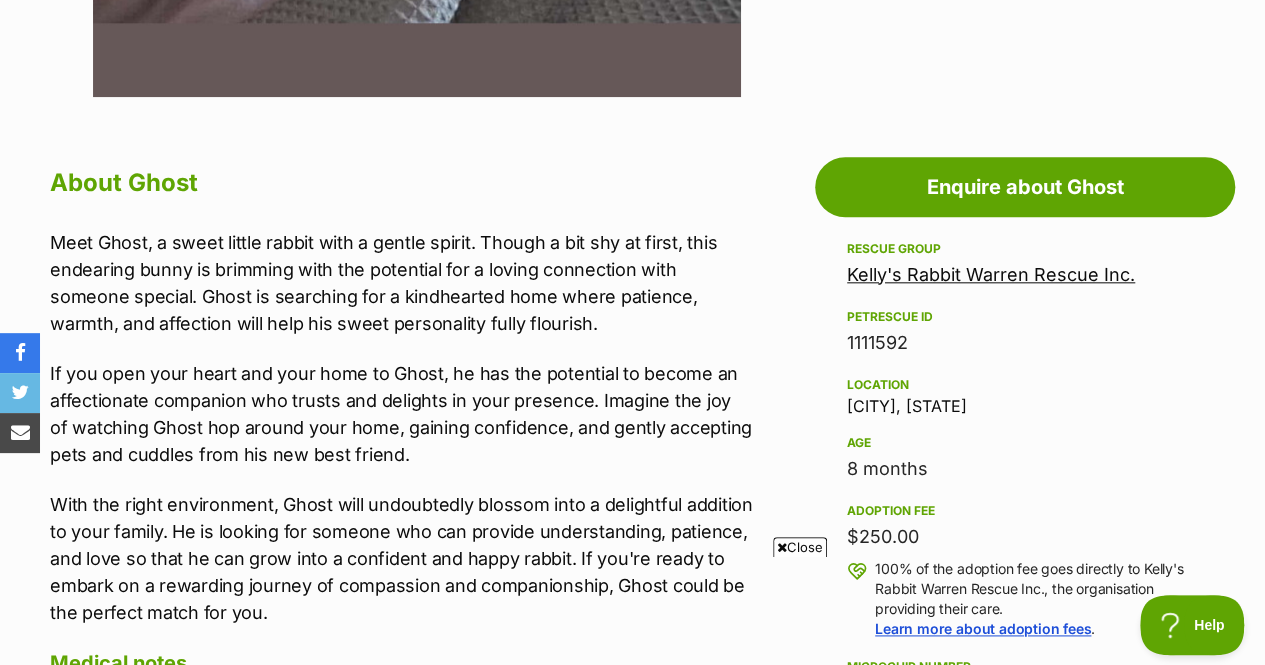 click on "Location
Doveton, VIC" at bounding box center [1025, 394] 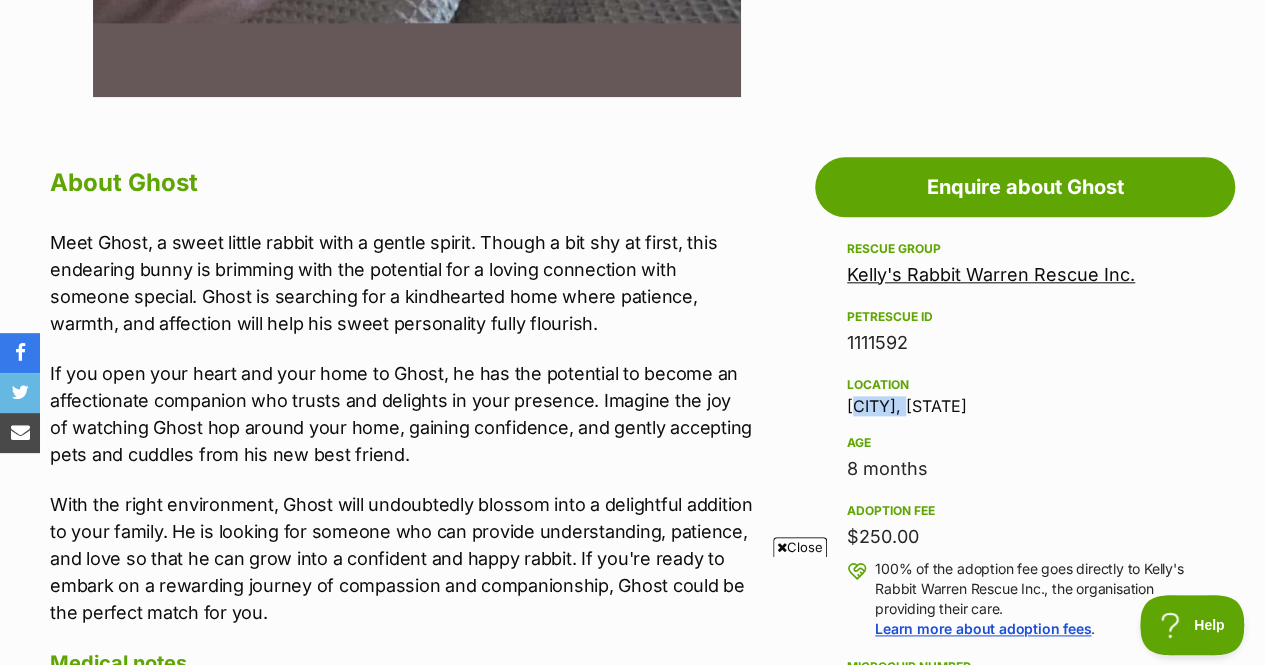 click on "Location
Doveton, VIC" at bounding box center [1025, 394] 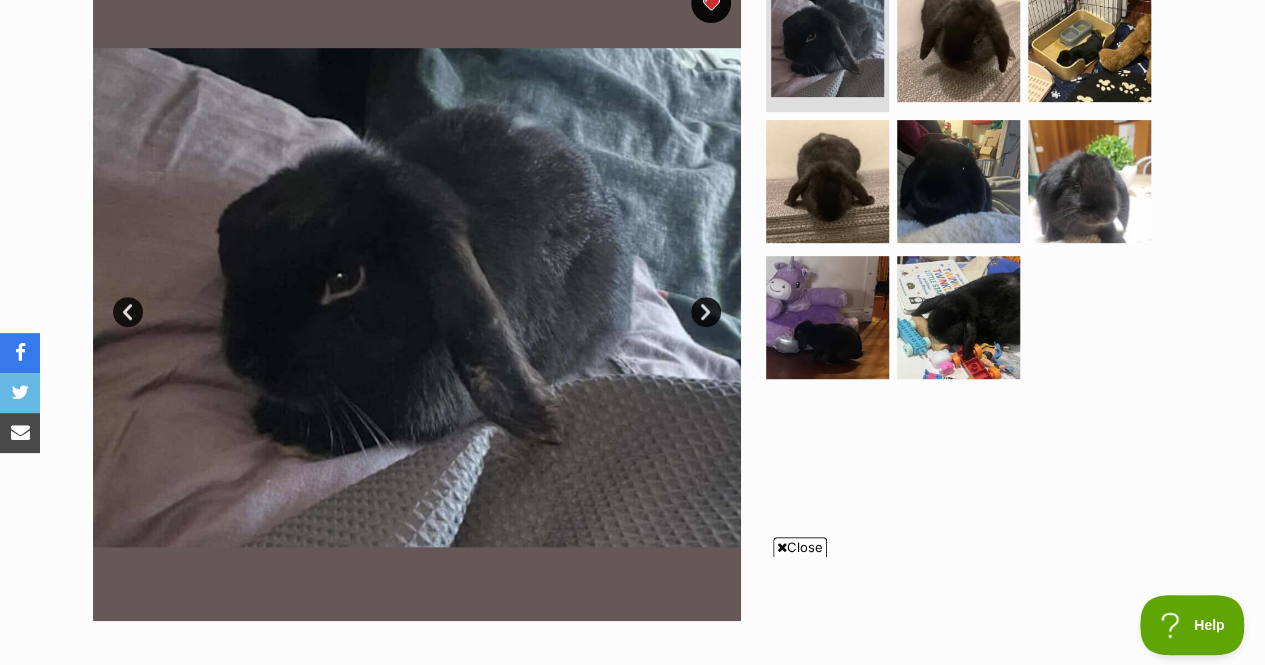 scroll, scrollTop: 0, scrollLeft: 0, axis: both 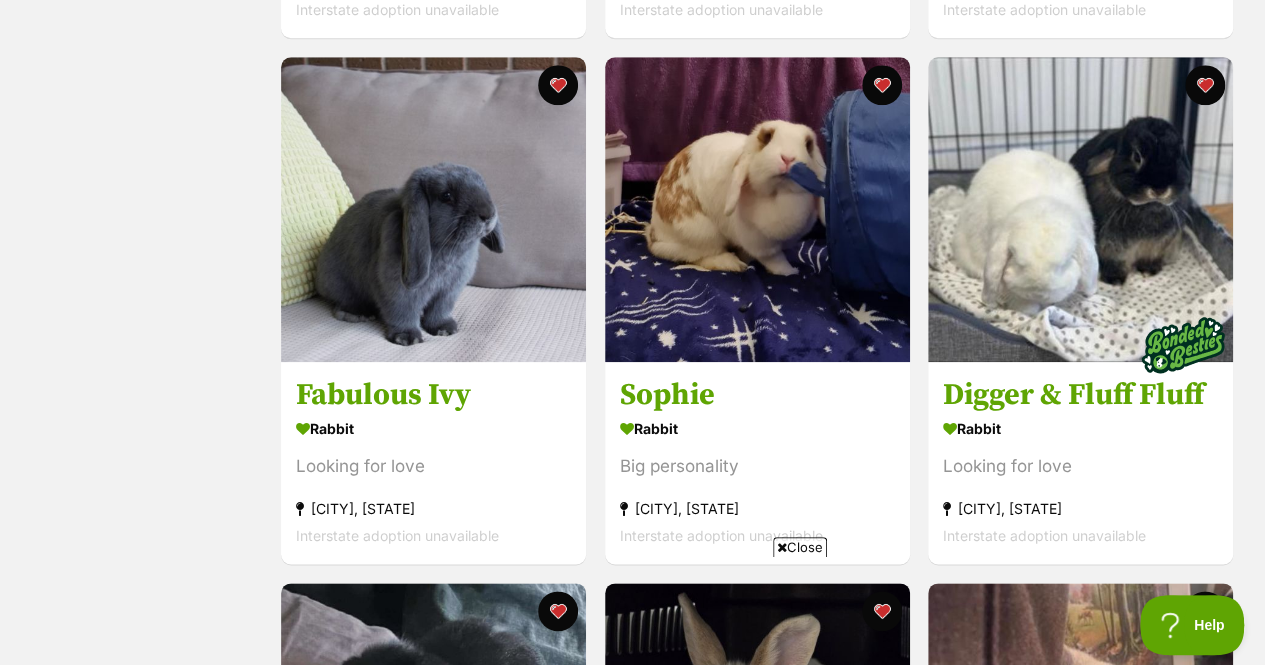 click at bounding box center [1080, 209] 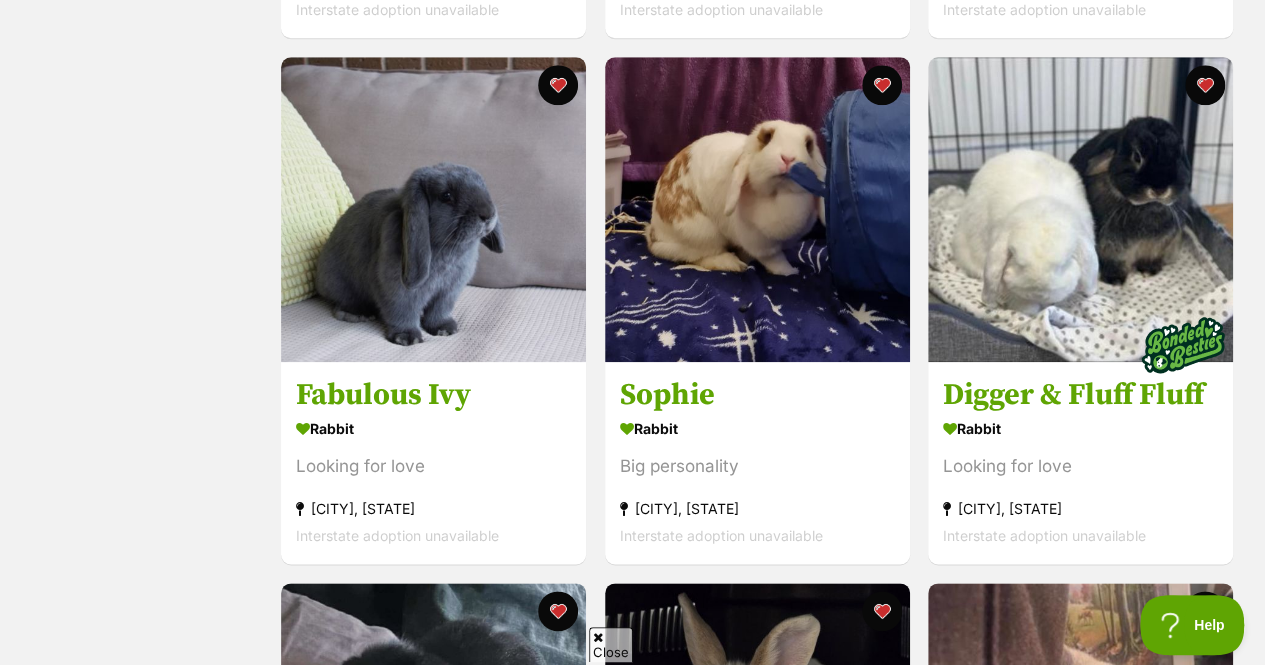 click at bounding box center (433, 209) 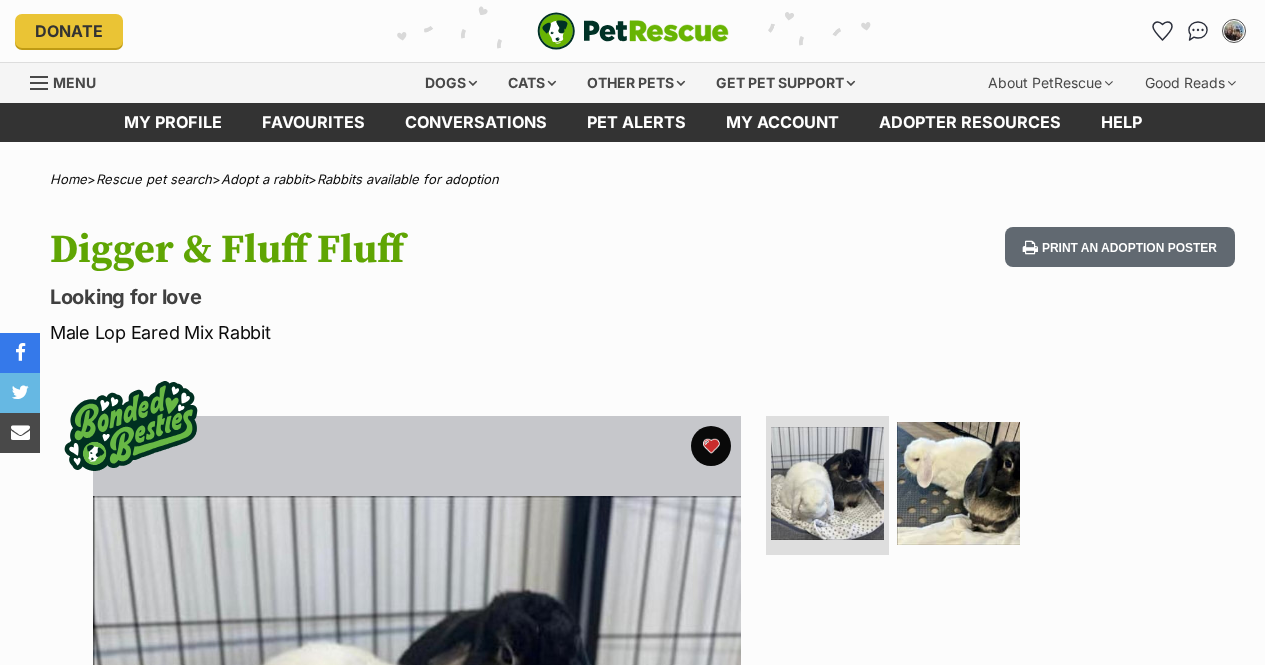 scroll, scrollTop: 422, scrollLeft: 0, axis: vertical 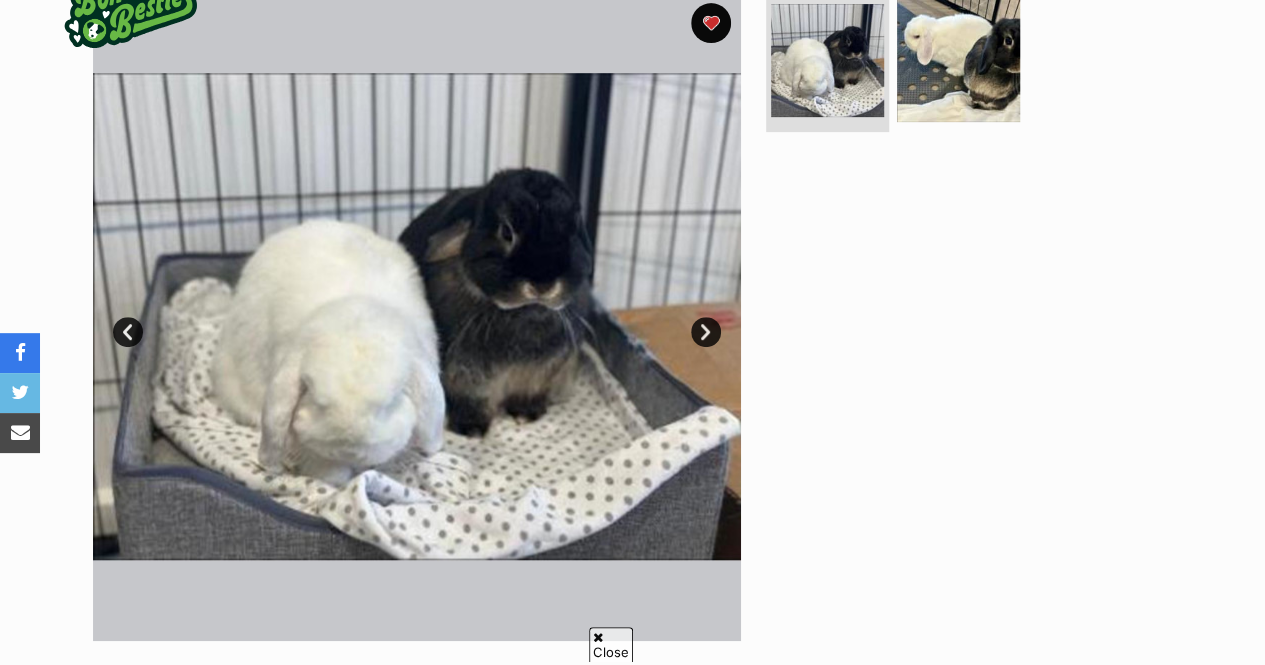 click on "Next" at bounding box center (706, 332) 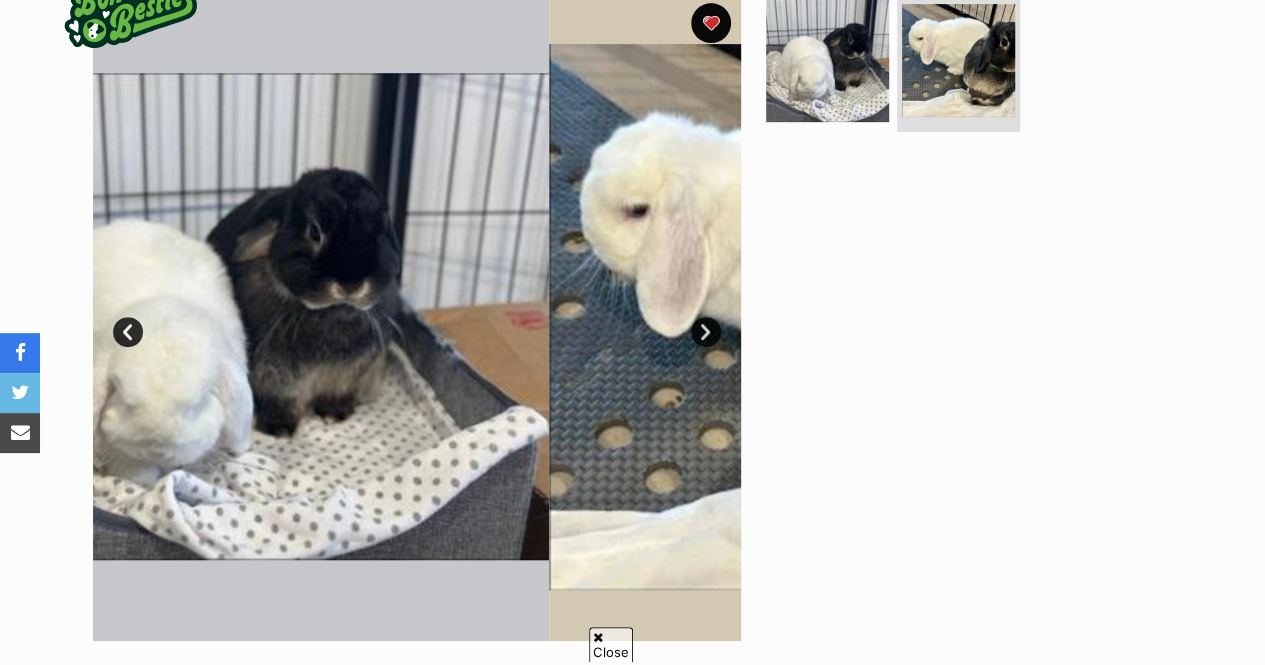 scroll, scrollTop: 0, scrollLeft: 0, axis: both 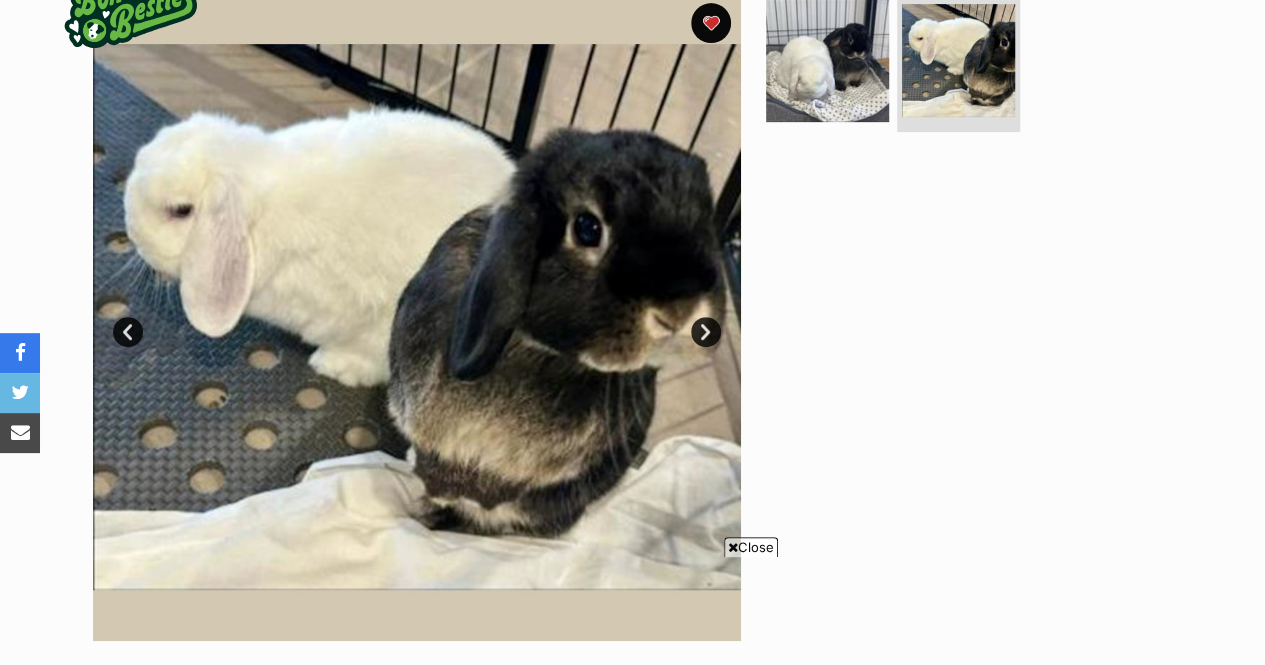 click on "Next" at bounding box center (706, 332) 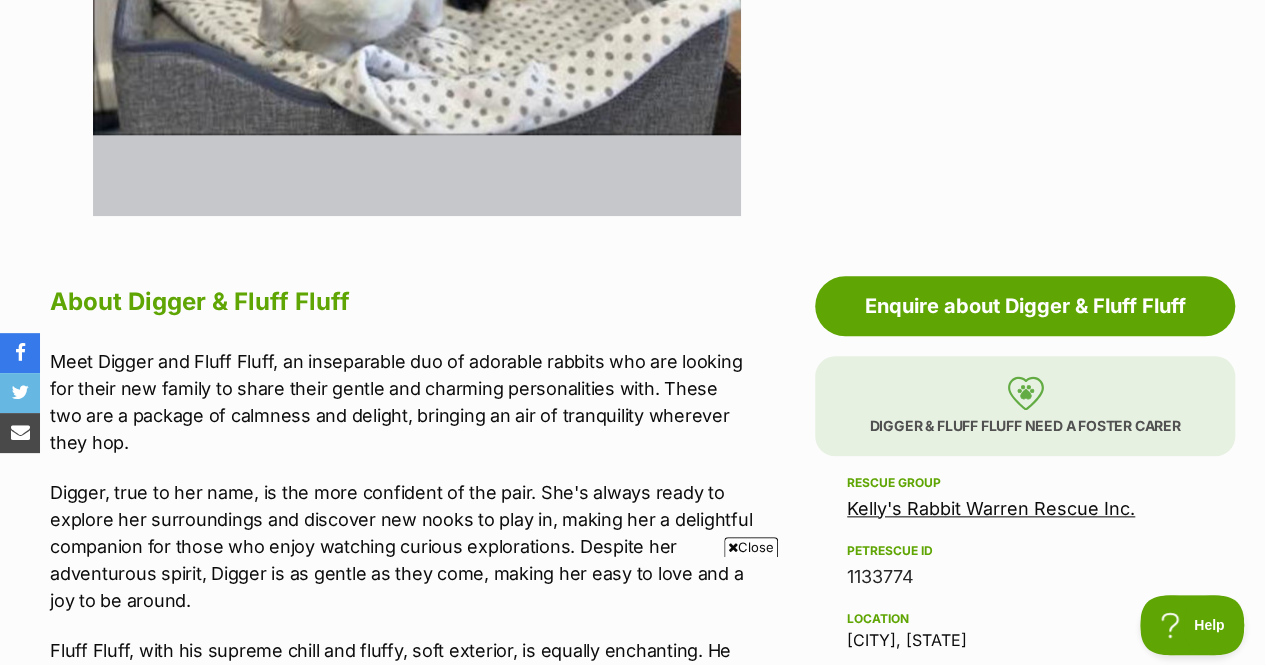 scroll, scrollTop: 512, scrollLeft: 0, axis: vertical 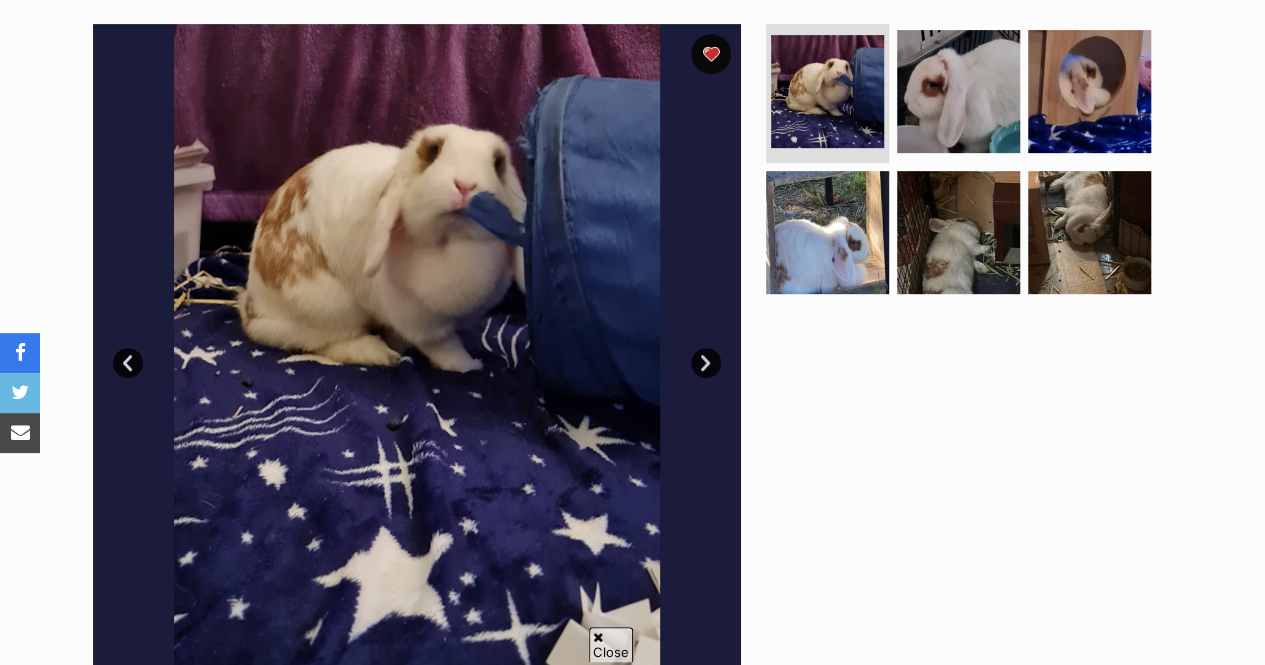 click on "Next" at bounding box center [706, 363] 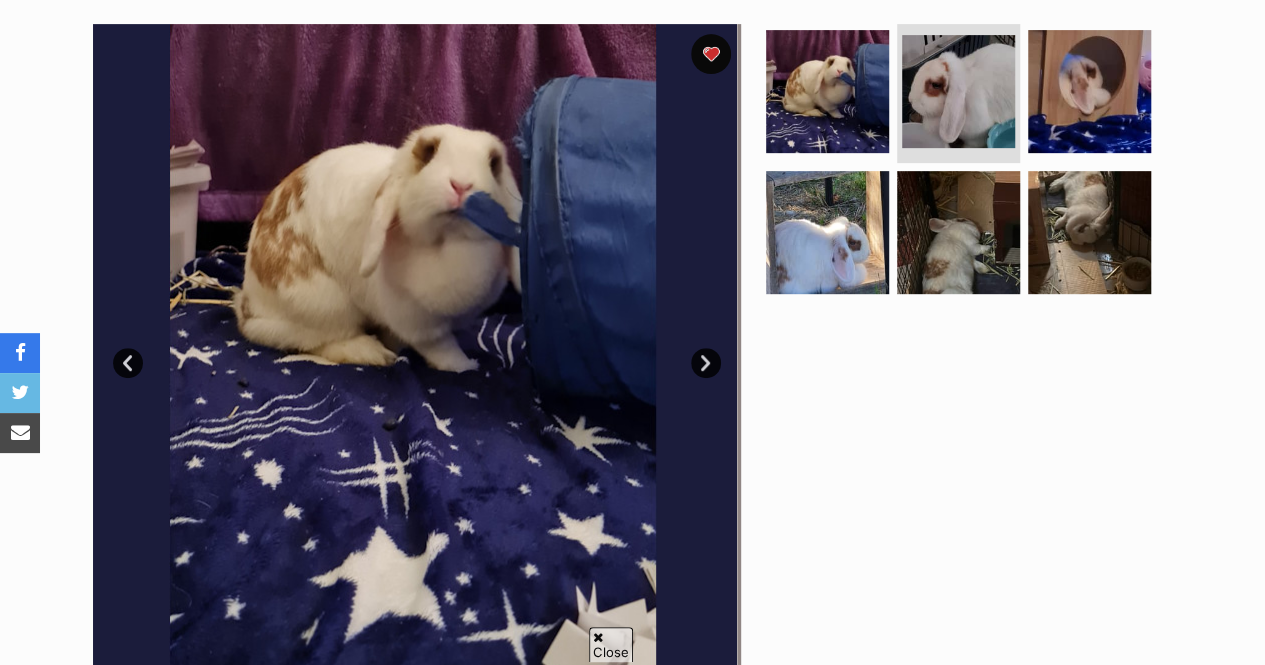 scroll, scrollTop: 0, scrollLeft: 0, axis: both 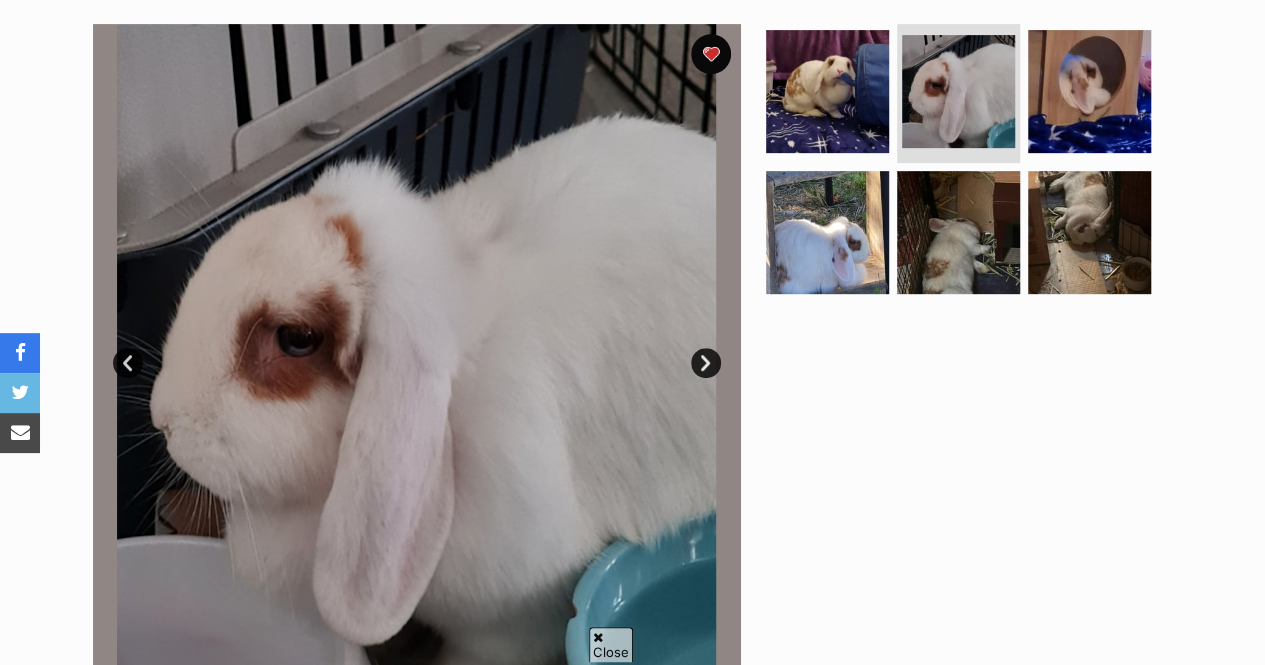 click on "Next" at bounding box center [706, 363] 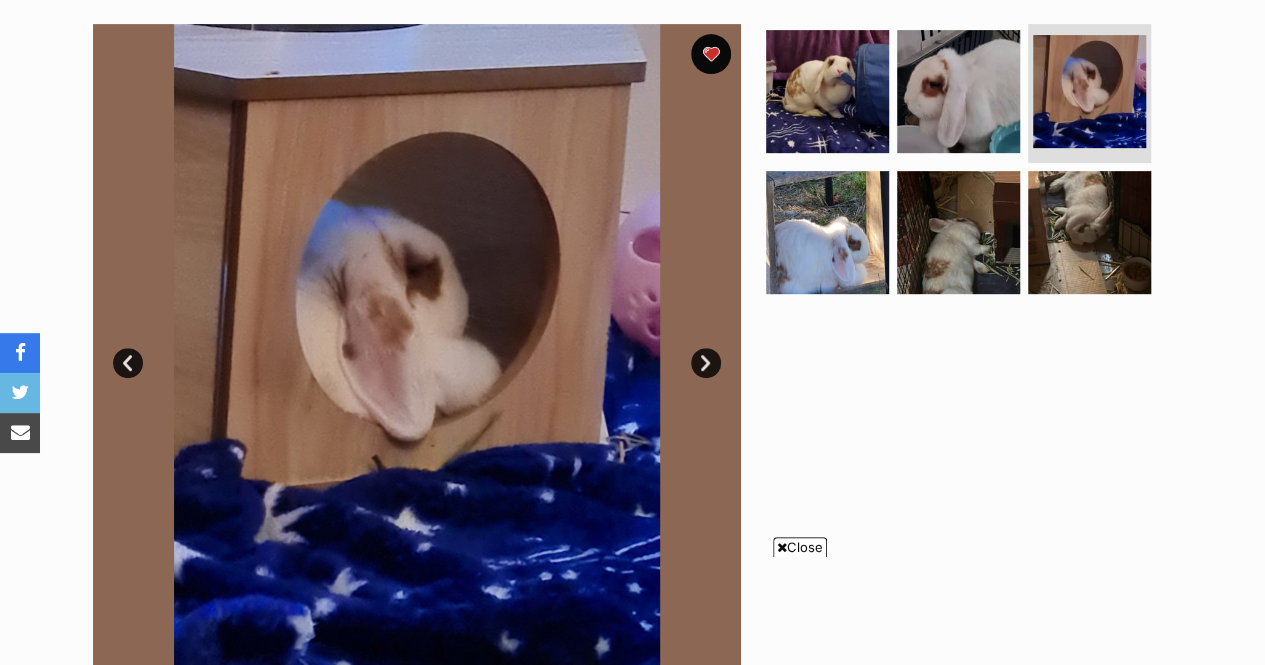 scroll, scrollTop: 0, scrollLeft: 0, axis: both 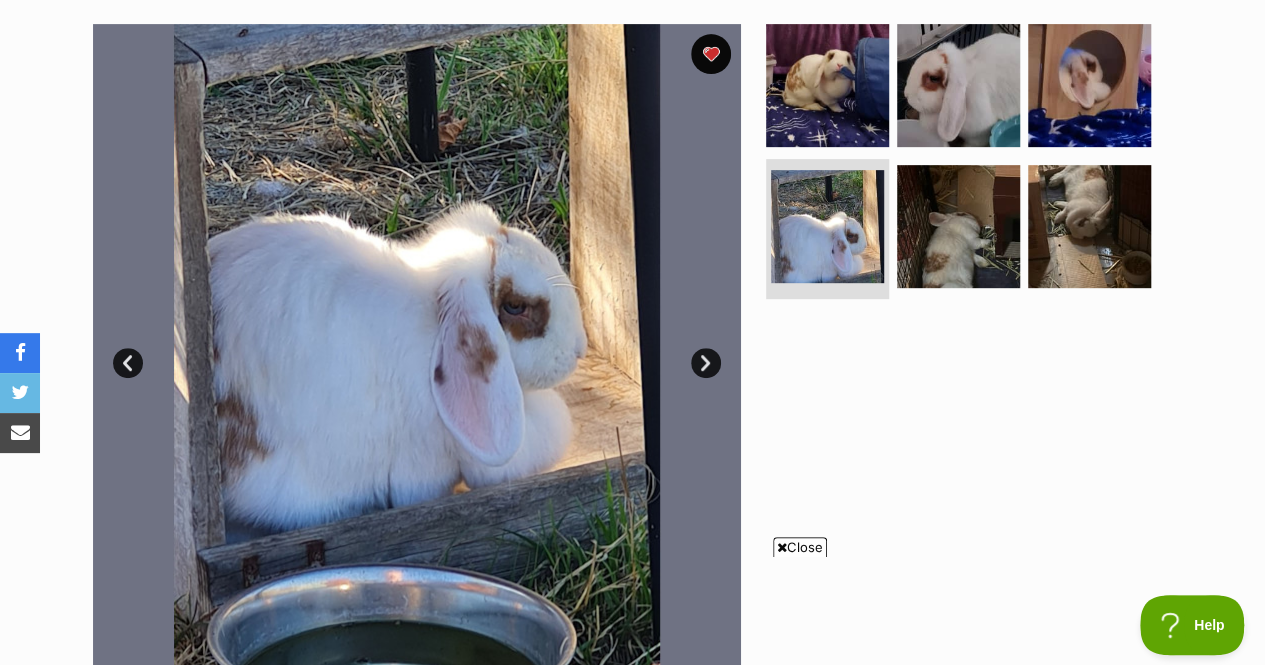 click on "Next" at bounding box center (706, 363) 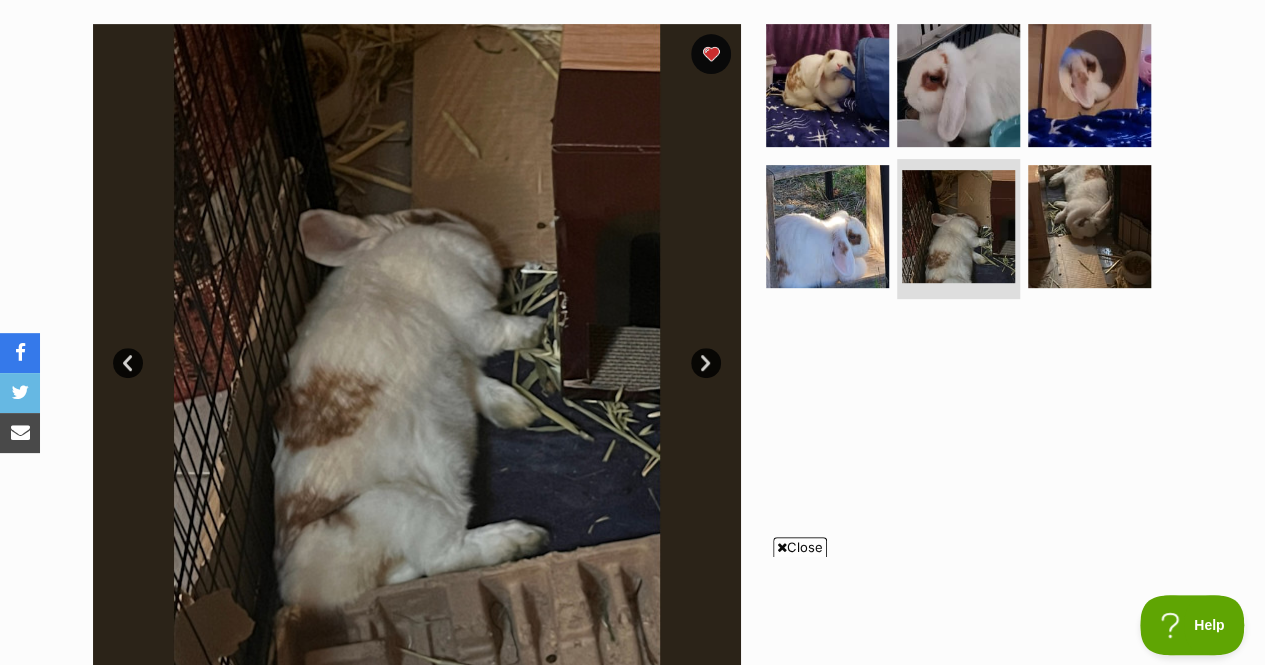 scroll, scrollTop: 0, scrollLeft: 0, axis: both 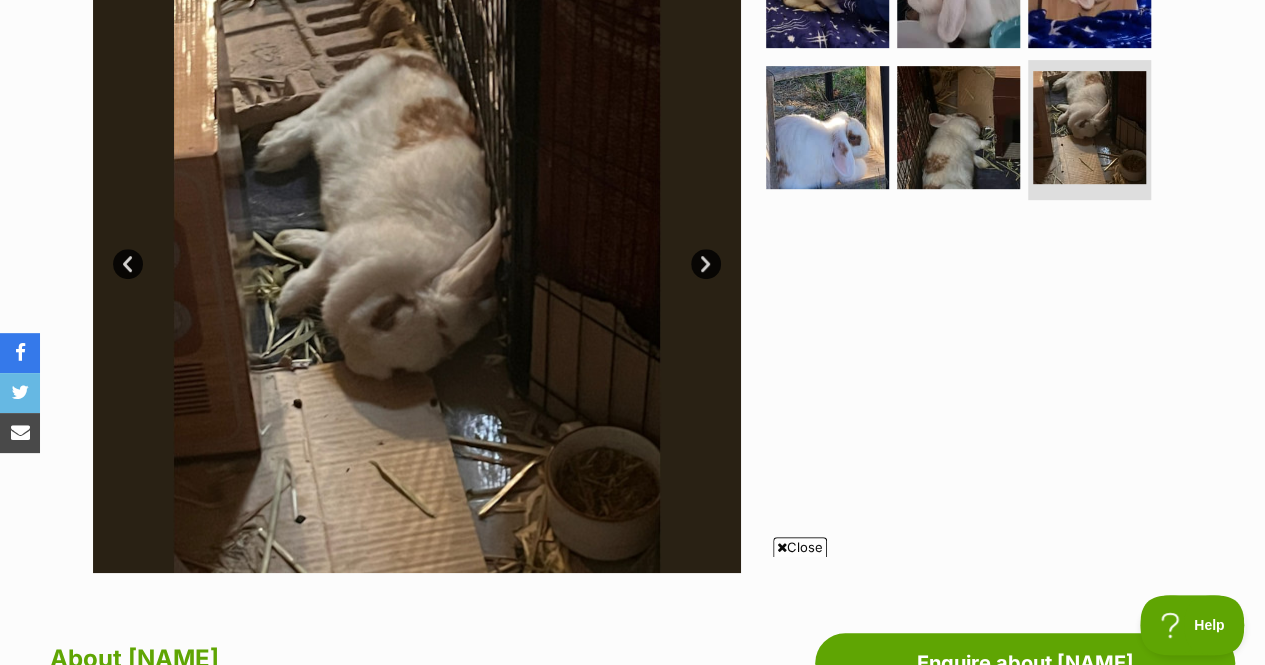 click on "Next" at bounding box center (706, 264) 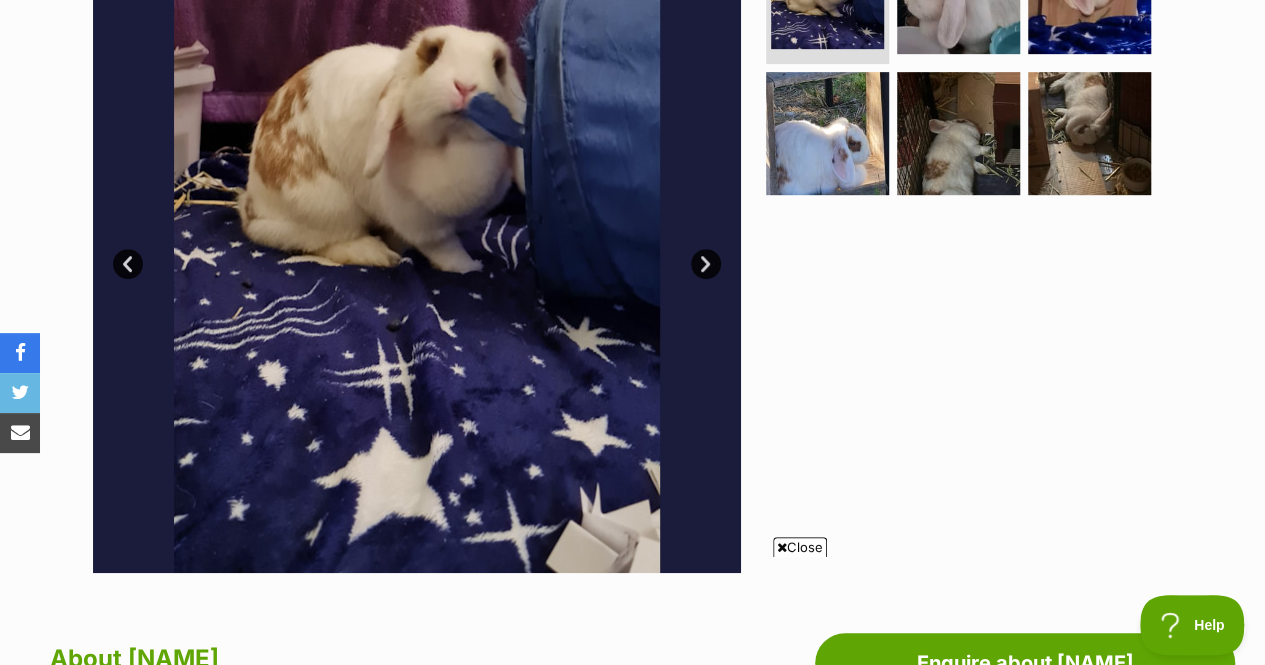click on "Next" at bounding box center [706, 264] 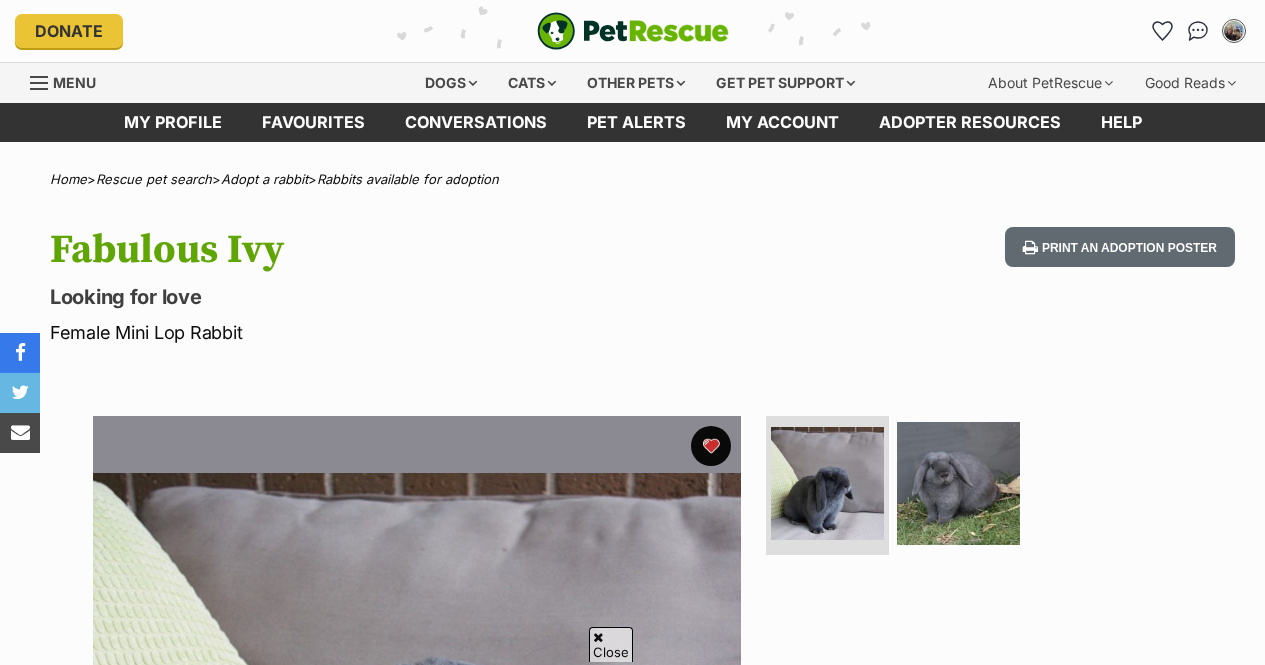 scroll, scrollTop: 302, scrollLeft: 0, axis: vertical 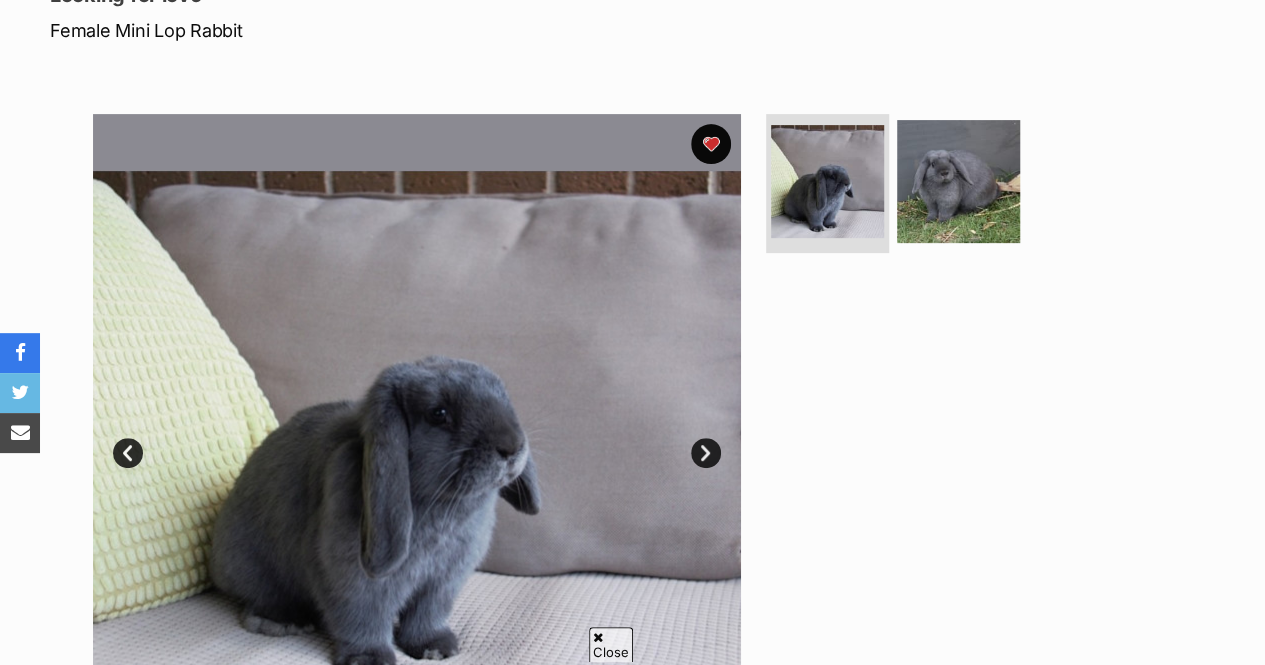 click on "Next" at bounding box center [706, 453] 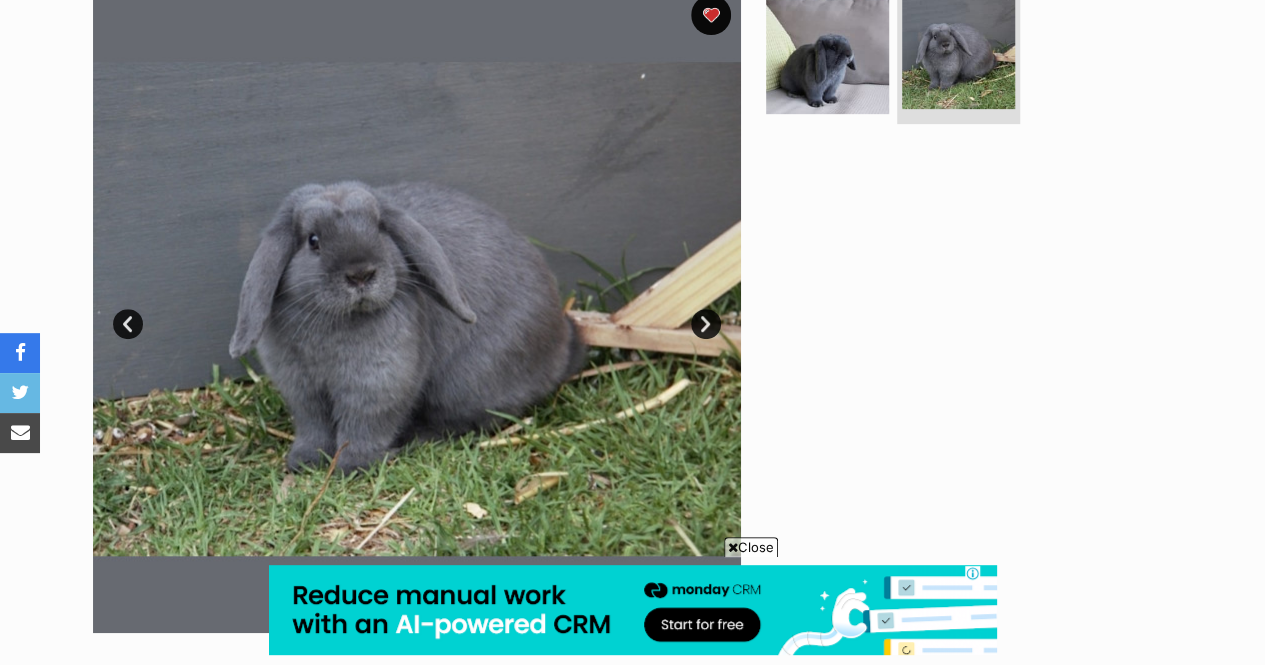 scroll, scrollTop: 0, scrollLeft: 0, axis: both 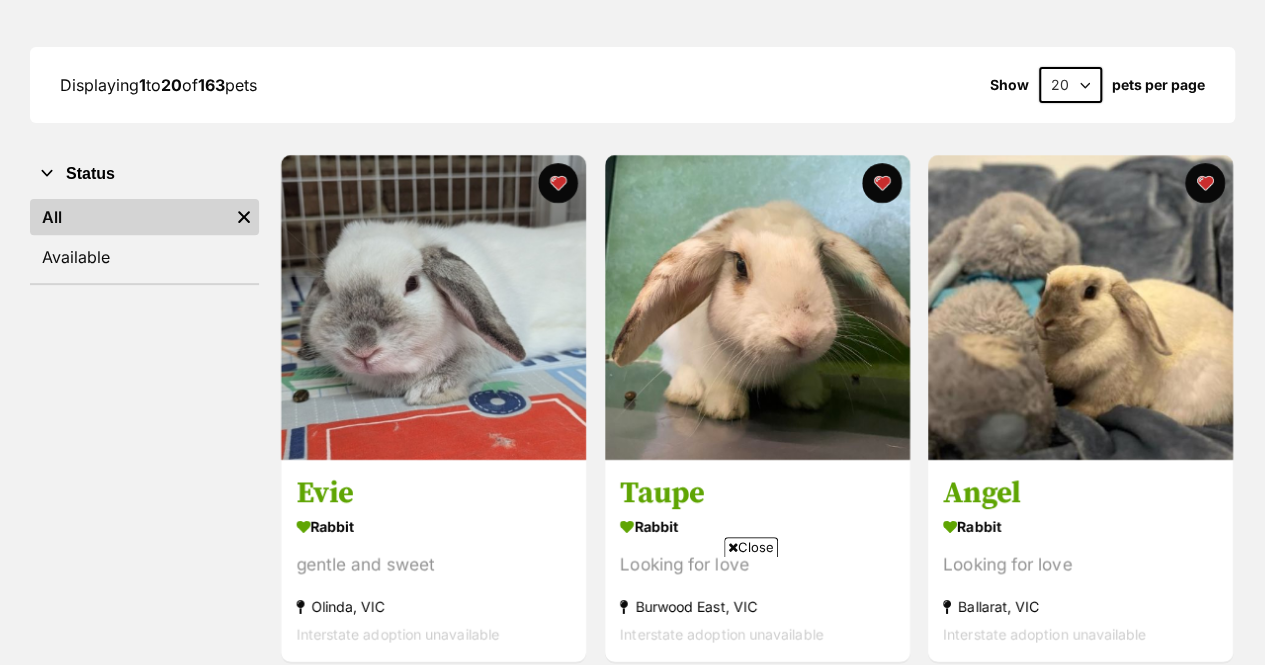 click at bounding box center [1080, 307] 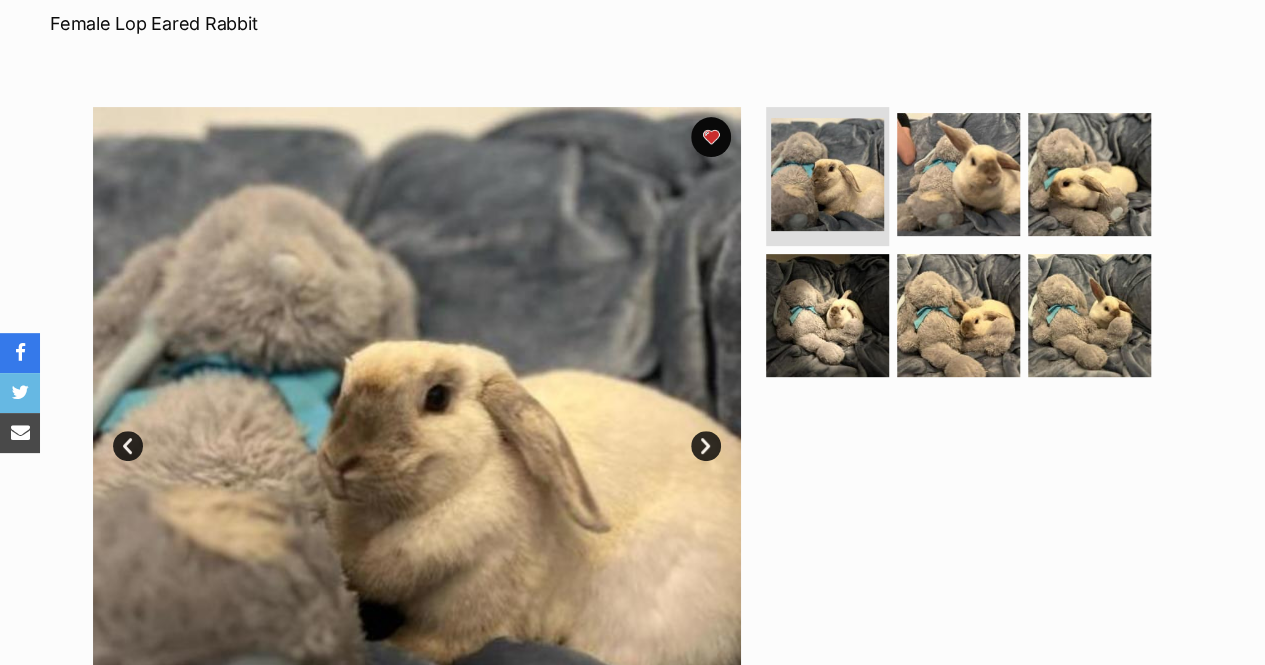 scroll, scrollTop: 0, scrollLeft: 0, axis: both 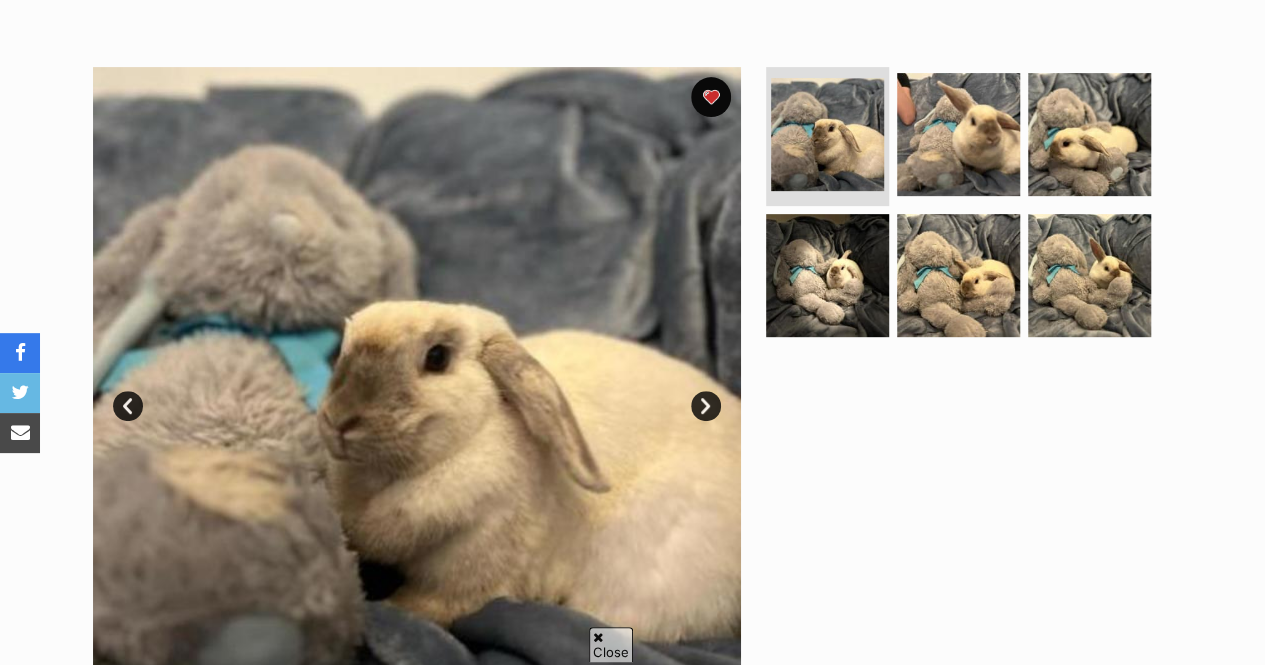 click on "Next" at bounding box center [706, 406] 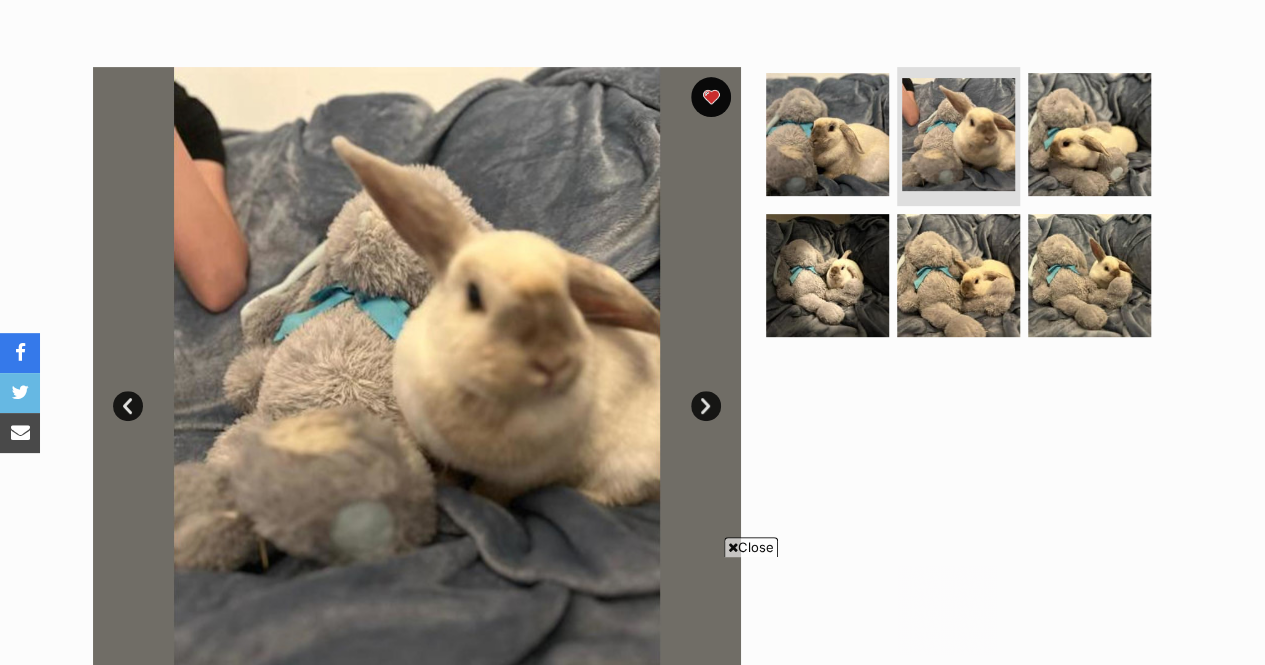 scroll, scrollTop: 0, scrollLeft: 0, axis: both 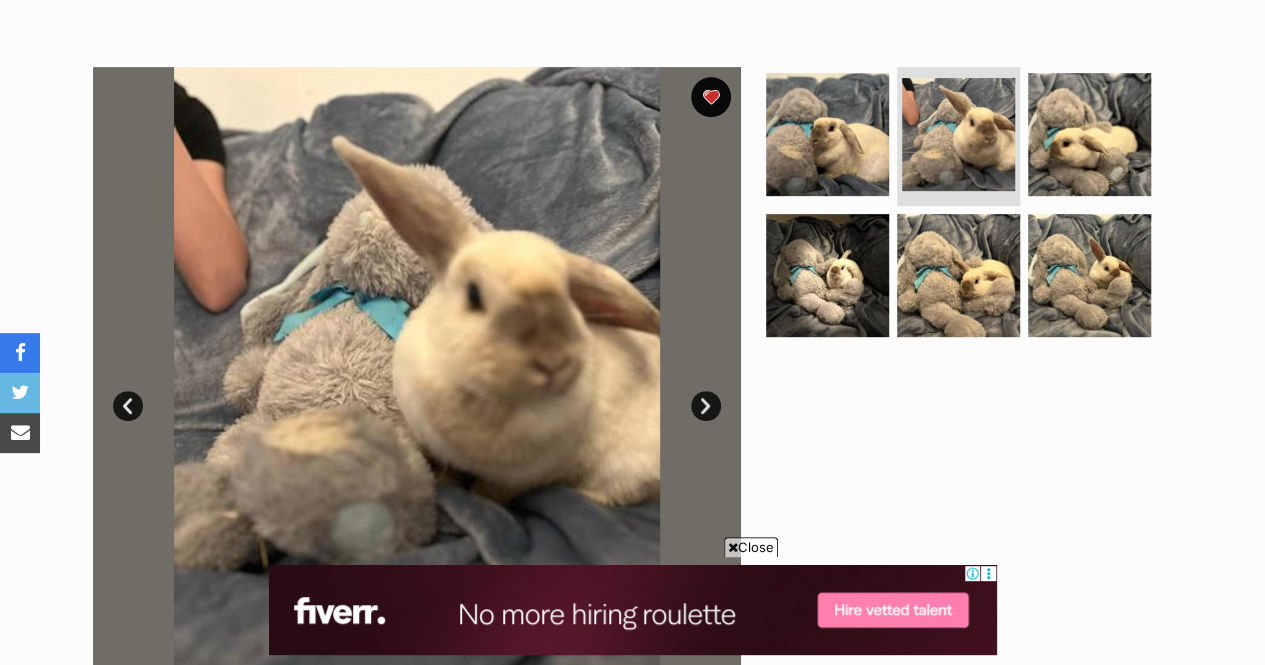 click on "Next" at bounding box center (706, 406) 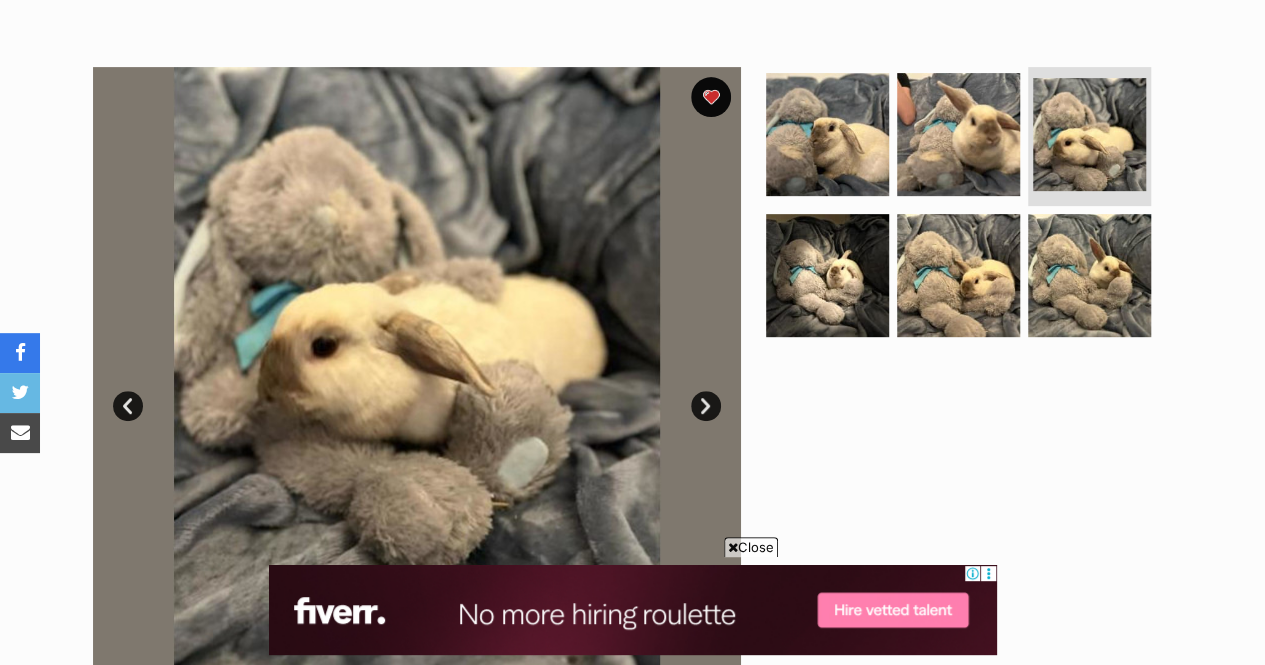 scroll, scrollTop: 0, scrollLeft: 0, axis: both 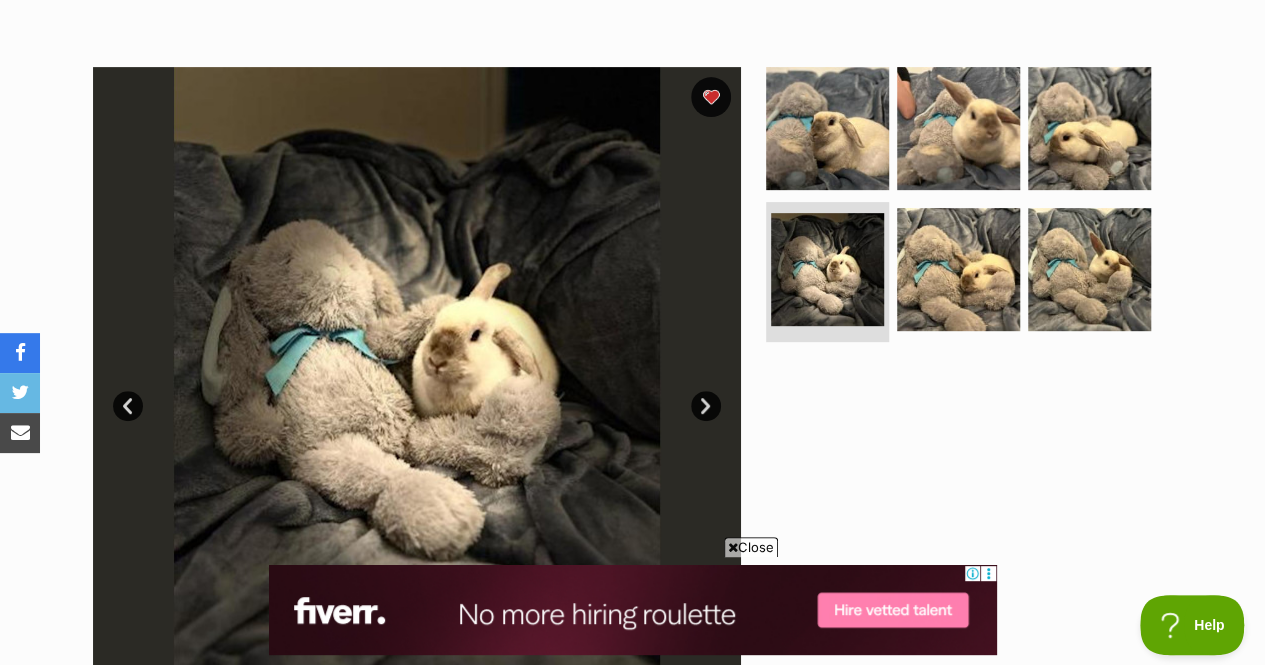 click on "Next" at bounding box center (706, 406) 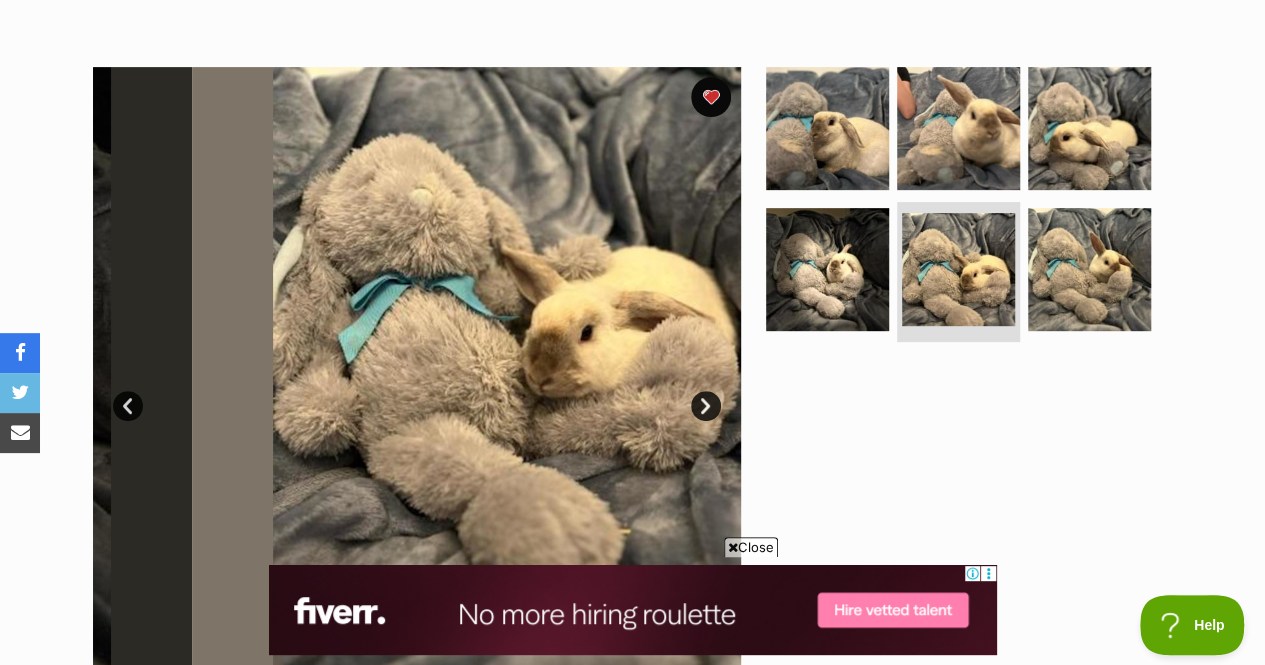 scroll, scrollTop: 0, scrollLeft: 0, axis: both 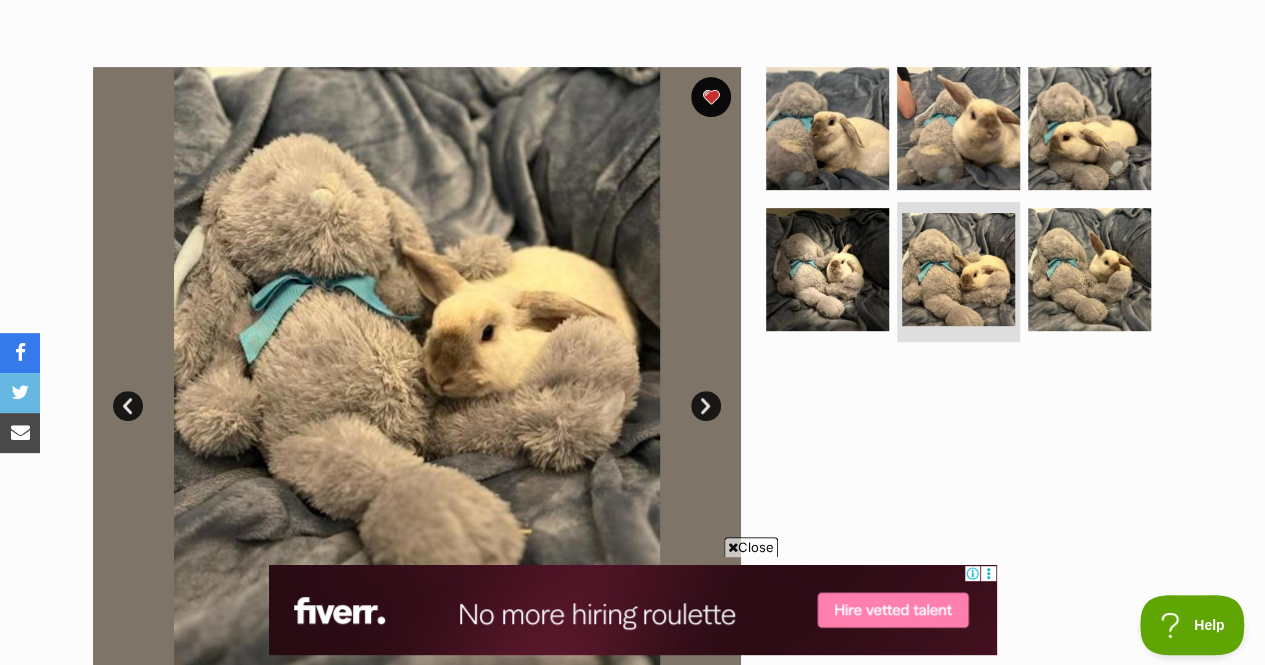 click on "Next" at bounding box center (706, 406) 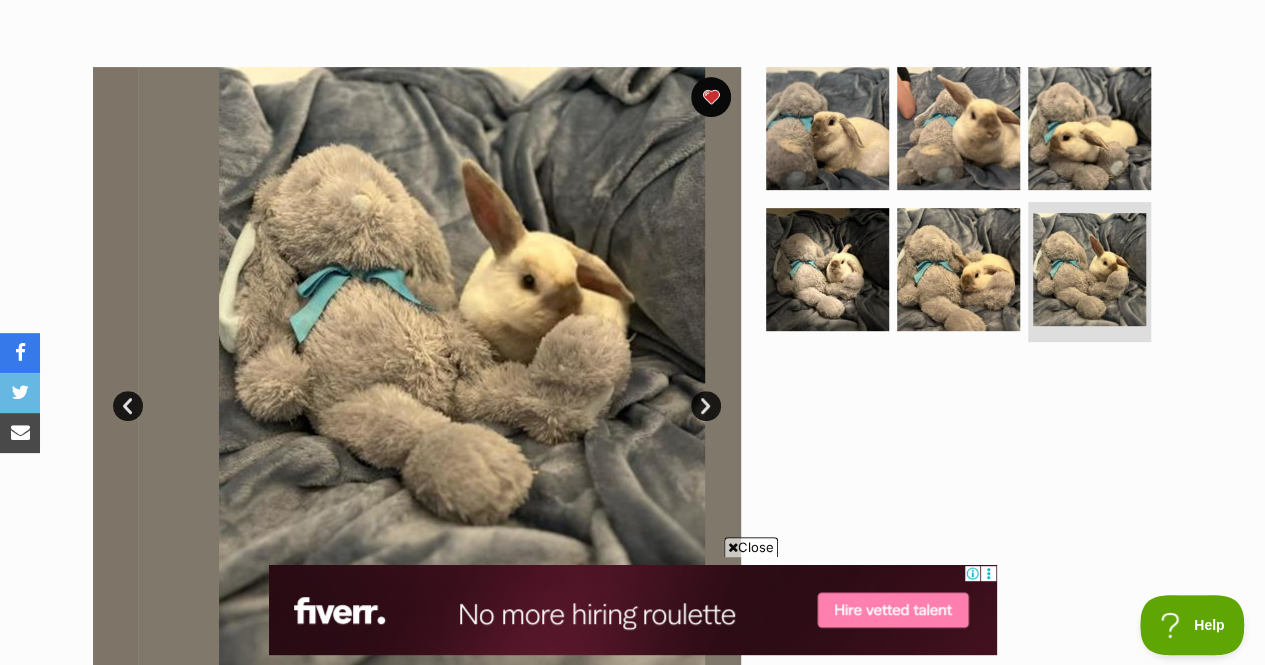 scroll, scrollTop: 0, scrollLeft: 0, axis: both 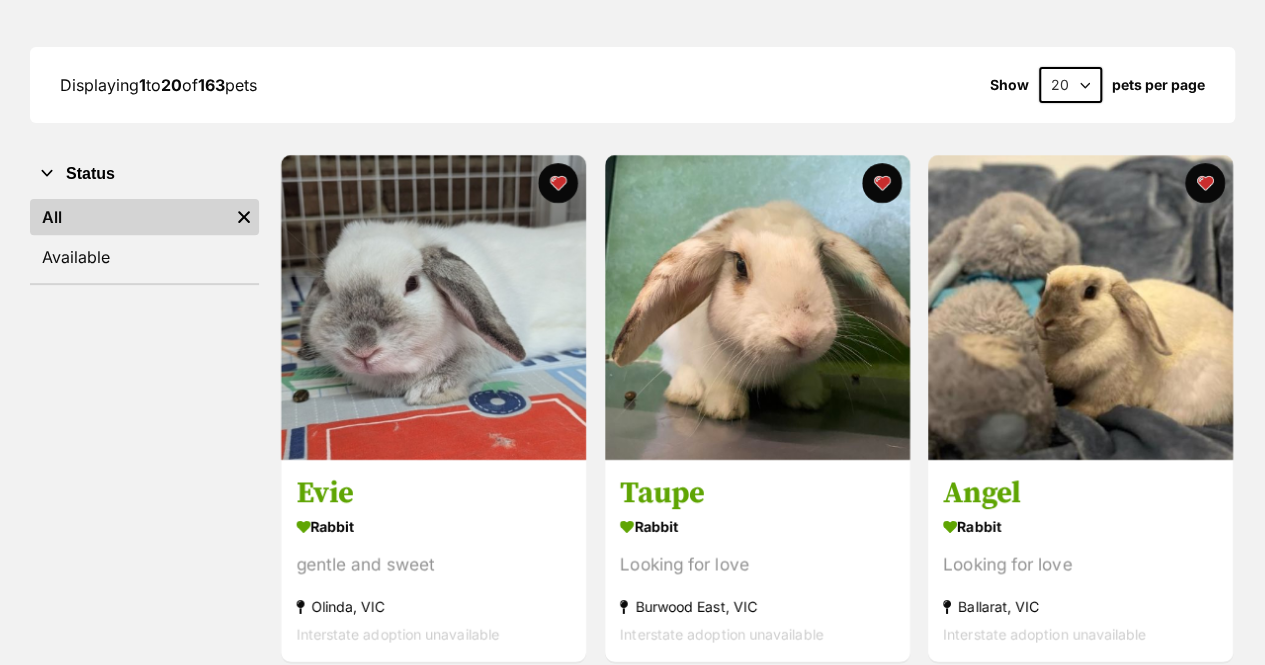 click at bounding box center (433, 307) 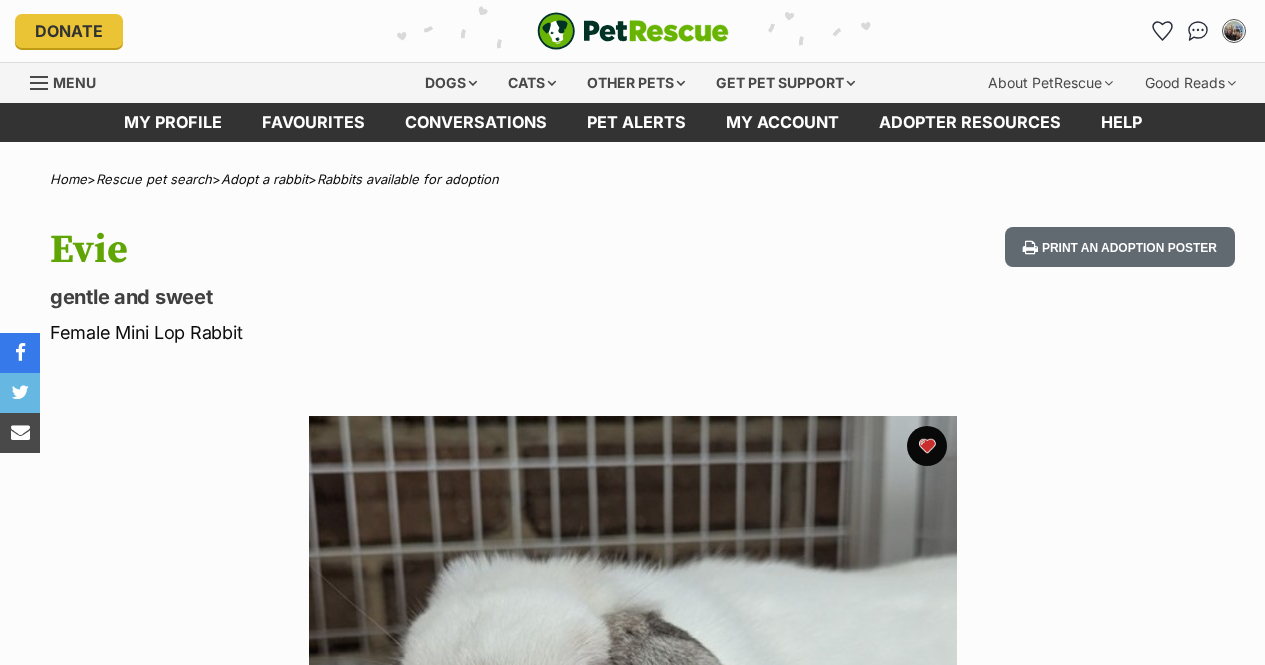 scroll, scrollTop: 246, scrollLeft: 0, axis: vertical 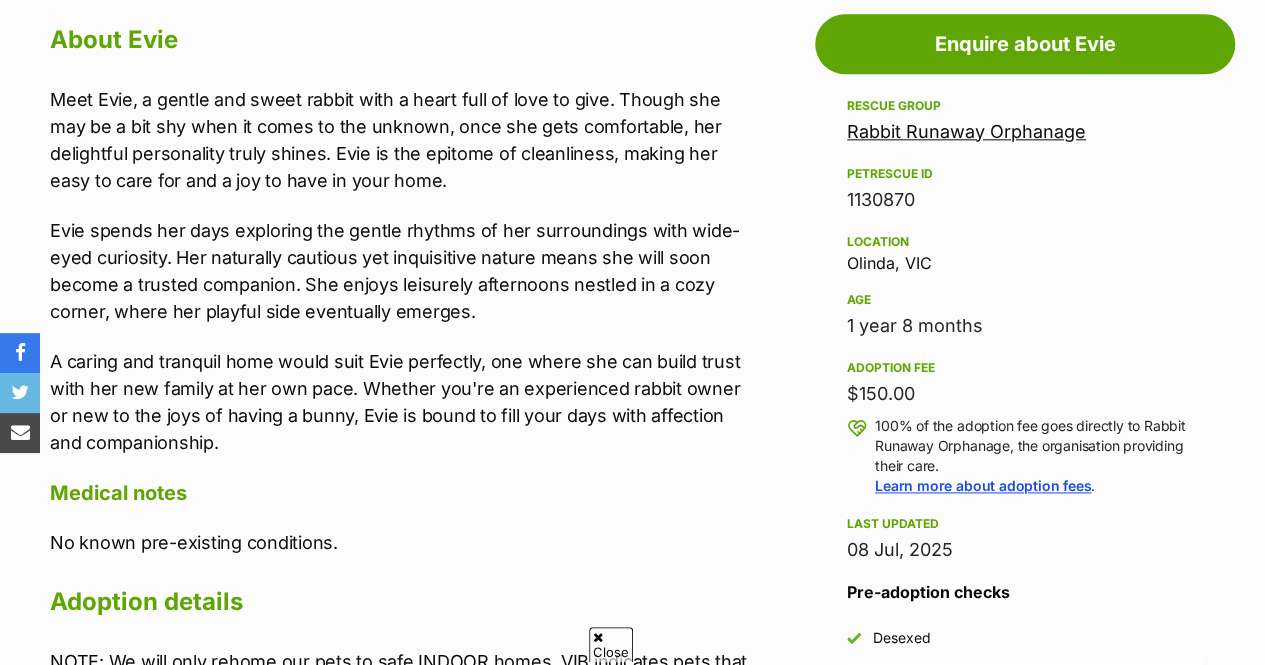 click on "Location
[CITY], [STATE]" at bounding box center [1025, 251] 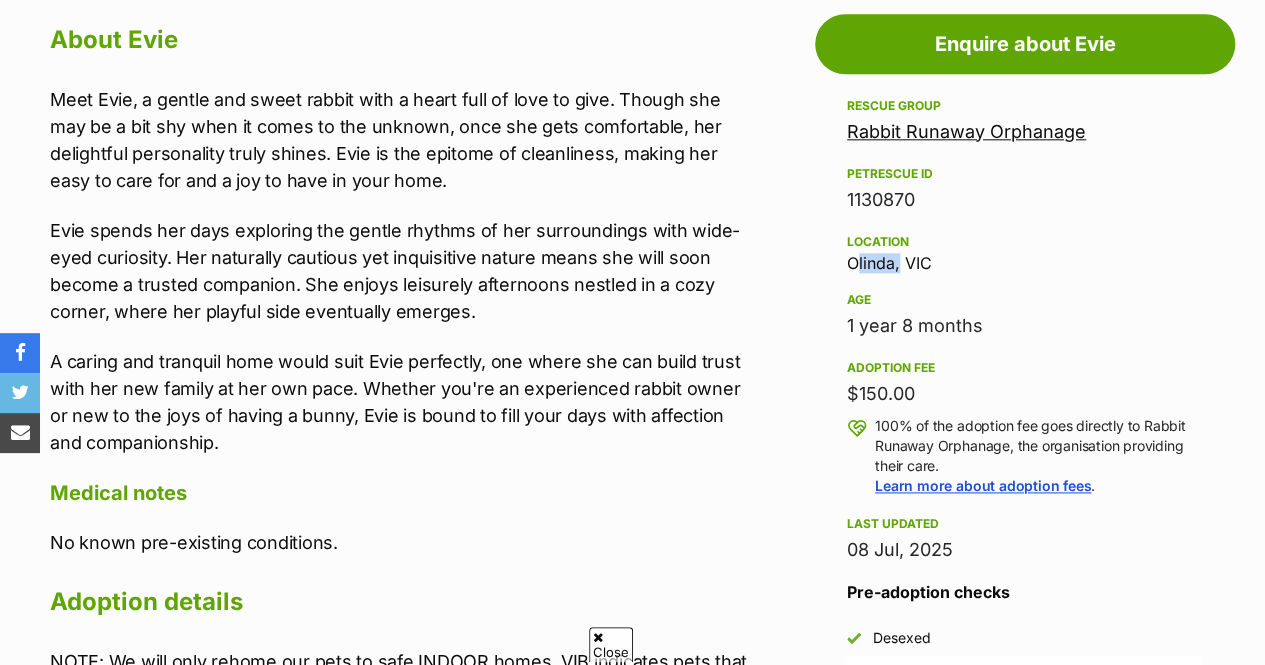 click on "Location
[CITY], [STATE]" at bounding box center (1025, 251) 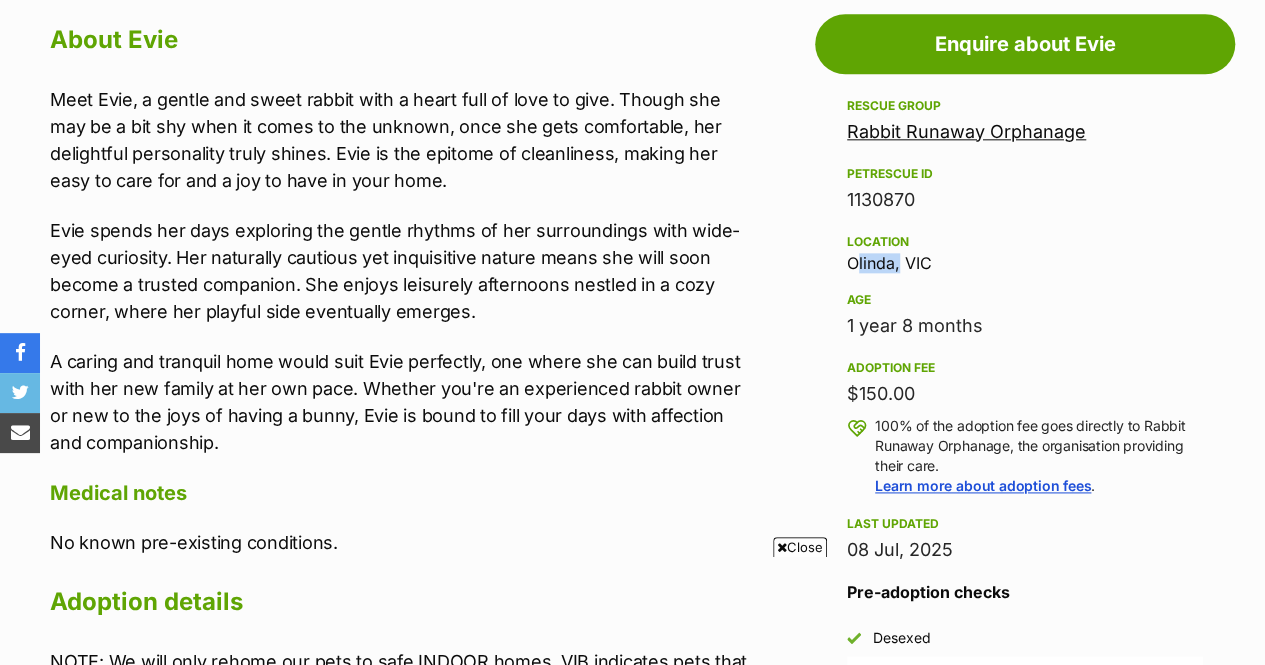 copy on "[LAST]" 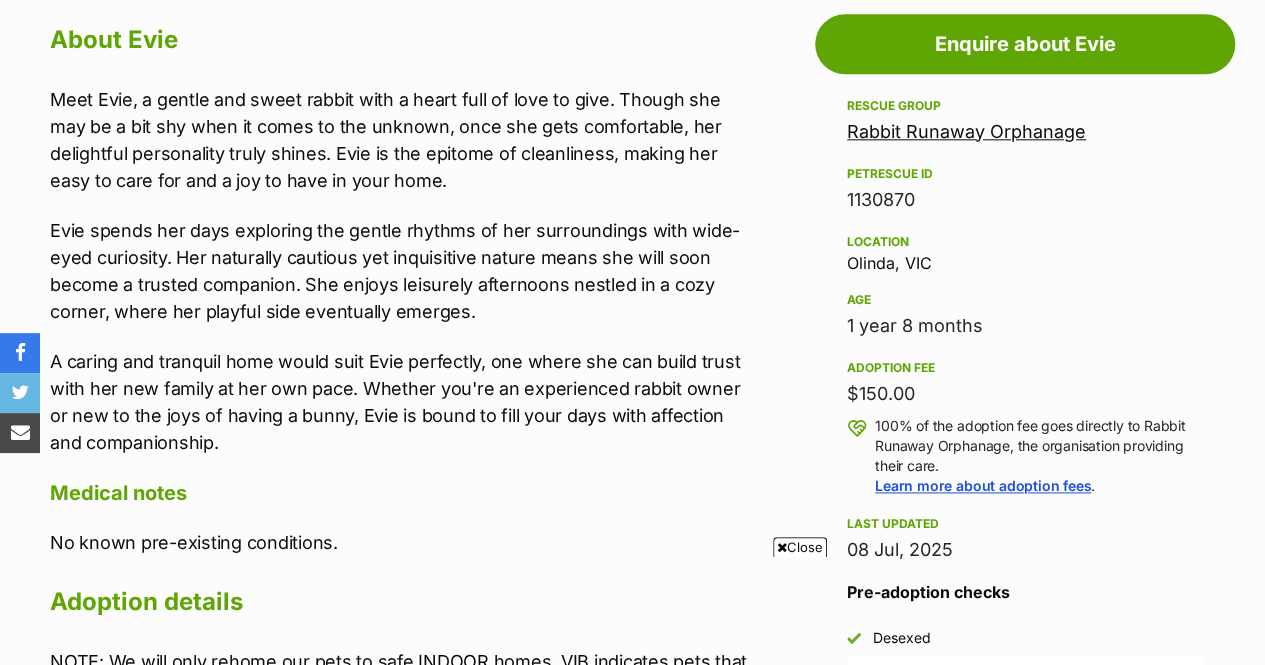 click on "Meet Evie, a gentle and sweet rabbit with a heart full of love to give. Though she may be a bit shy when it comes to the unknown, once she gets comfortable, her delightful personality truly shines. Evie is the epitome of cleanliness, making her easy to care for and a joy to have in your home." at bounding box center [401, 140] 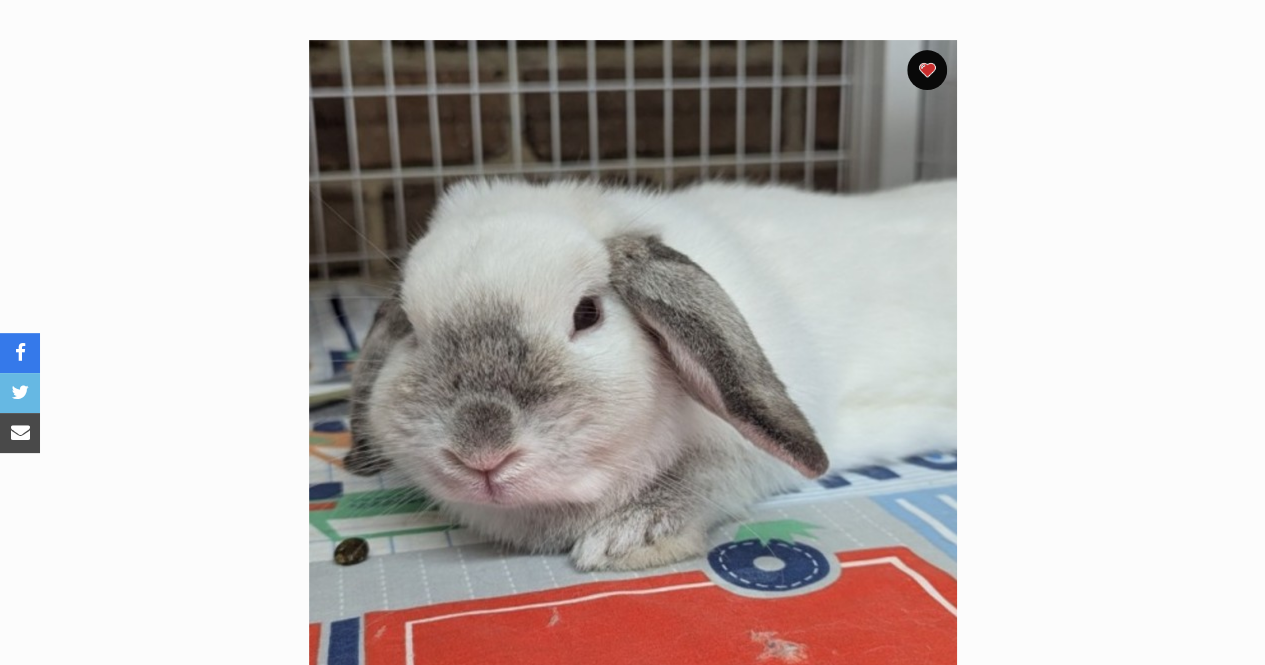 scroll, scrollTop: 0, scrollLeft: 0, axis: both 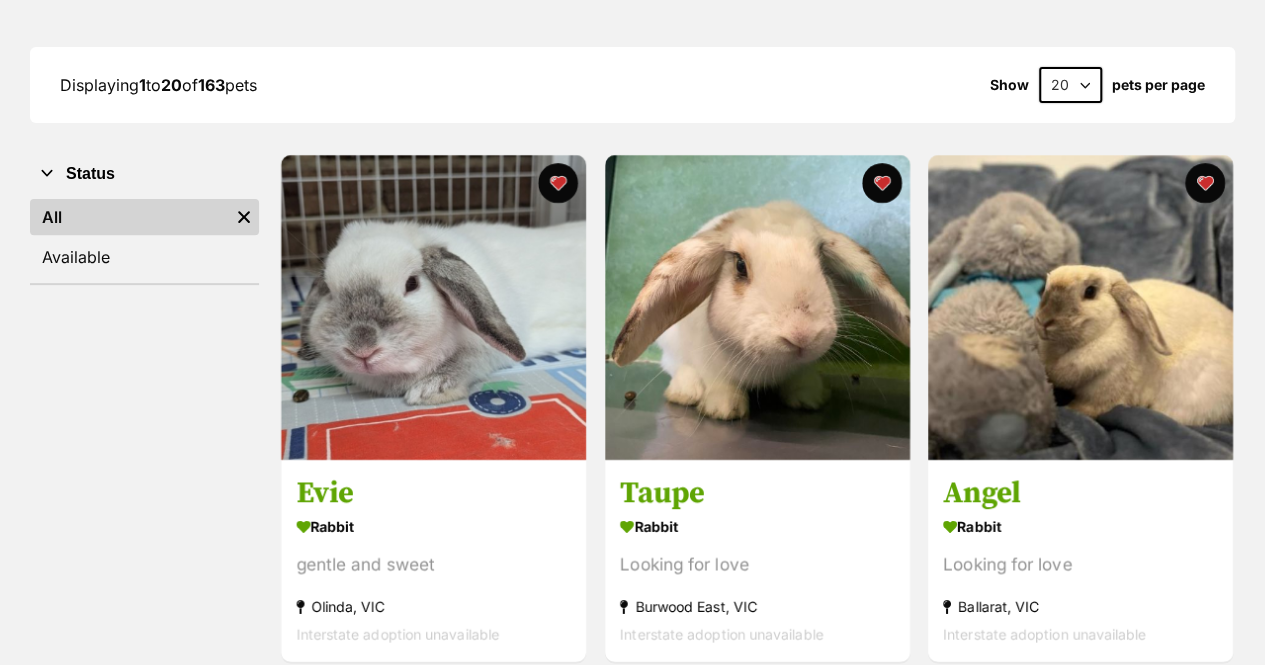 click at bounding box center [757, 307] 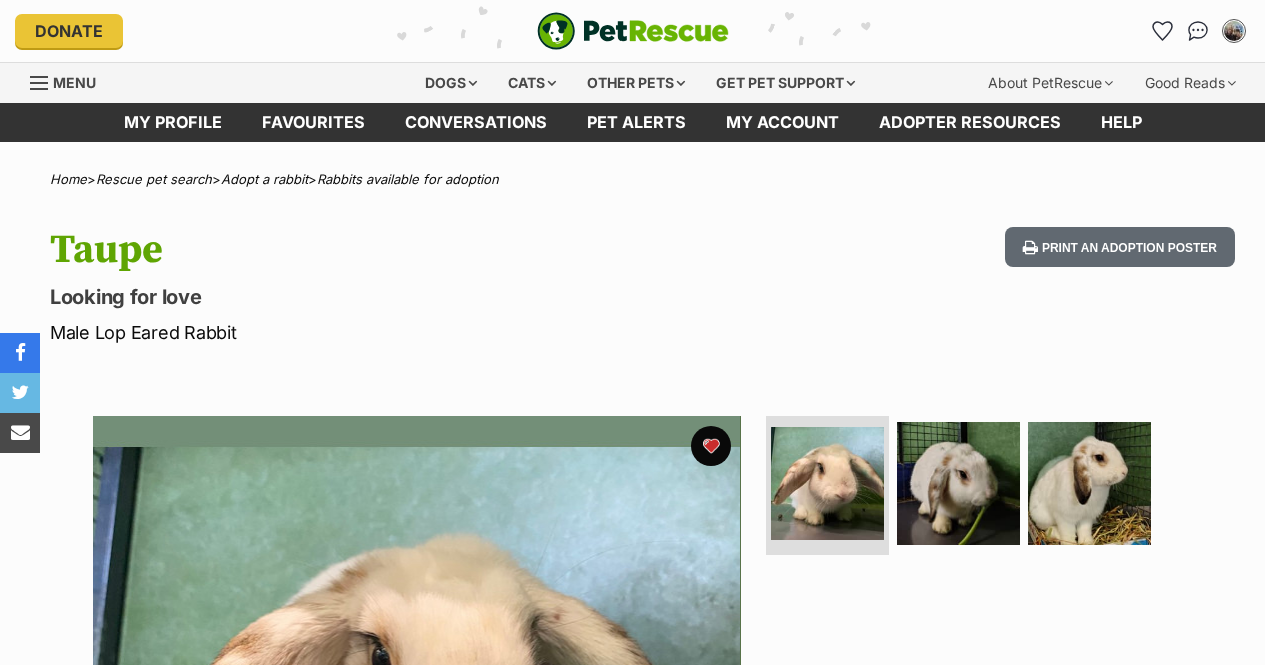 scroll, scrollTop: 0, scrollLeft: 0, axis: both 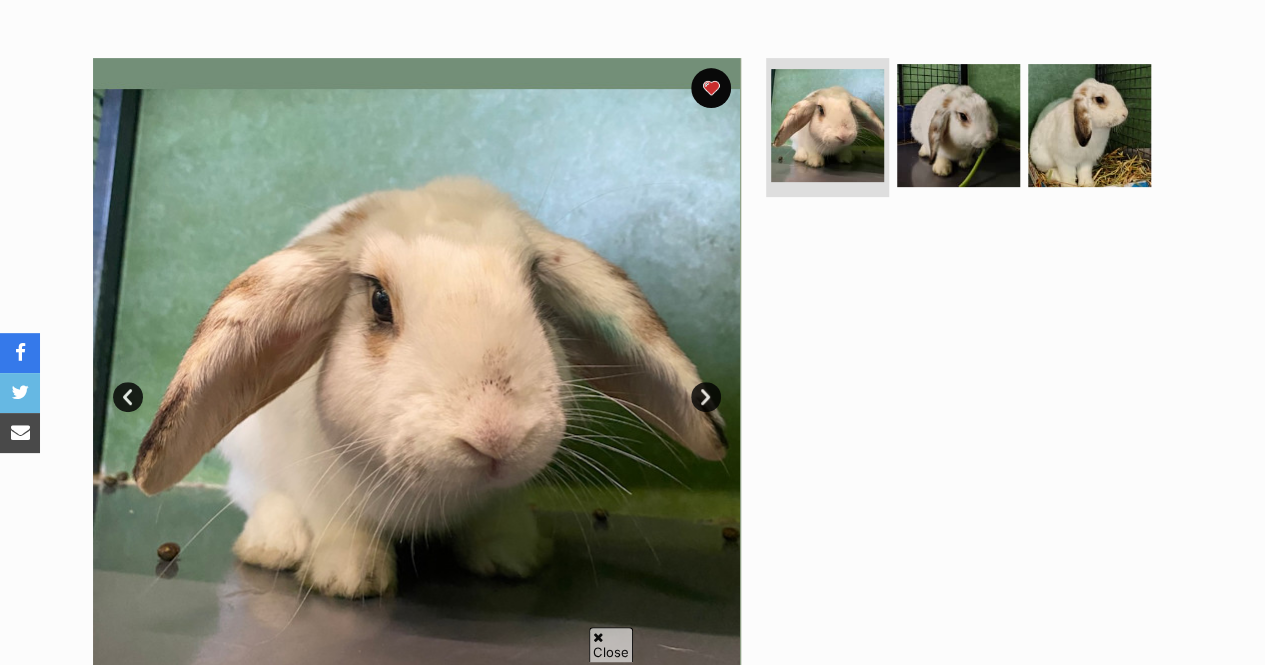 click on "Next" at bounding box center (706, 397) 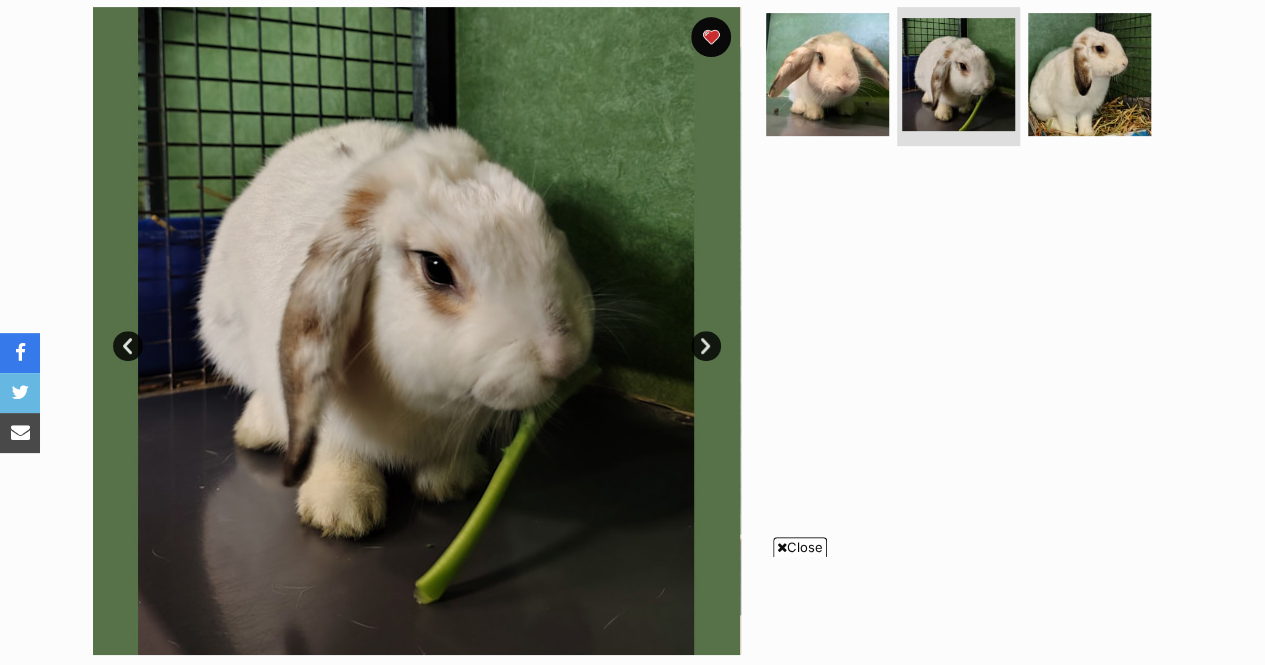 scroll, scrollTop: 0, scrollLeft: 0, axis: both 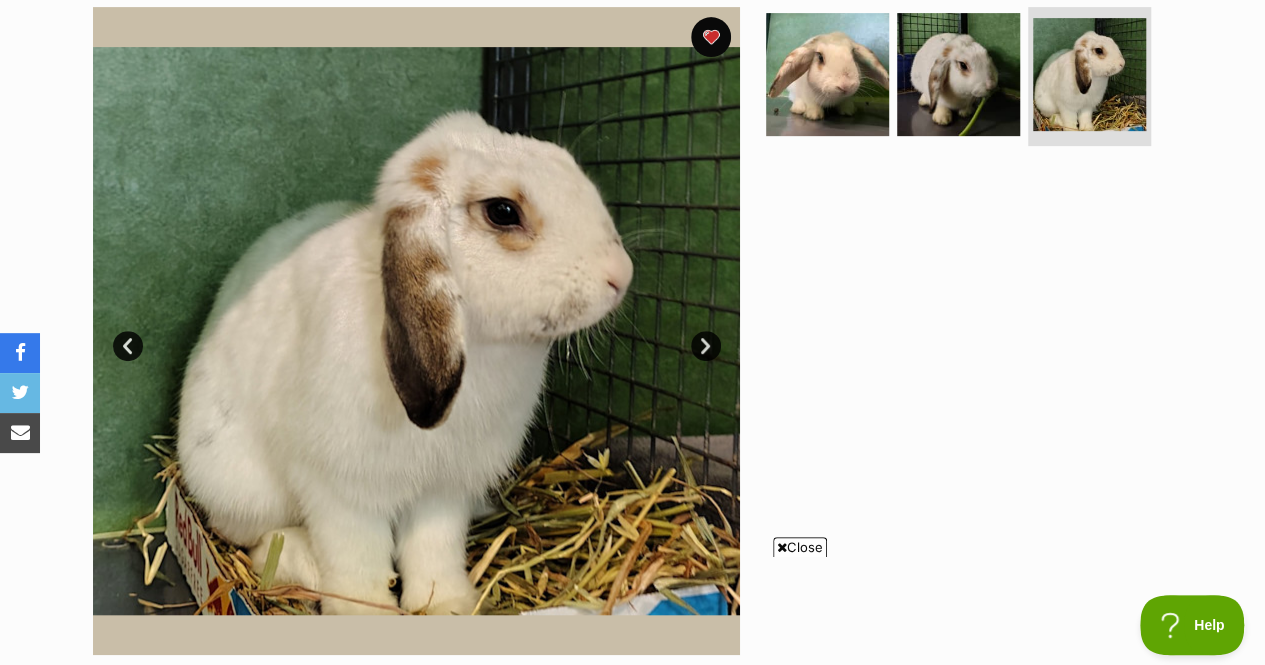 click on "Next" at bounding box center [706, 346] 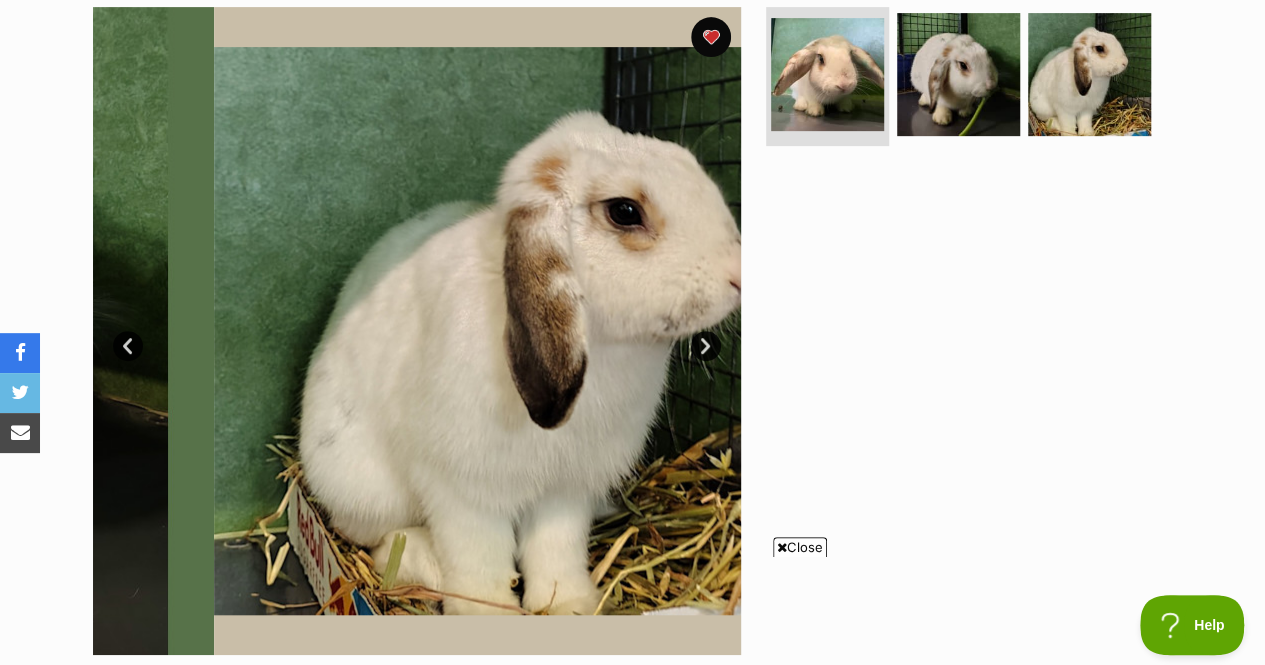 scroll, scrollTop: 0, scrollLeft: 0, axis: both 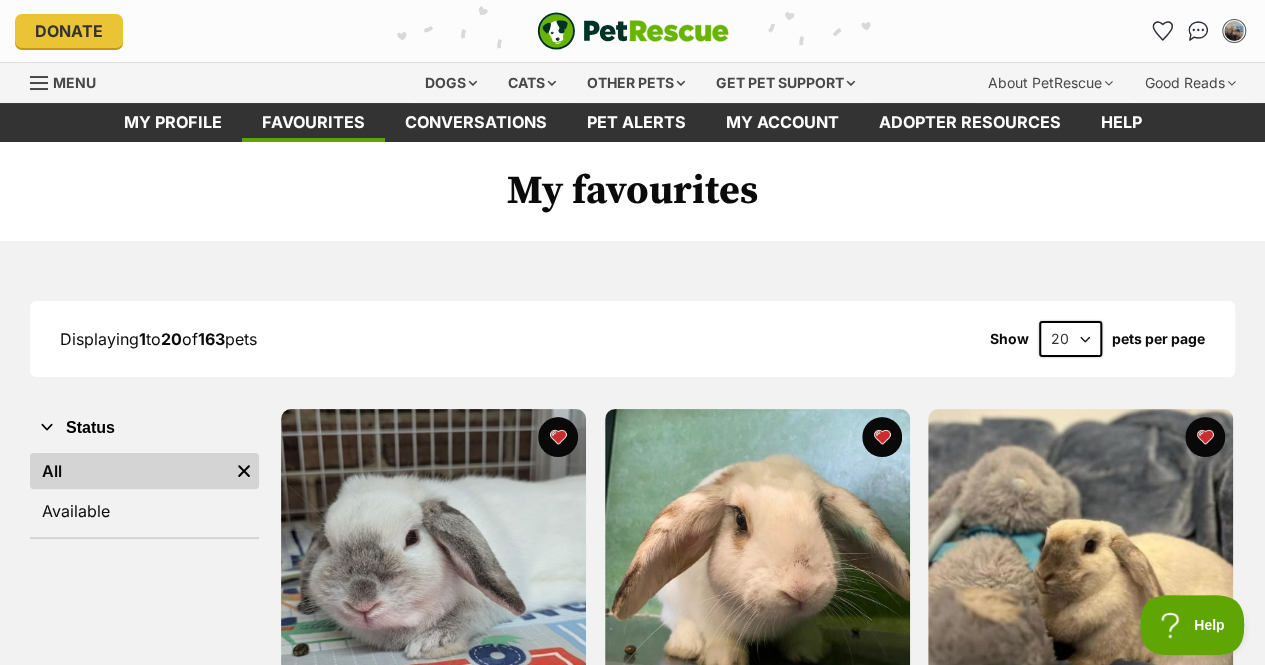 click on "Dogs" at bounding box center [451, 83] 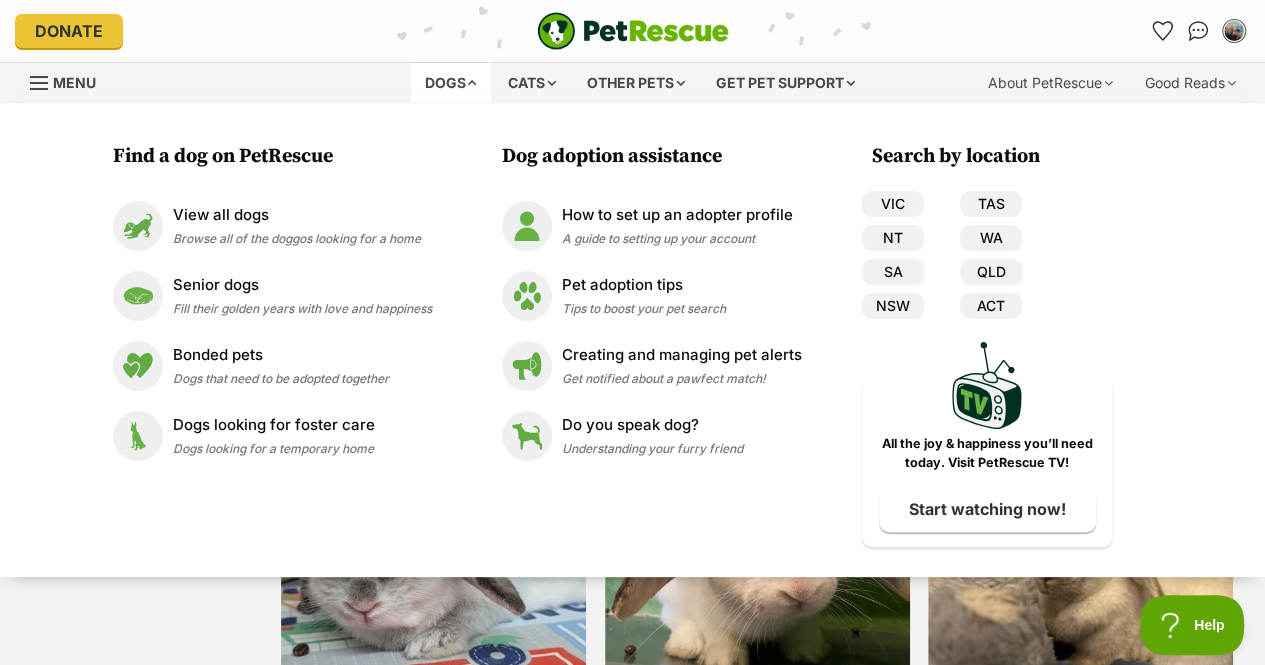 click on "View all dogs" at bounding box center (297, 215) 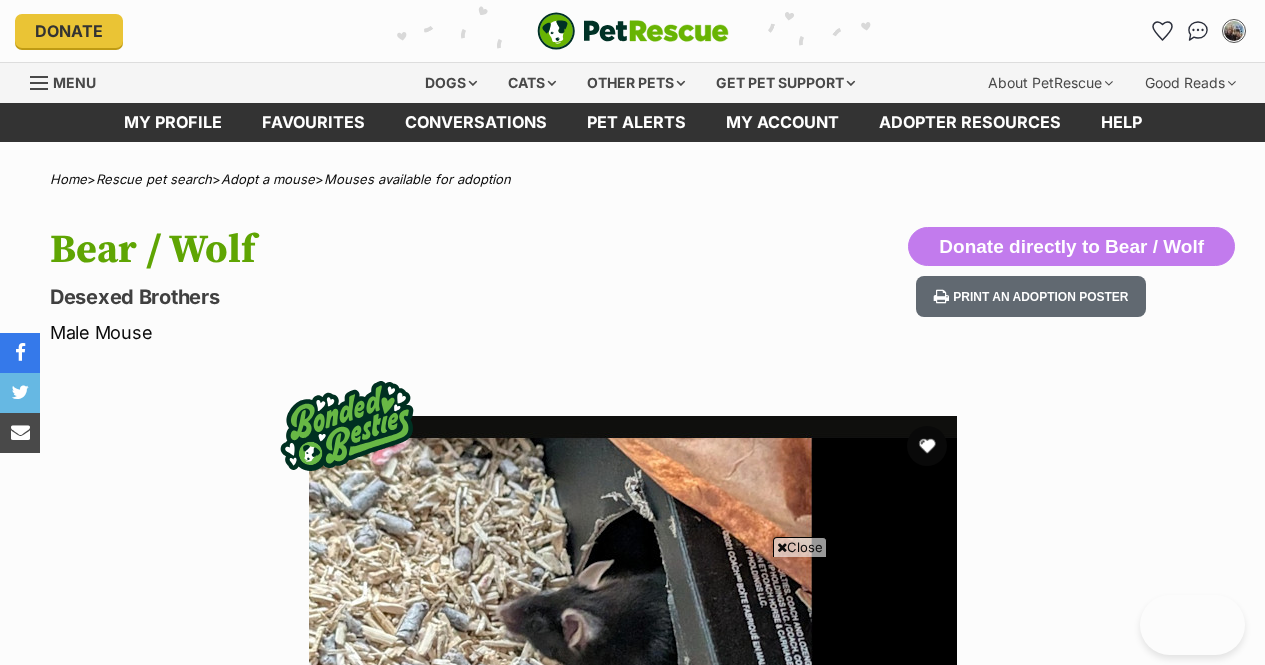 scroll, scrollTop: 263, scrollLeft: 0, axis: vertical 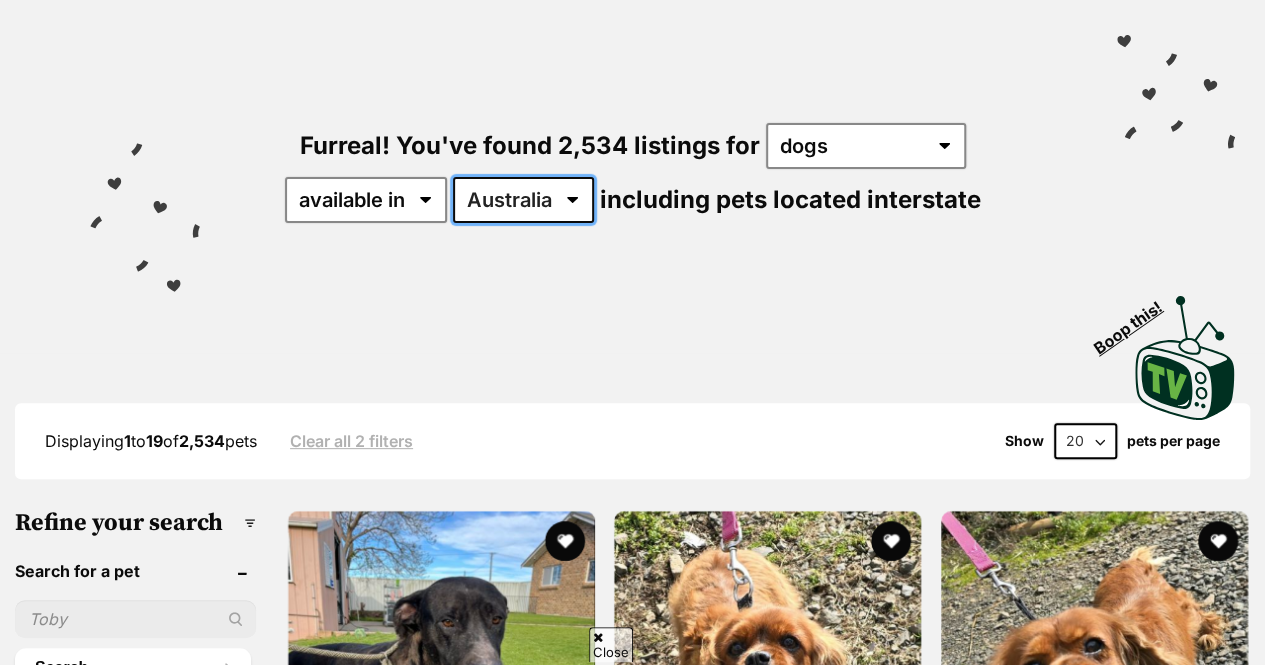 click on "Australia
ACT
NSW
NT
QLD
SA
TAS
VIC
WA" at bounding box center (523, 200) 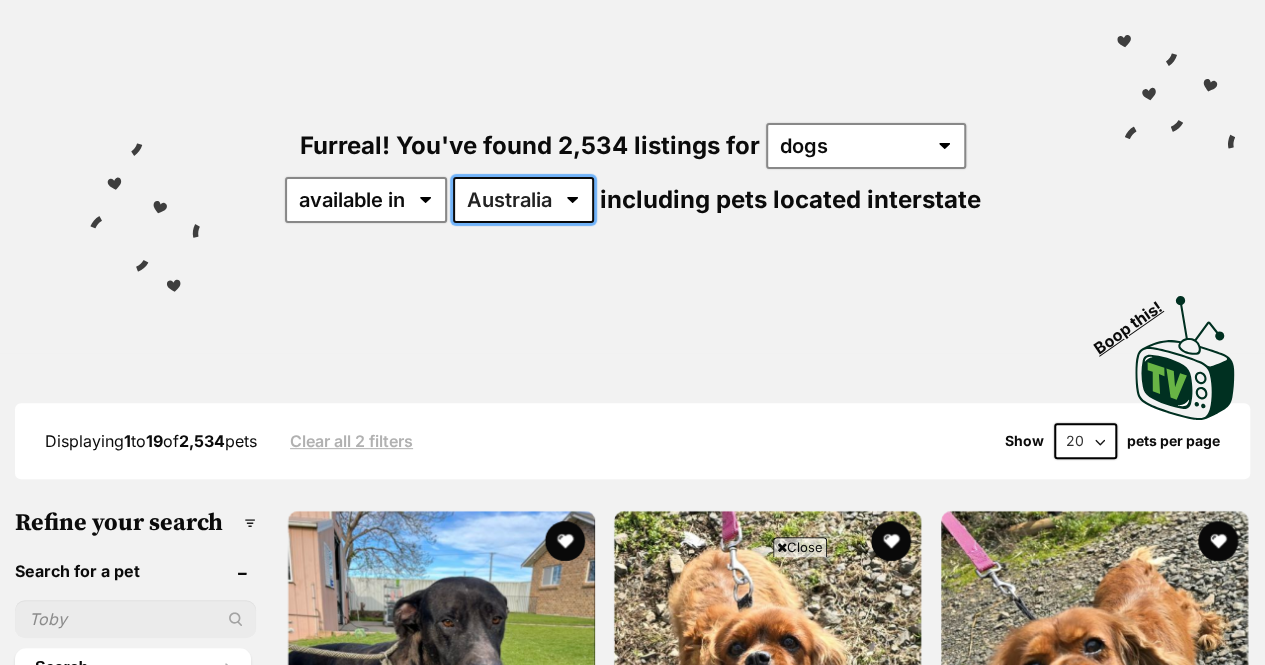select on "VIC" 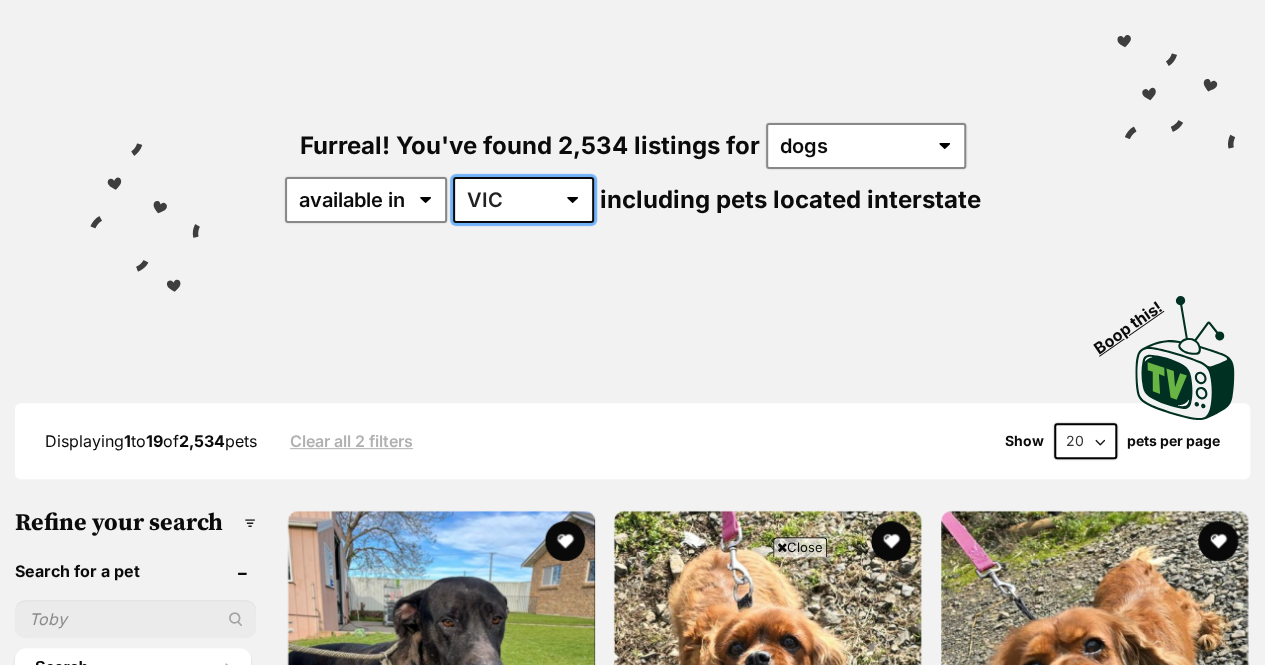 click on "Australia
ACT
NSW
NT
QLD
SA
TAS
VIC
WA" at bounding box center (523, 200) 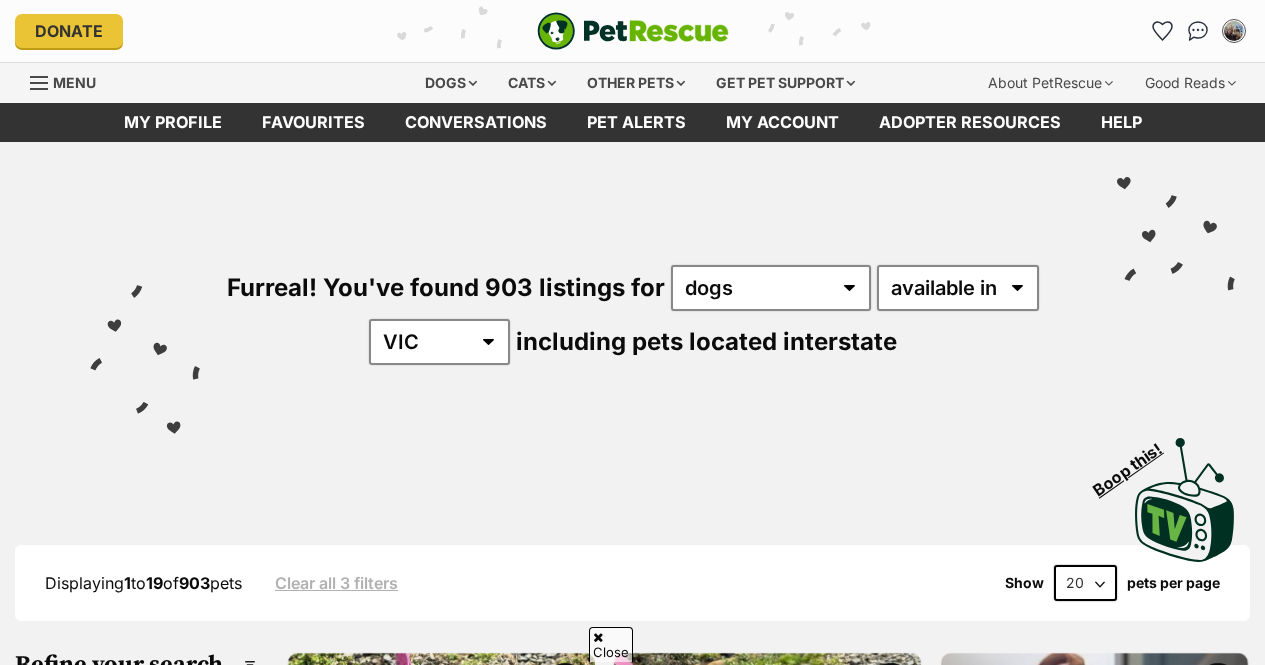 scroll, scrollTop: 567, scrollLeft: 0, axis: vertical 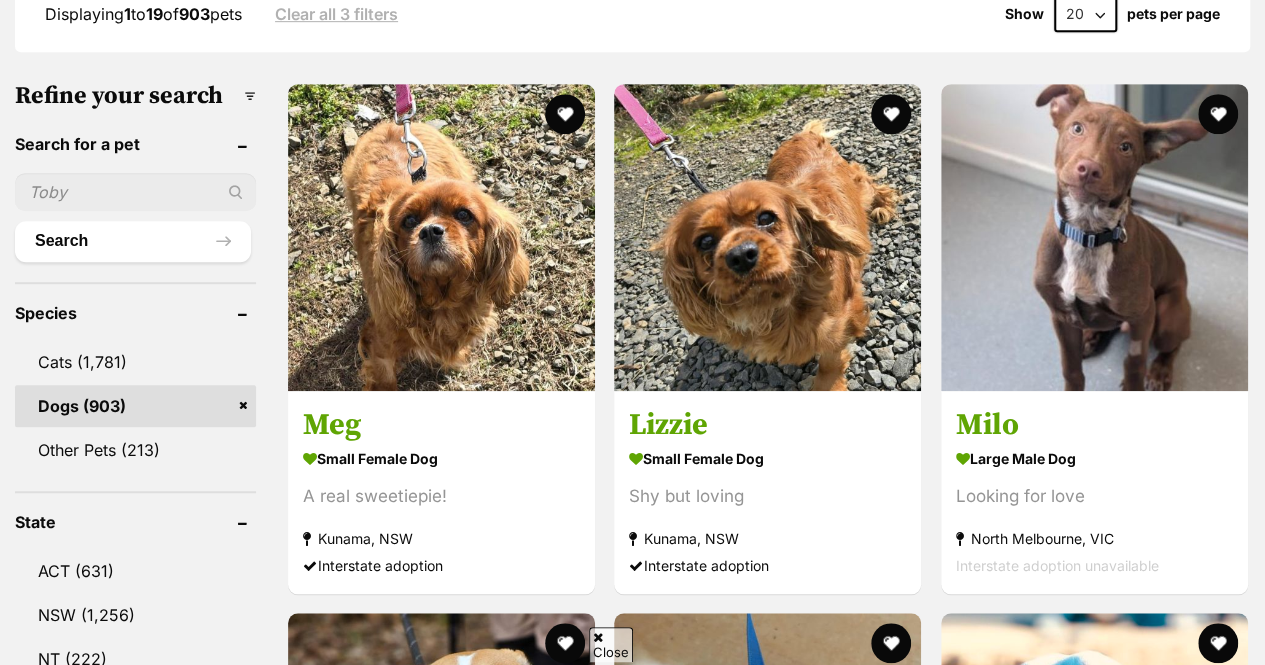 click at bounding box center (1094, 237) 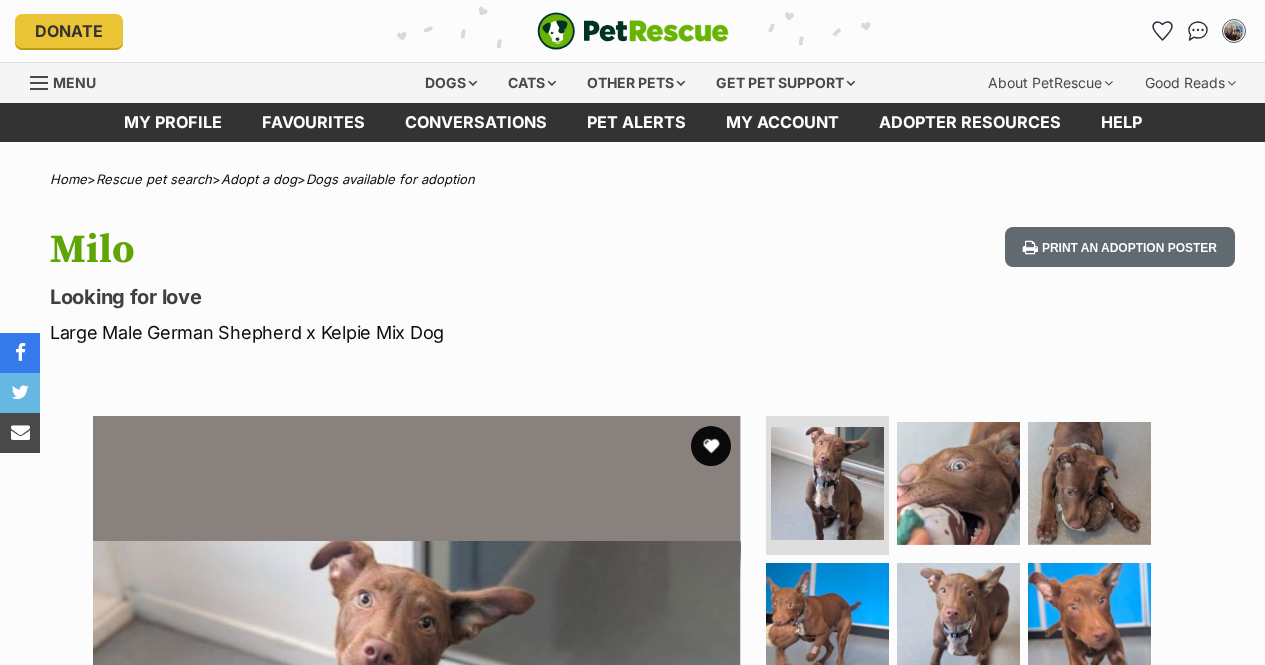 scroll, scrollTop: 0, scrollLeft: 0, axis: both 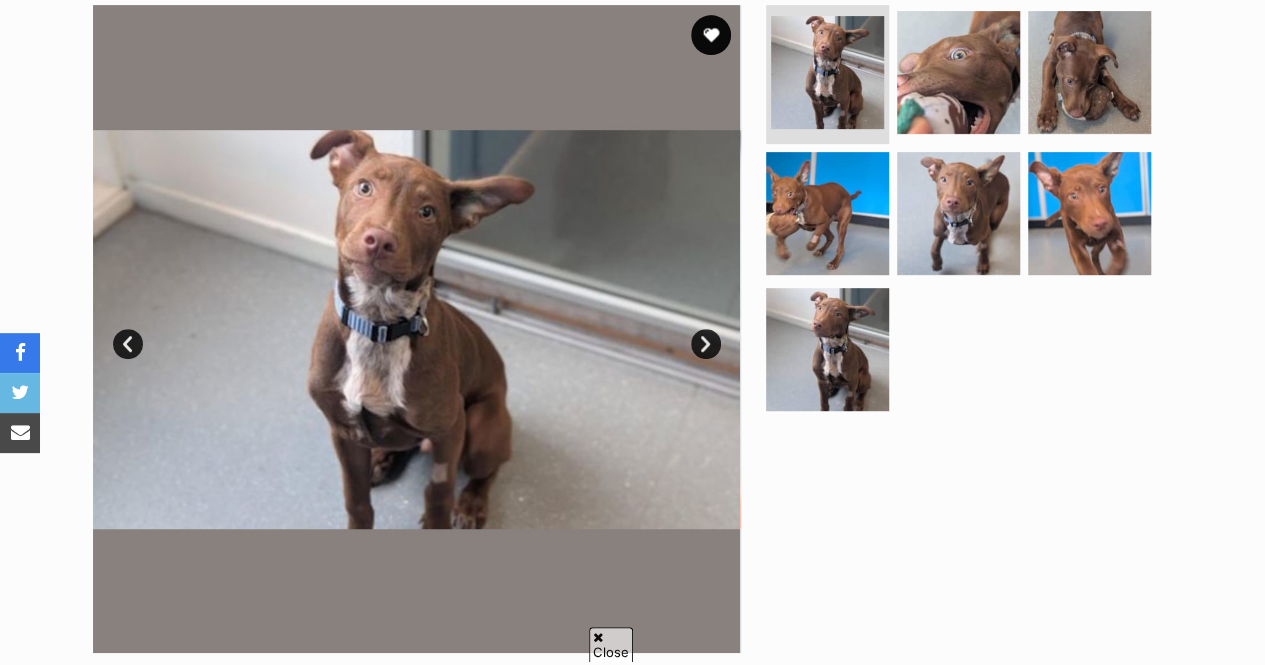 click on "Next" at bounding box center (706, 344) 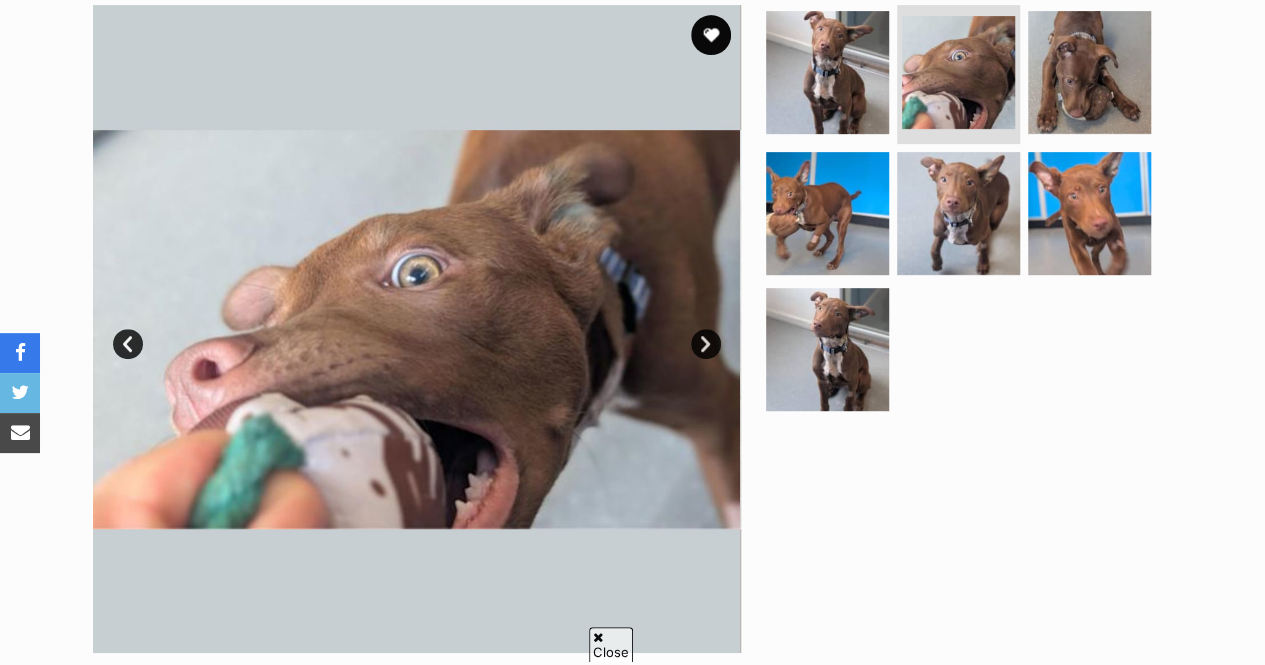 click on "Next" at bounding box center [706, 344] 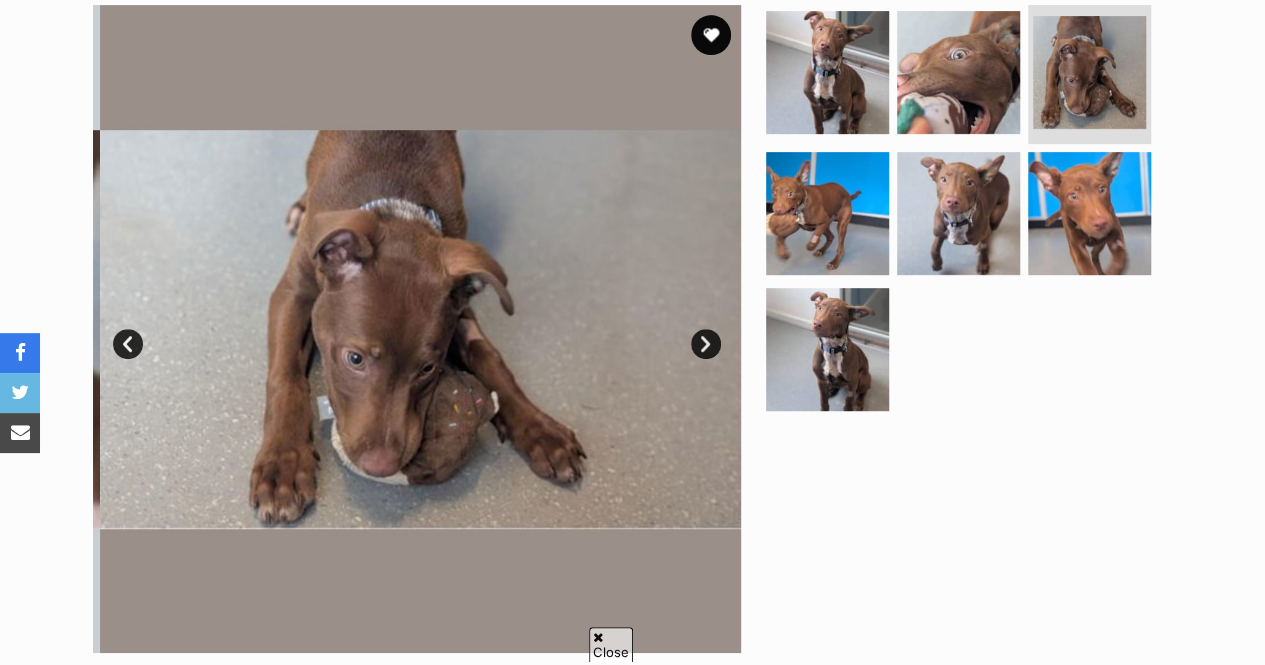 scroll, scrollTop: 0, scrollLeft: 0, axis: both 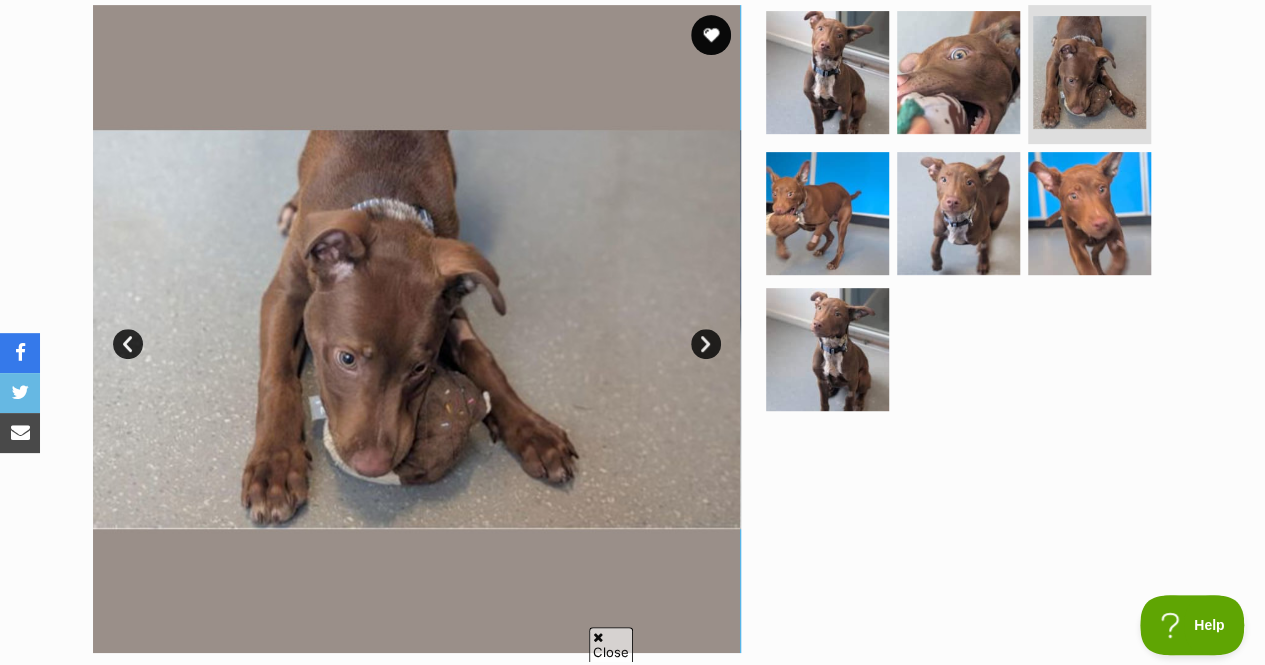 click on "Next" at bounding box center (706, 344) 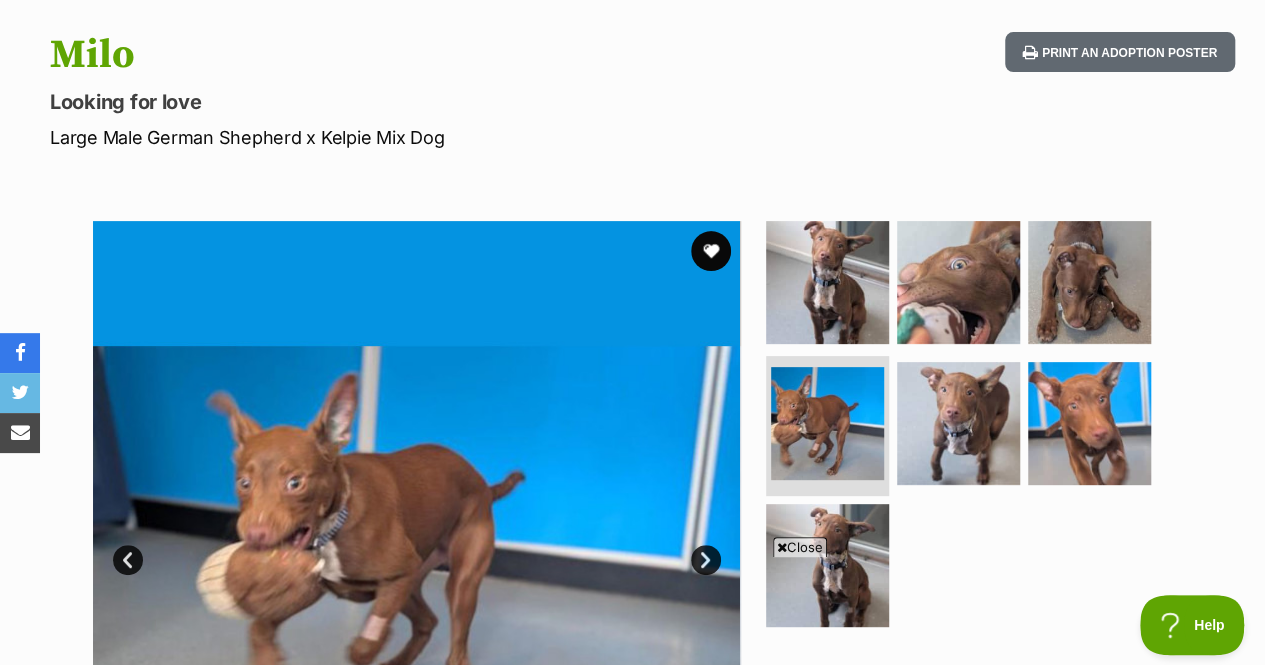 scroll, scrollTop: 0, scrollLeft: 0, axis: both 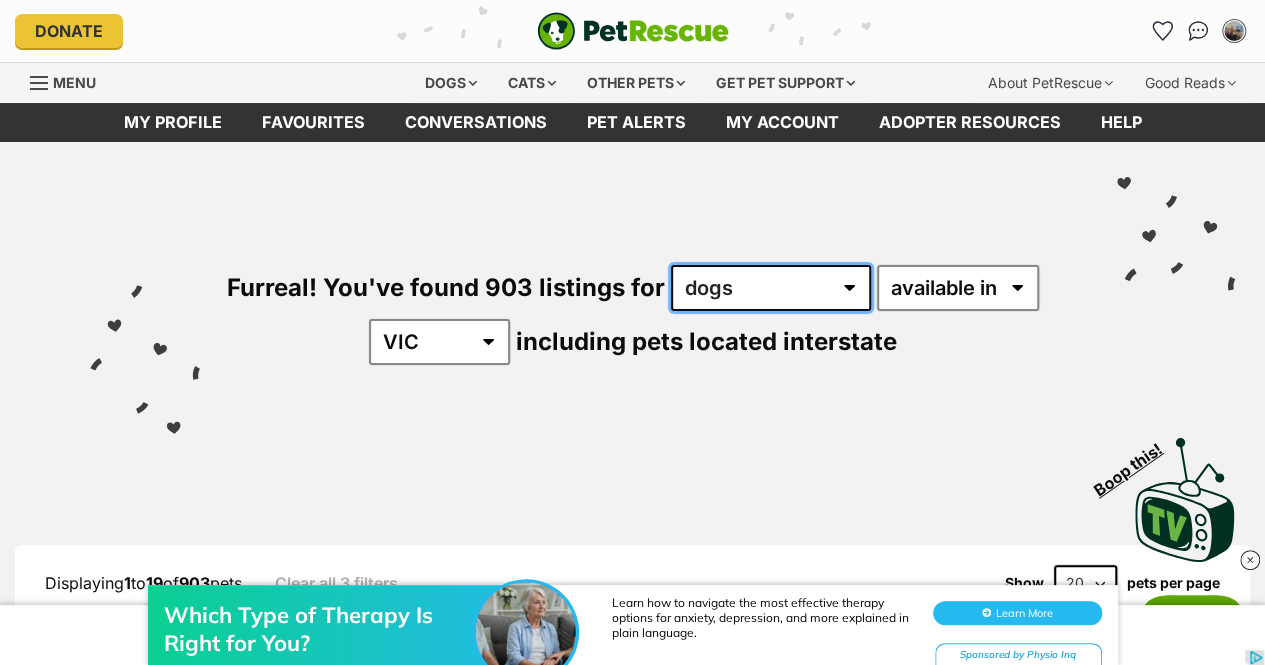 click on "any type of pet
cats
dogs
other pets" at bounding box center [771, 288] 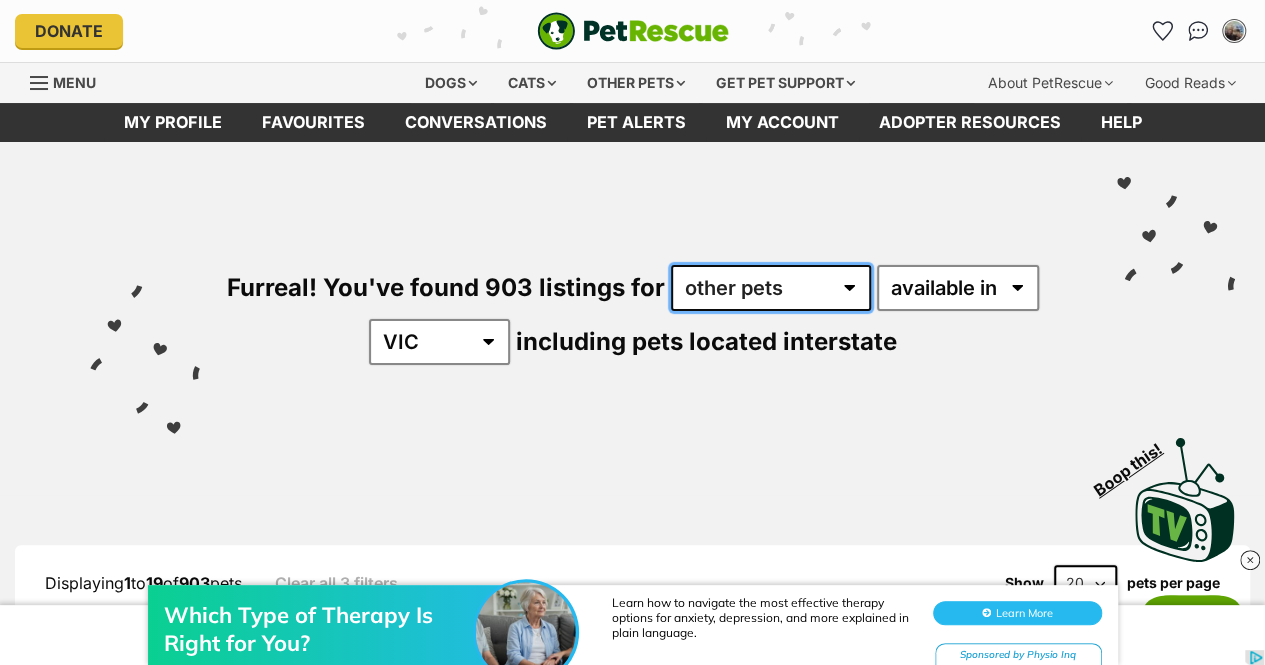 click on "any type of pet
cats
dogs
other pets" at bounding box center [771, 288] 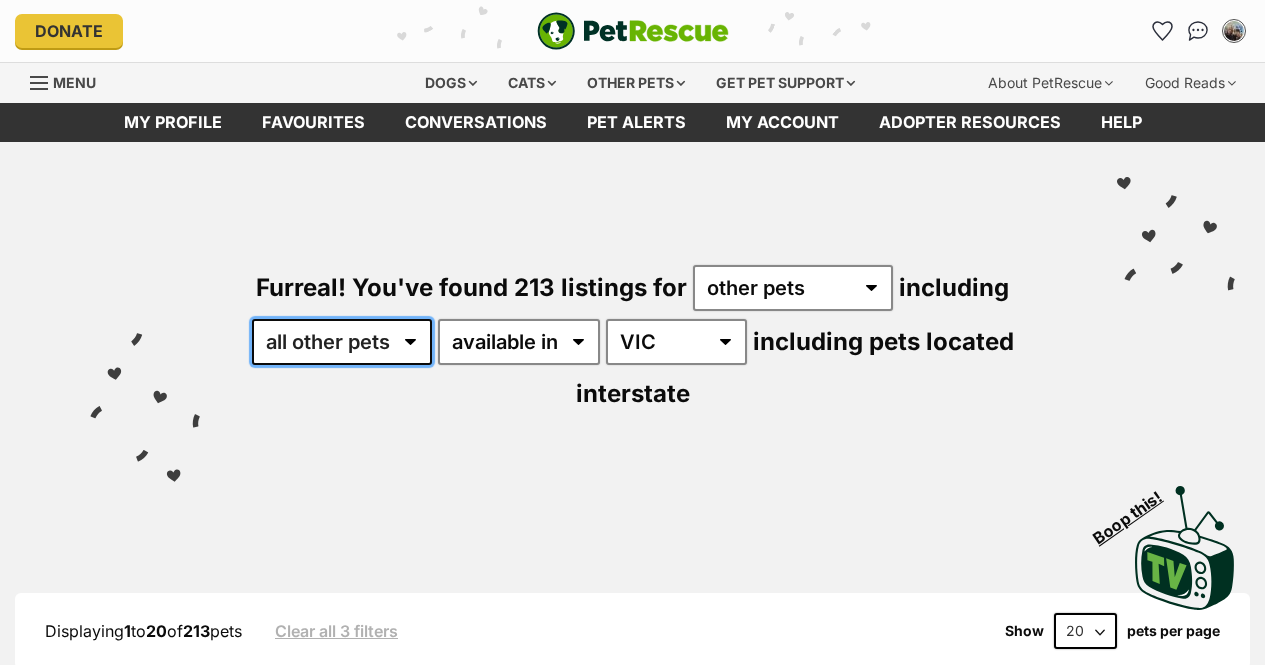 drag, startPoint x: 0, startPoint y: 0, endPoint x: 371, endPoint y: 356, distance: 514.176 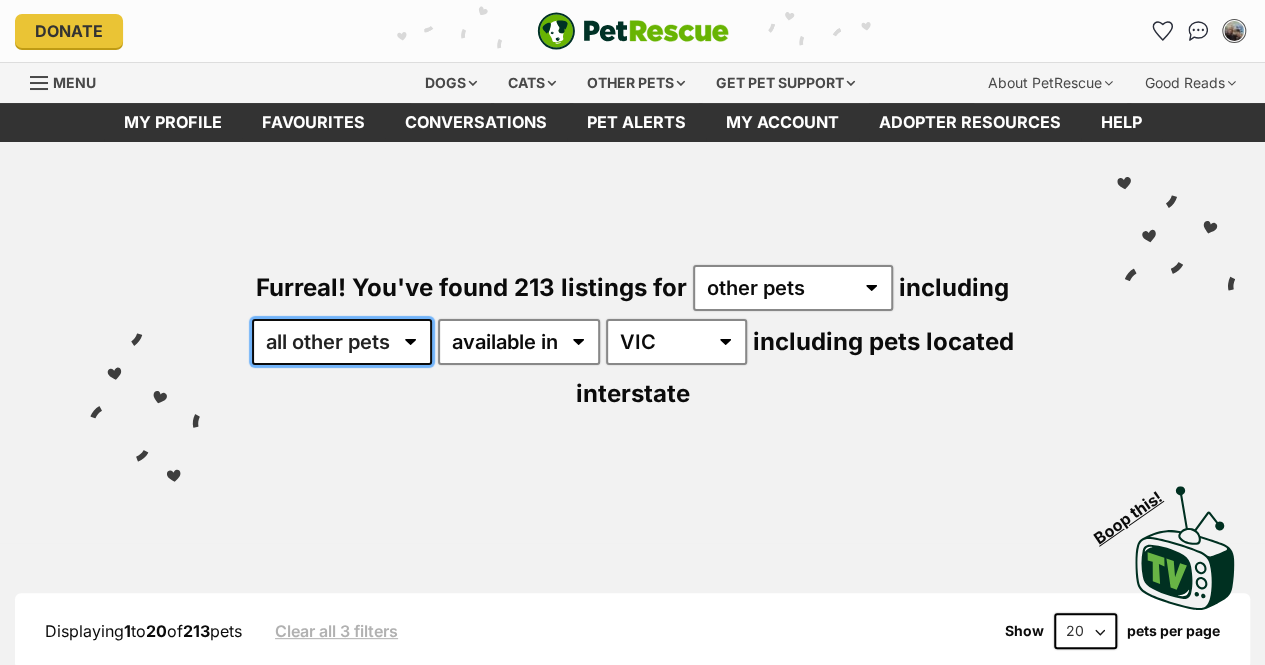 scroll, scrollTop: 0, scrollLeft: 0, axis: both 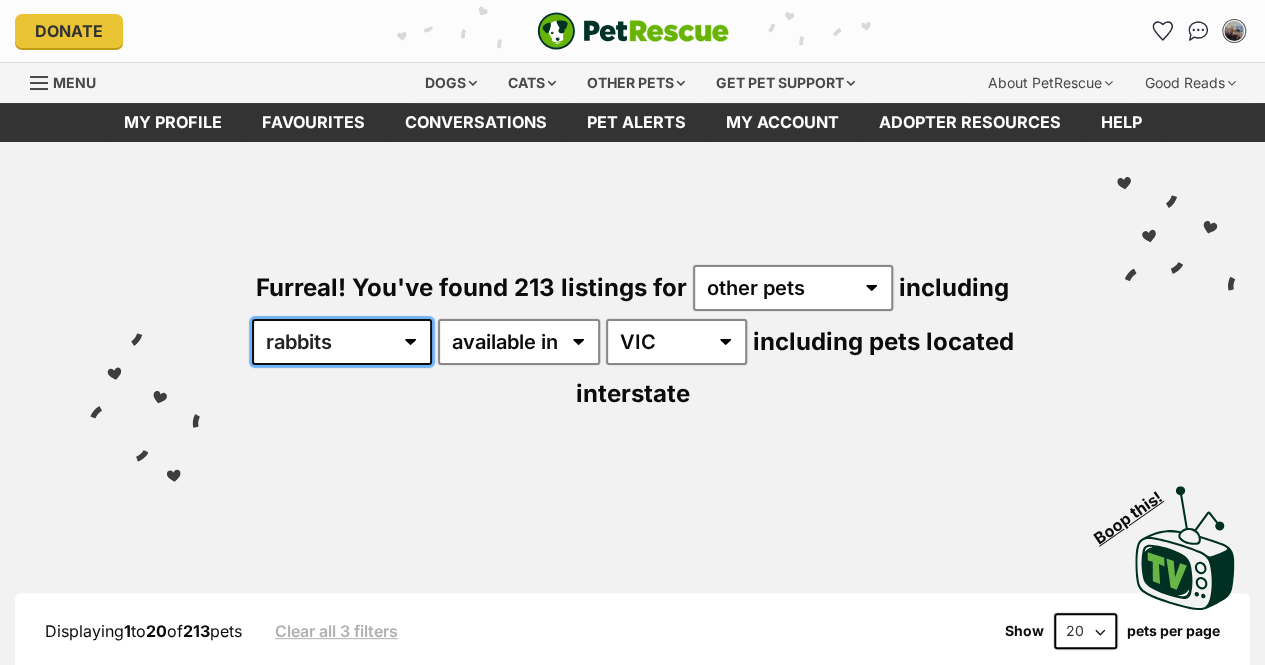 click on "all other pets
Birds
Chickens
Cows
Ducks
Goats
Guinea Pigs
Horses
Mice
Pigs
Rabbits
Rats
Sheep" at bounding box center (342, 342) 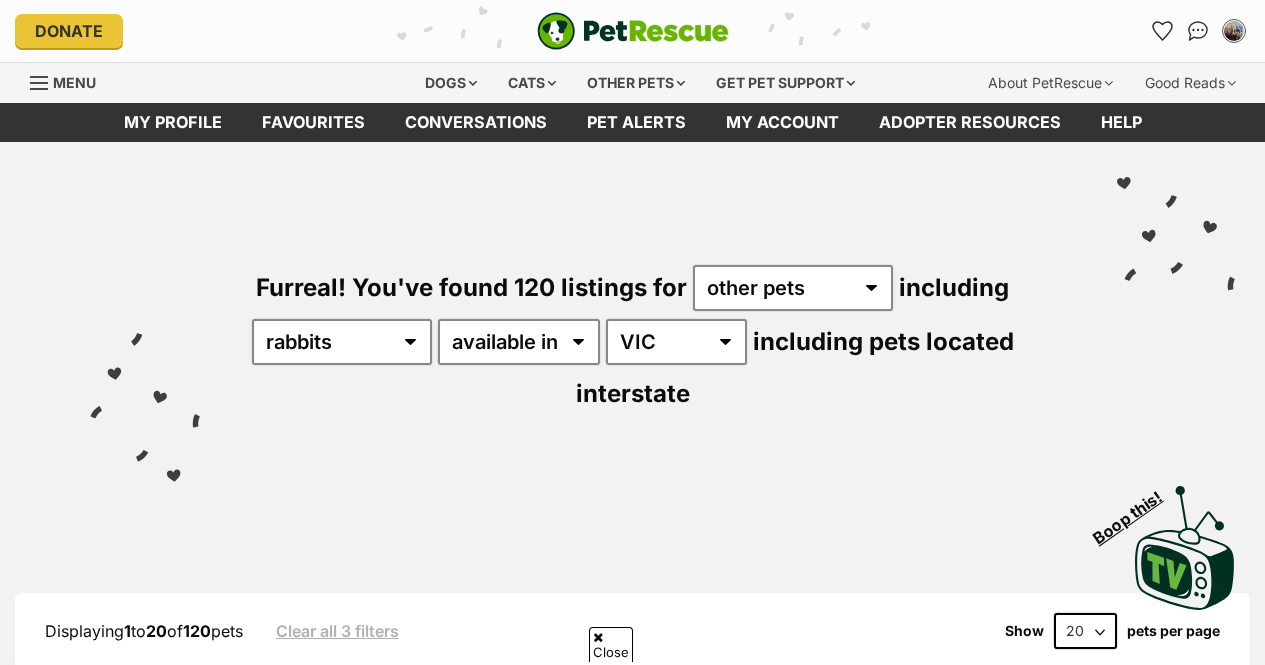 scroll, scrollTop: 474, scrollLeft: 0, axis: vertical 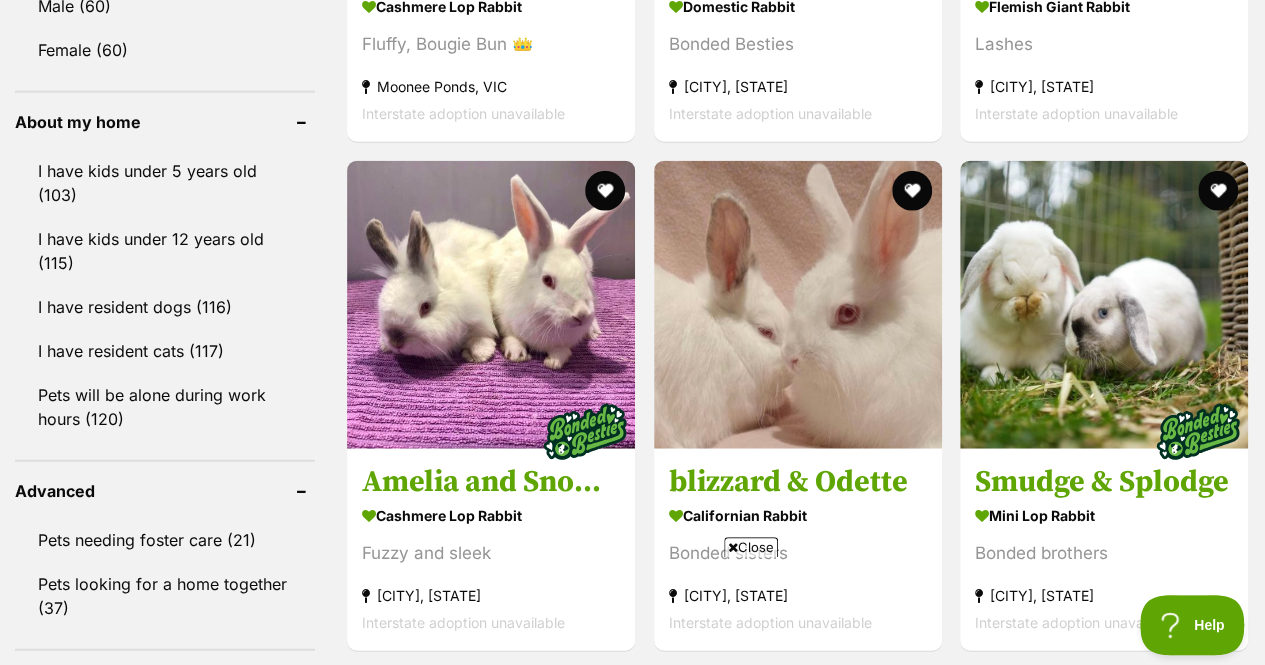 click on "I have resident dogs (116)" at bounding box center [165, 307] 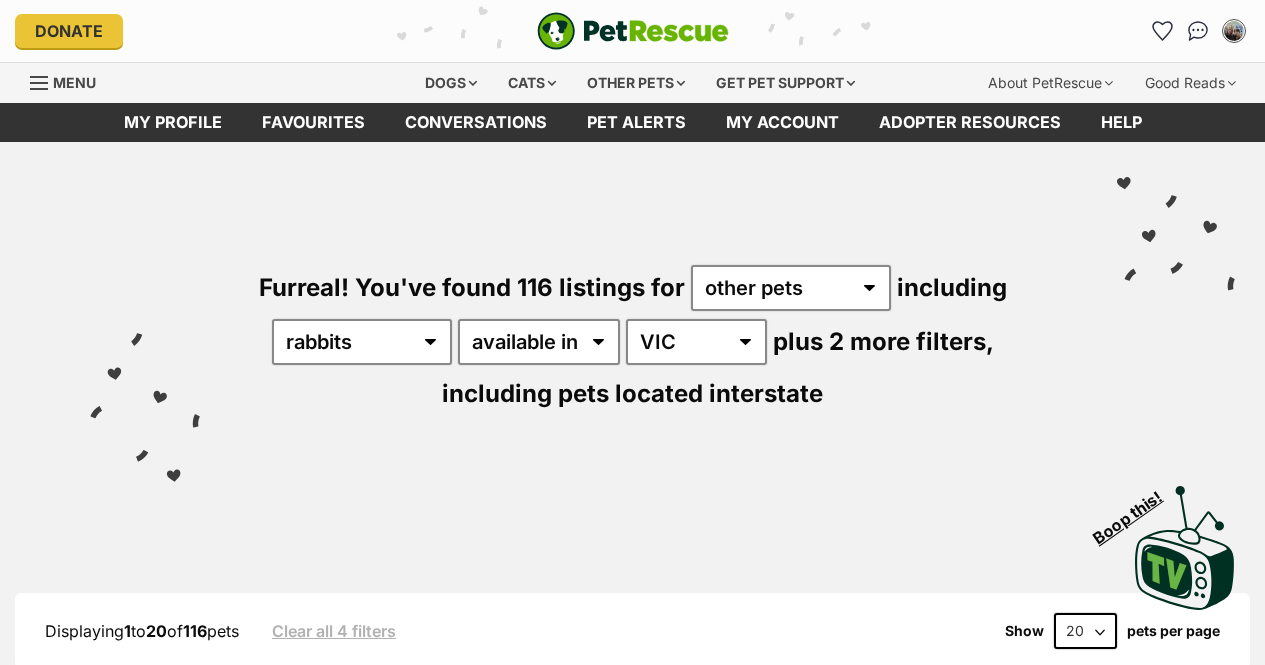 scroll, scrollTop: 0, scrollLeft: 0, axis: both 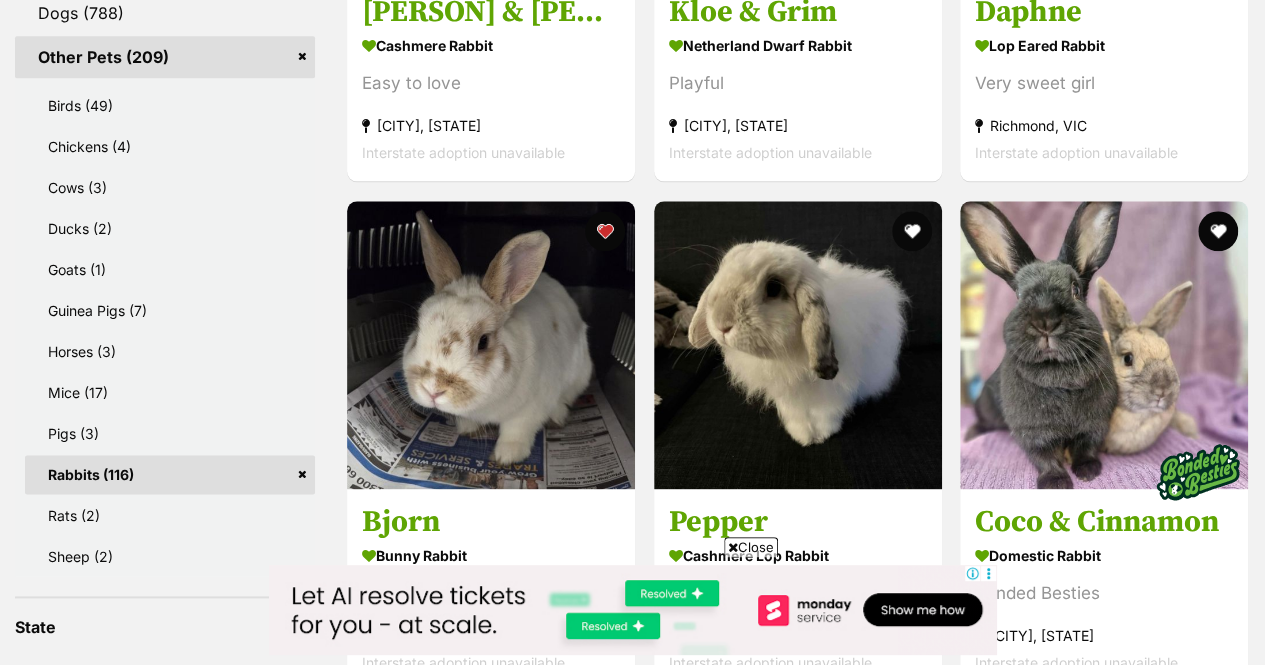 click at bounding box center [798, 345] 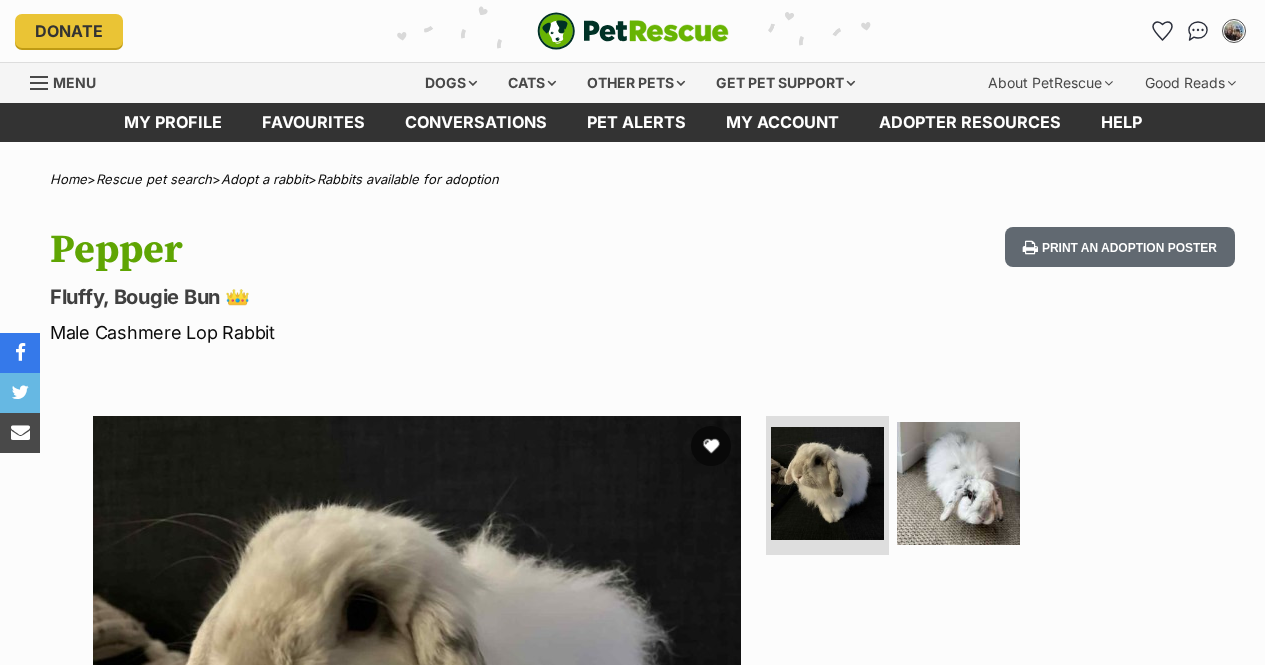 scroll, scrollTop: 0, scrollLeft: 0, axis: both 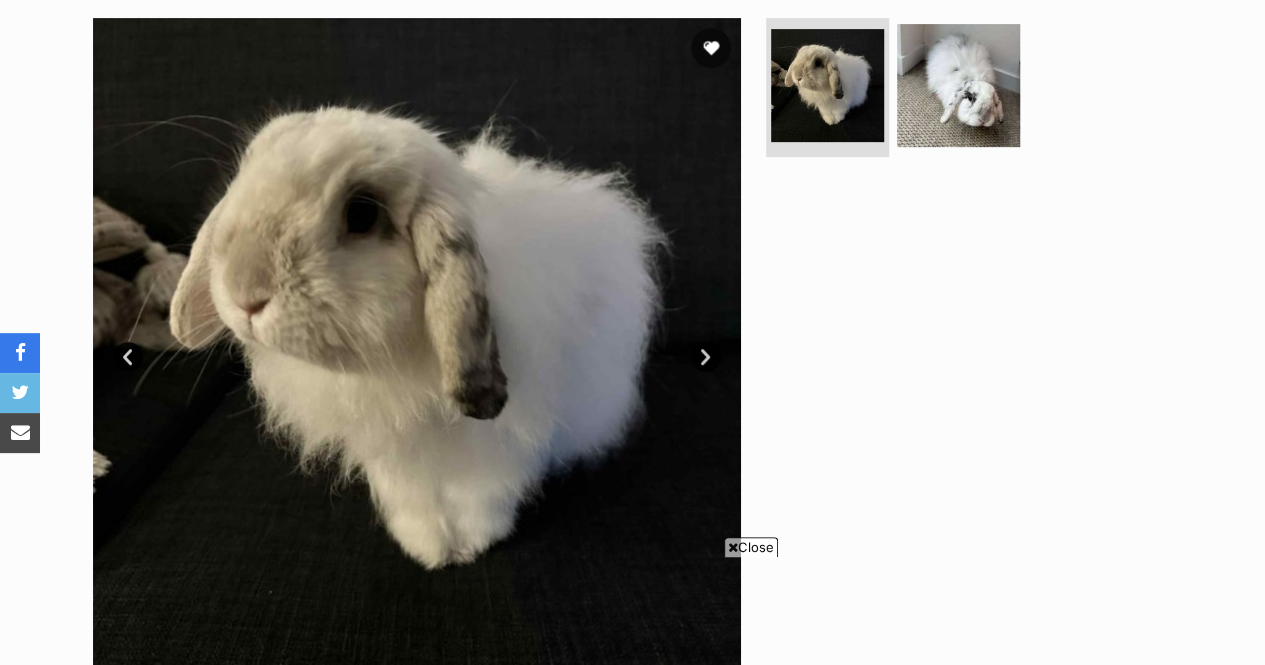 click on "Next" at bounding box center (706, 357) 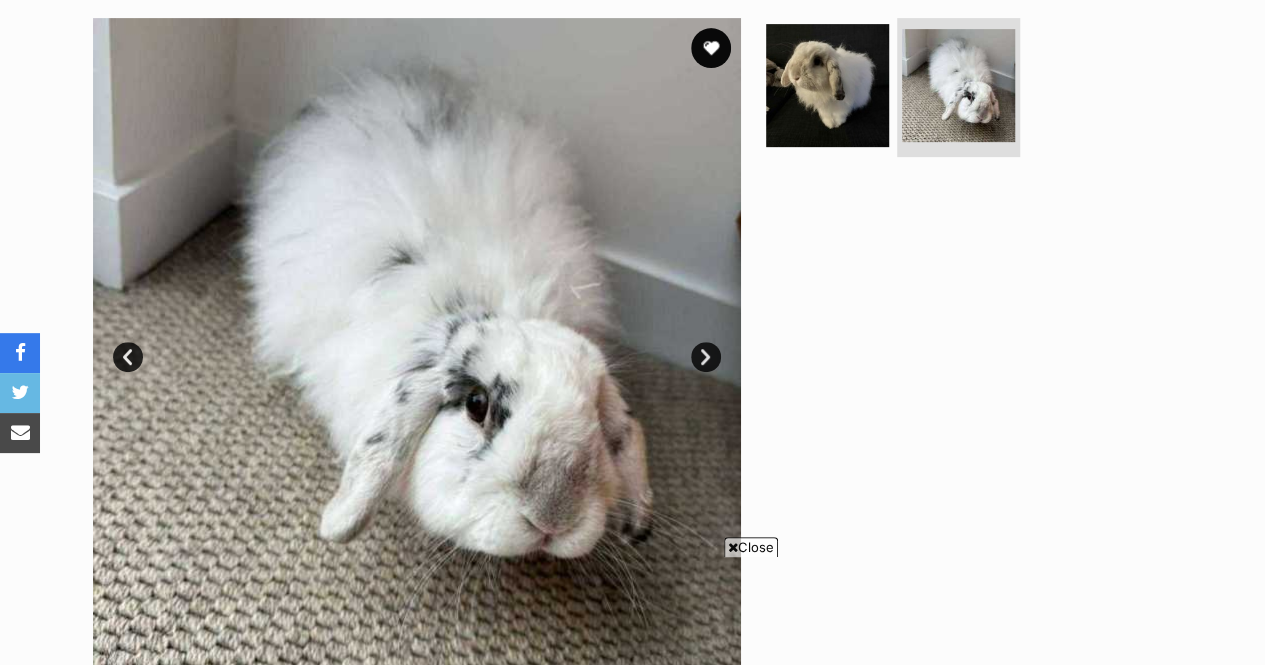 click on "Next" at bounding box center [706, 357] 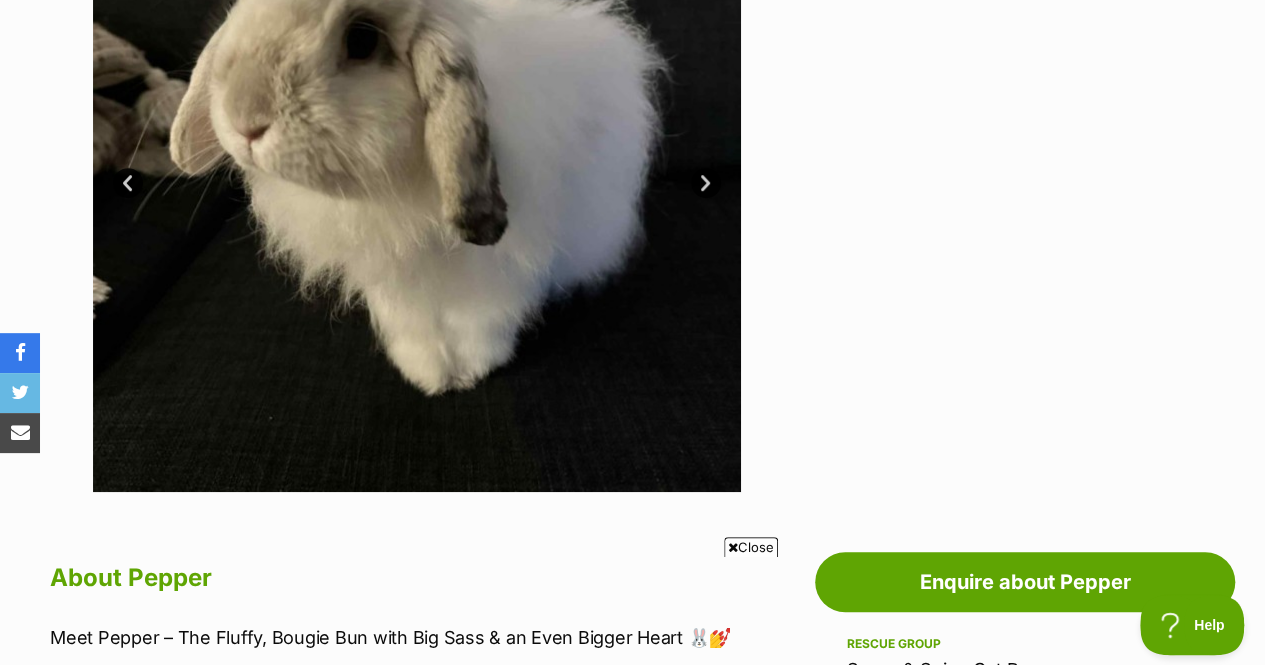 scroll, scrollTop: 70, scrollLeft: 0, axis: vertical 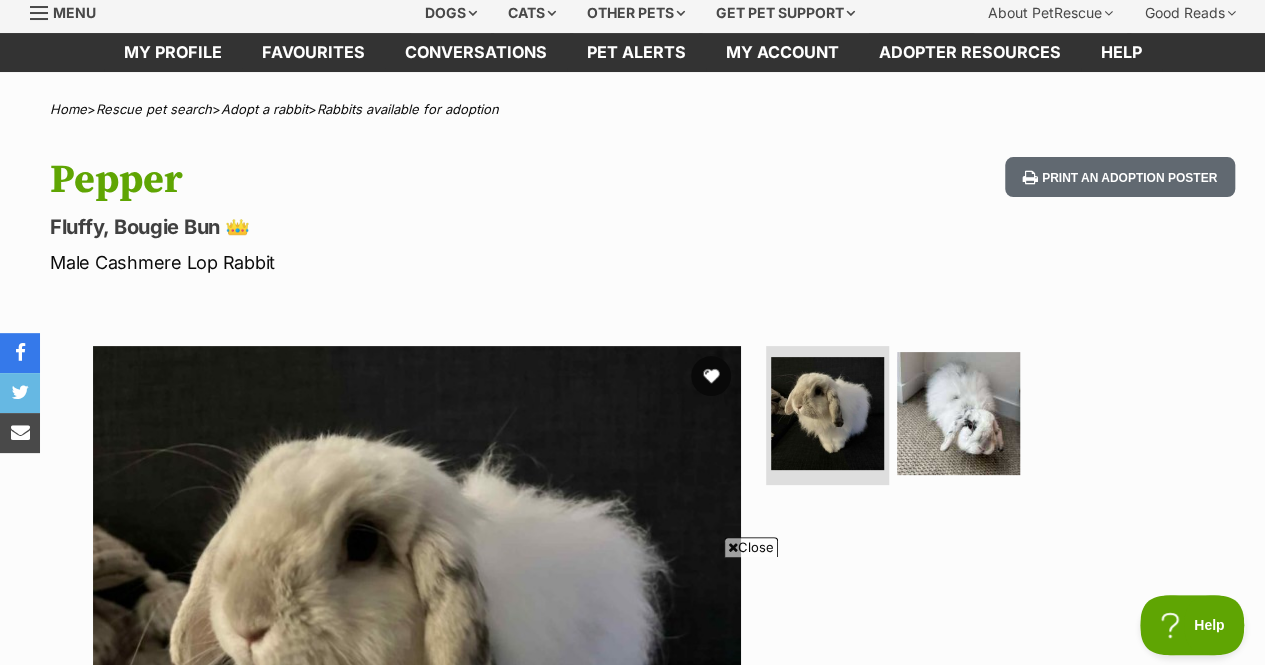 click at bounding box center [711, 376] 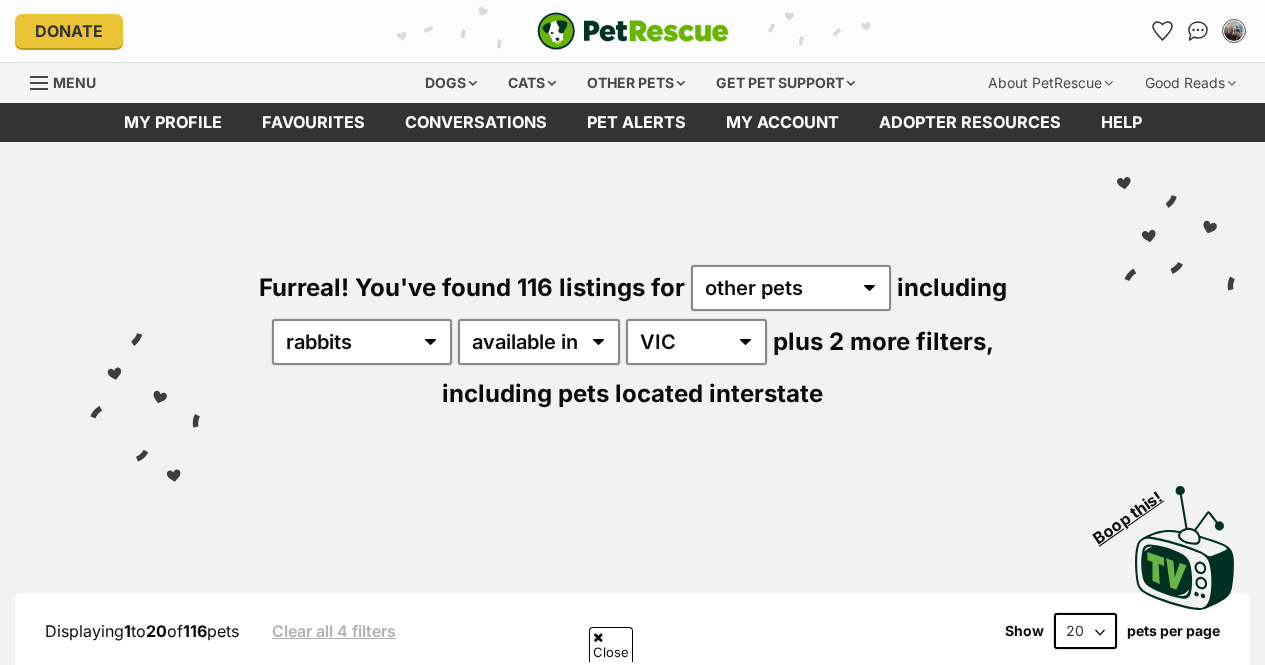 scroll, scrollTop: 998, scrollLeft: 0, axis: vertical 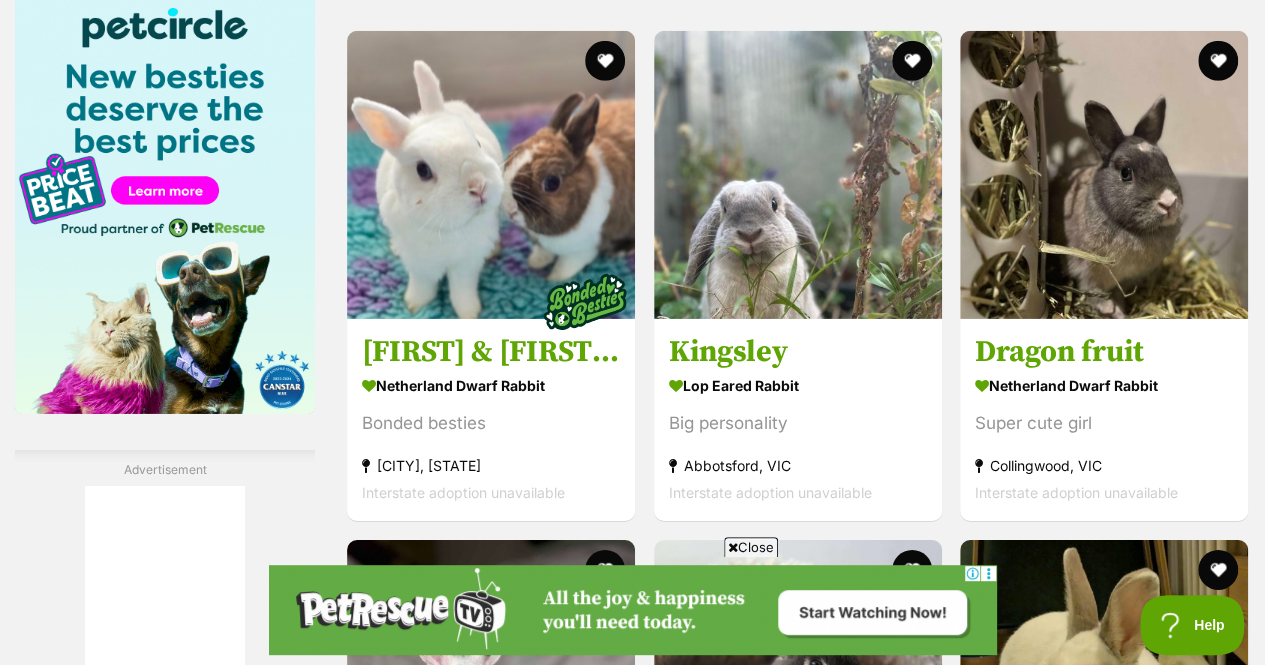 click at bounding box center [798, 175] 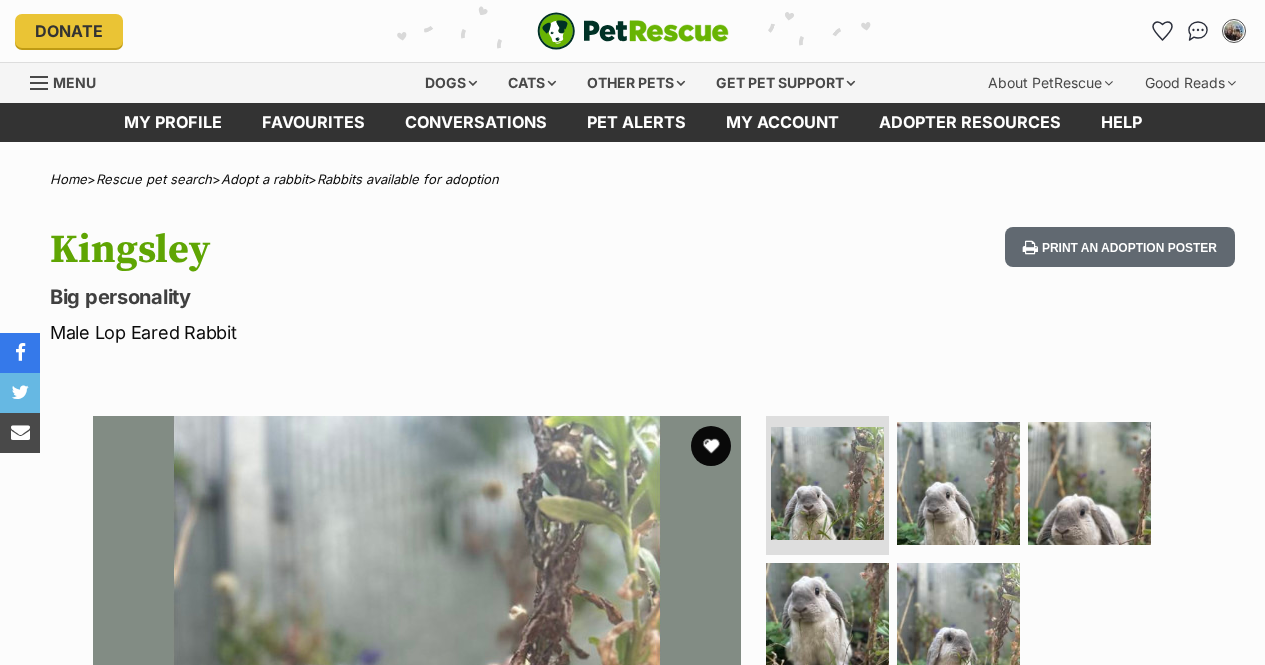 scroll, scrollTop: 0, scrollLeft: 0, axis: both 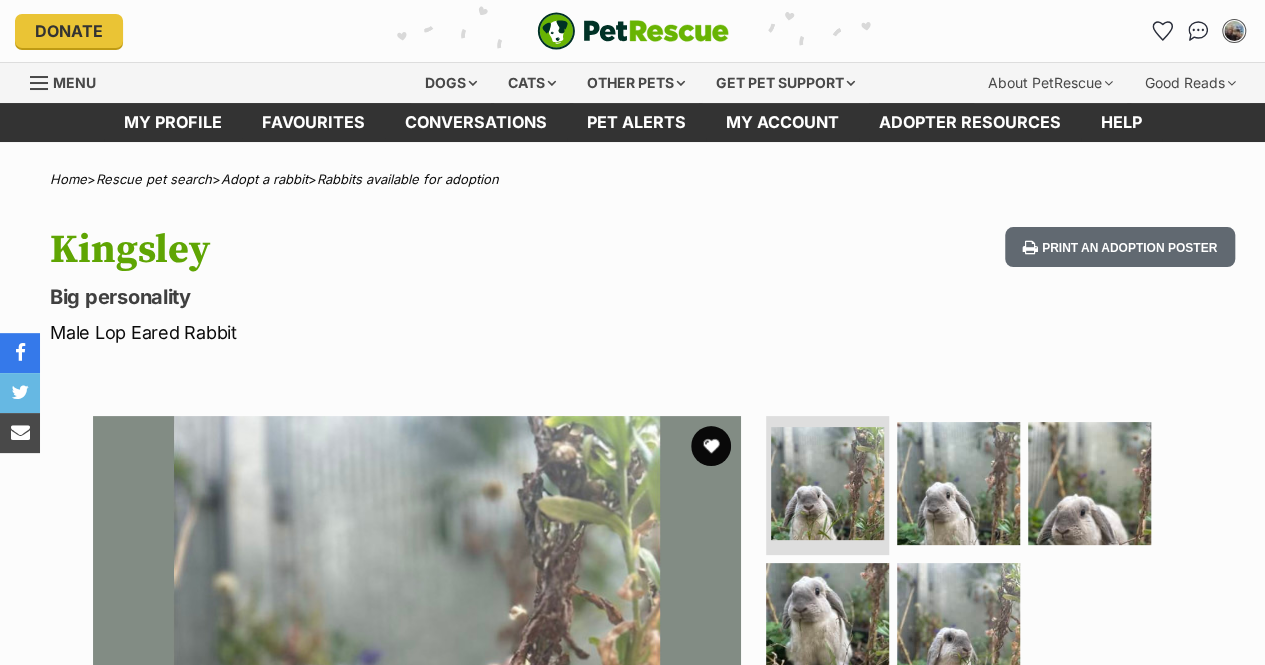 click at bounding box center (711, 446) 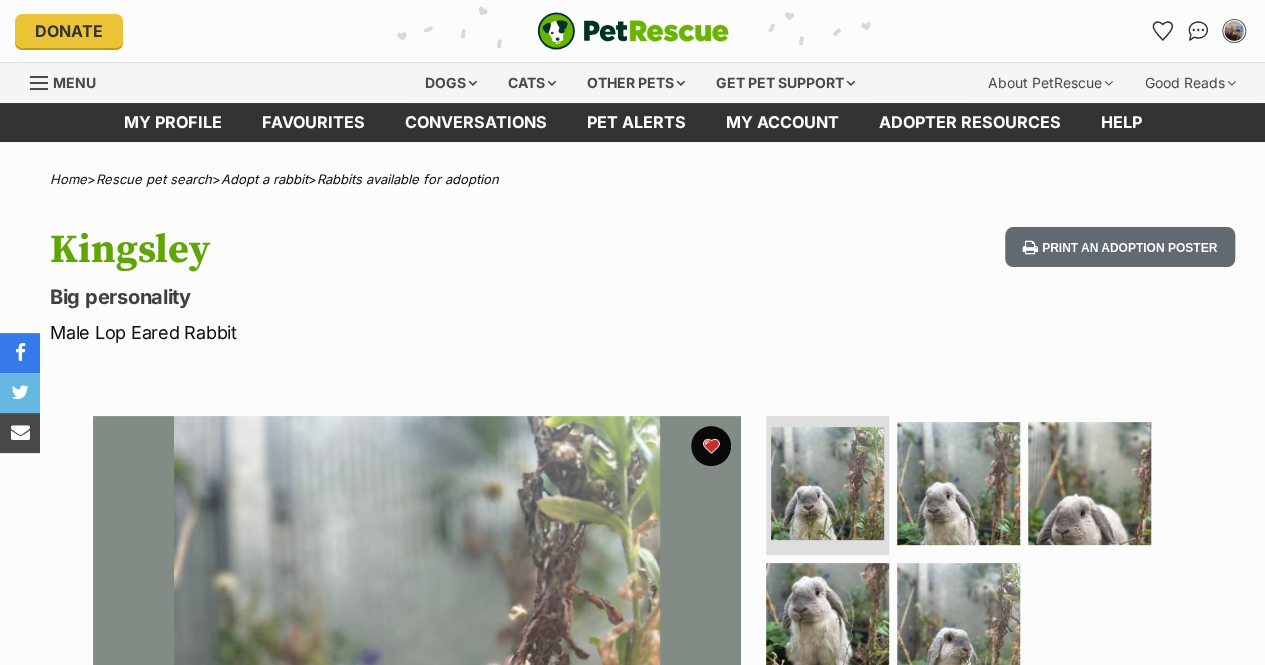 scroll, scrollTop: 0, scrollLeft: 0, axis: both 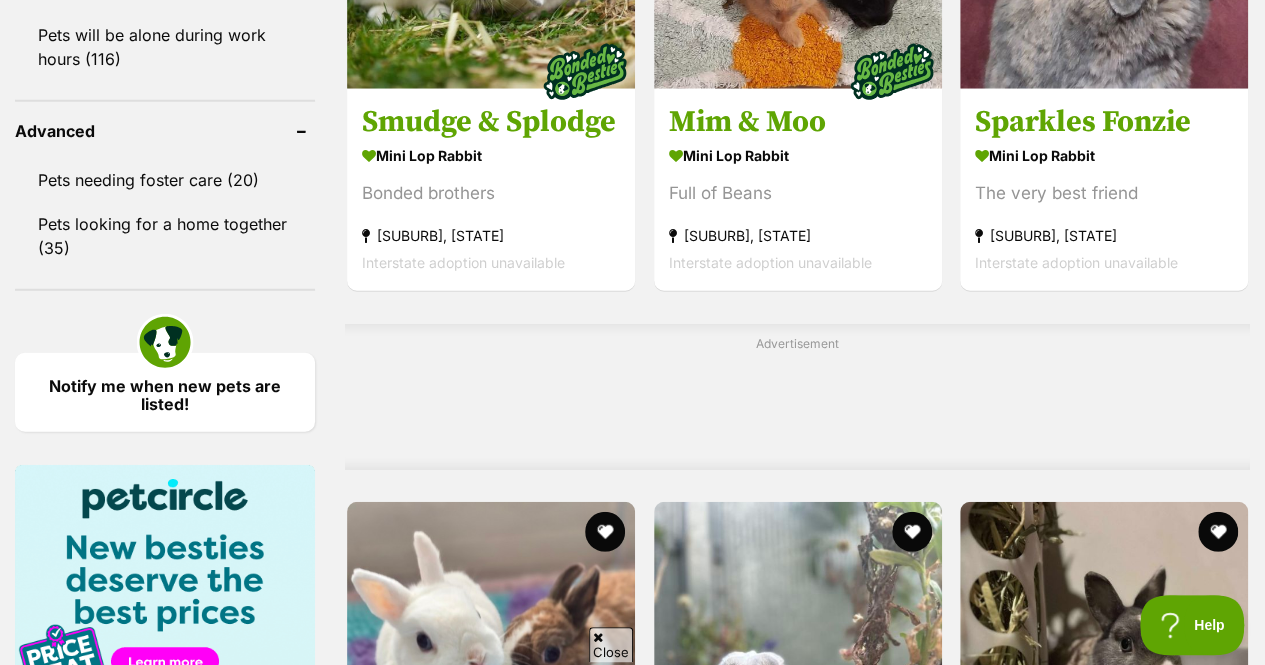 click at bounding box center (911, 532) 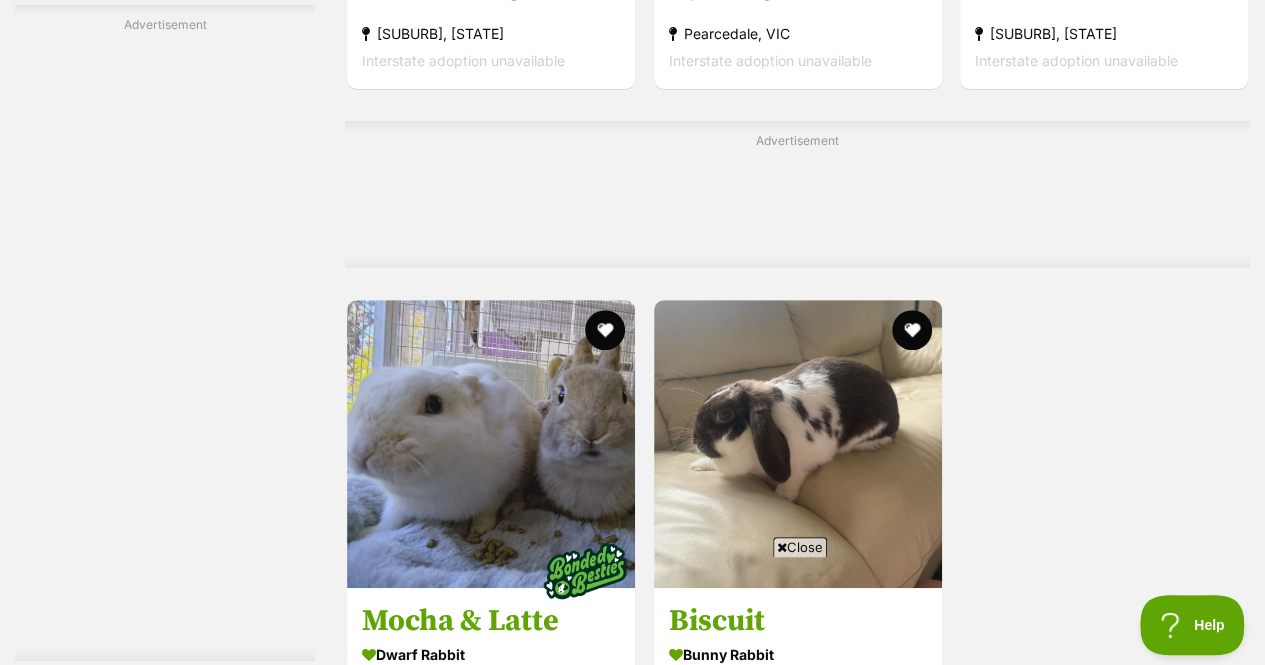 scroll, scrollTop: 4030, scrollLeft: 0, axis: vertical 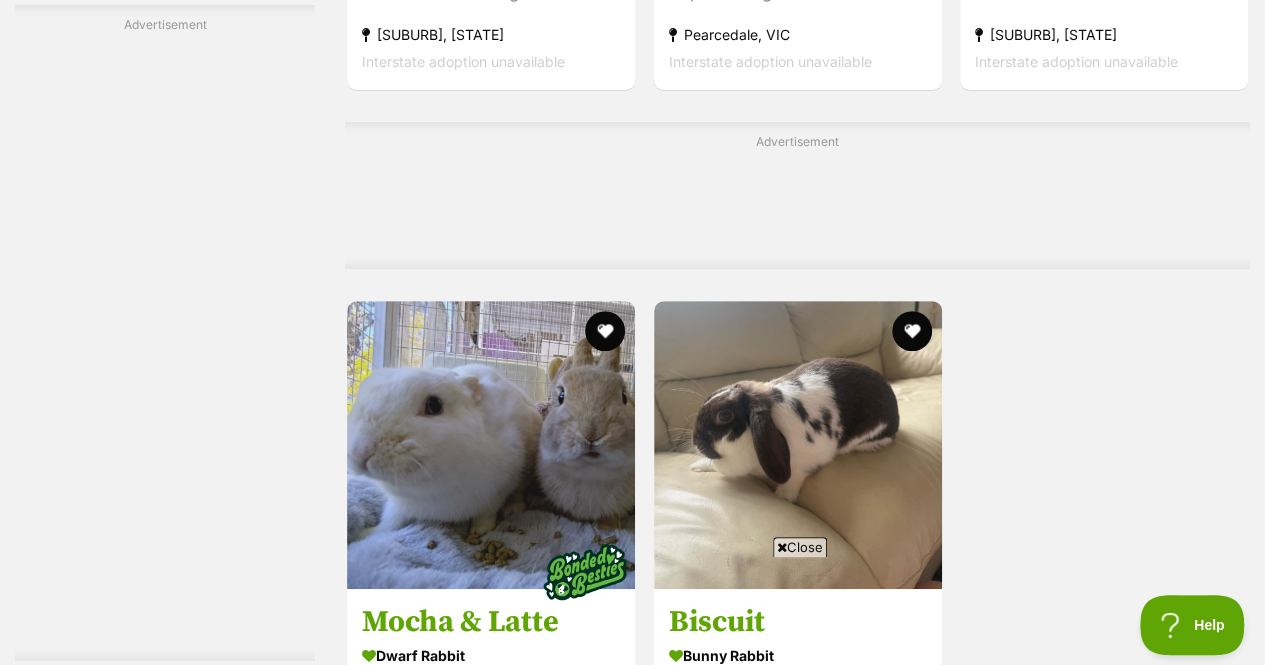 click at bounding box center (798, 445) 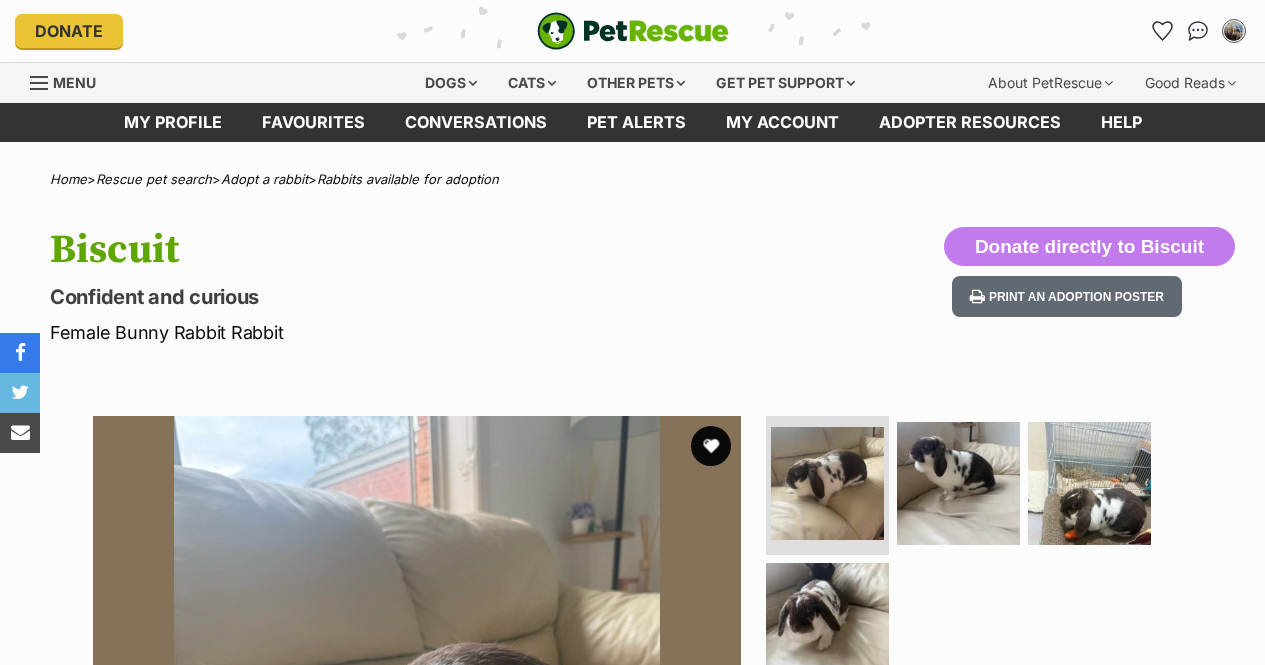 scroll, scrollTop: 0, scrollLeft: 0, axis: both 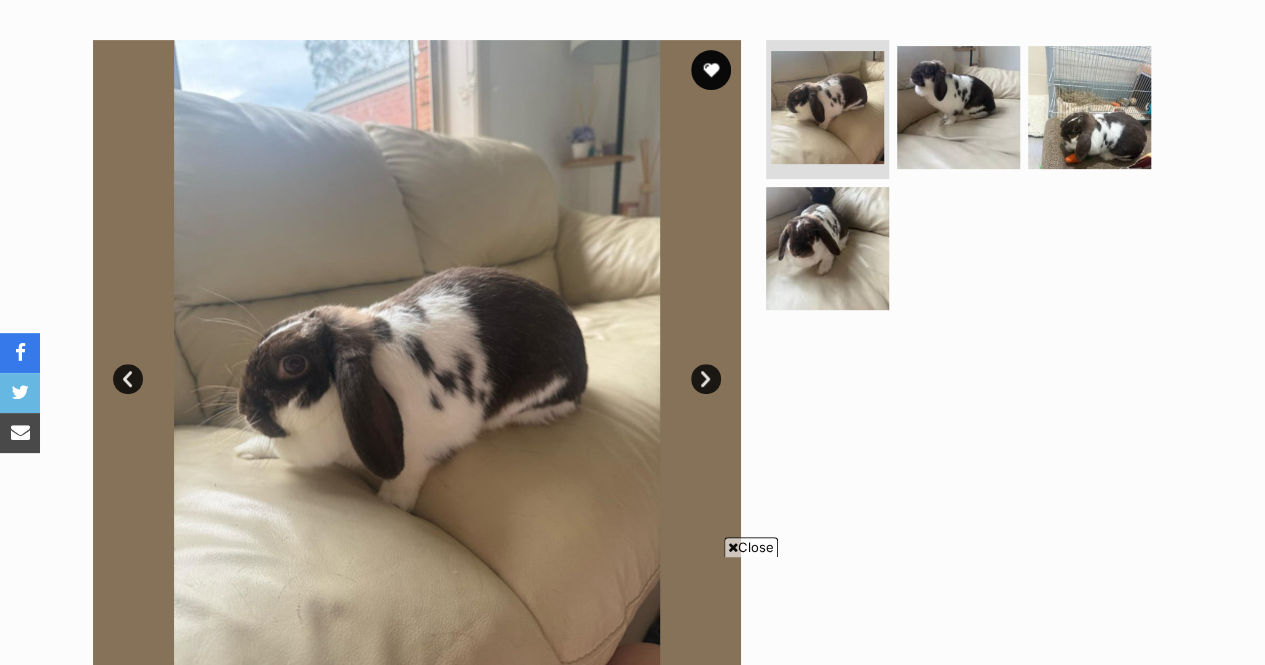 click on "Next" at bounding box center (706, 379) 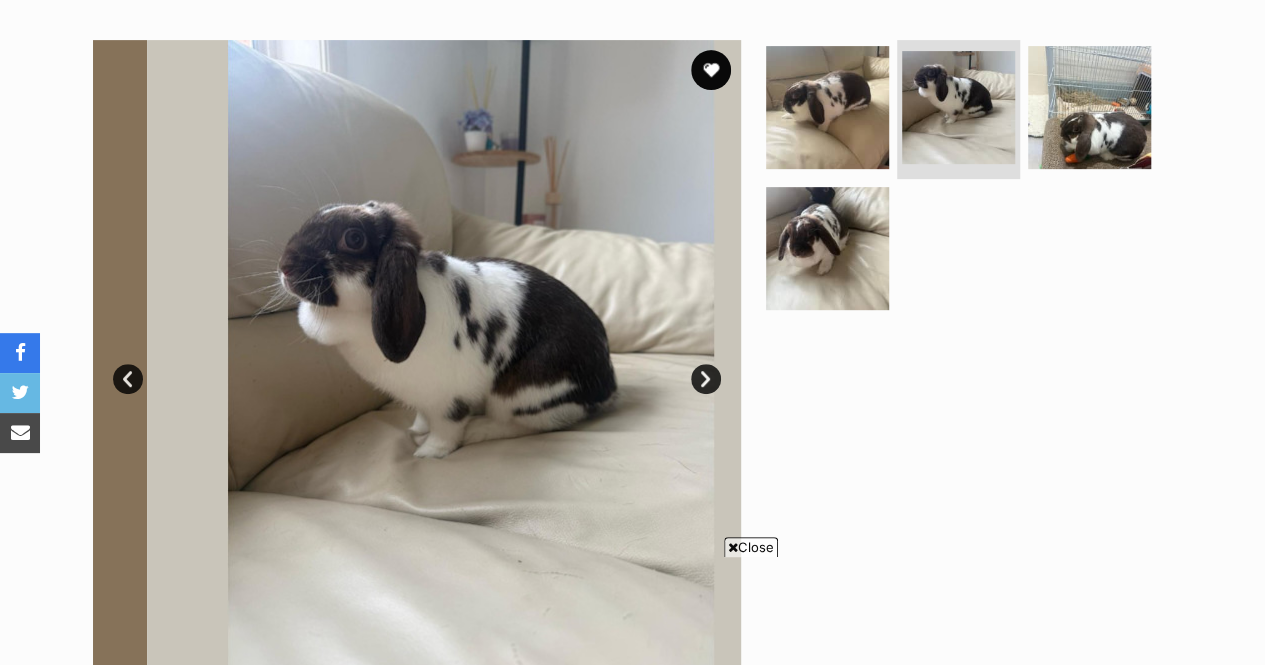 scroll, scrollTop: 0, scrollLeft: 0, axis: both 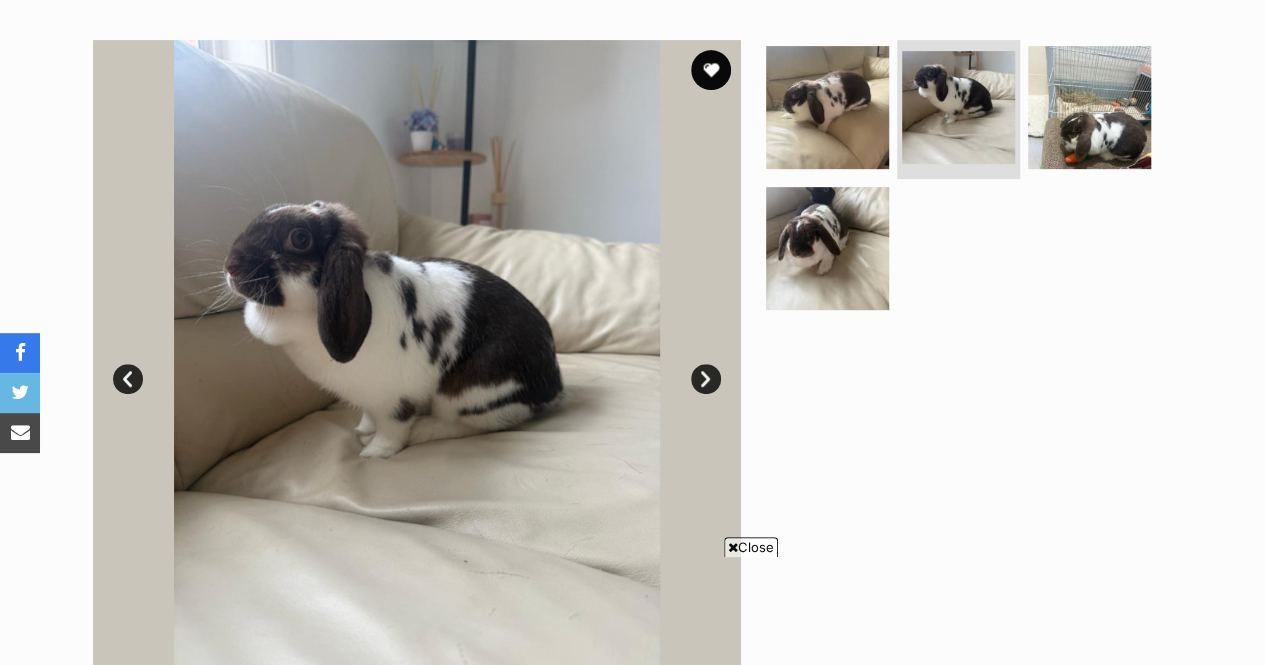 click on "Next" at bounding box center (706, 379) 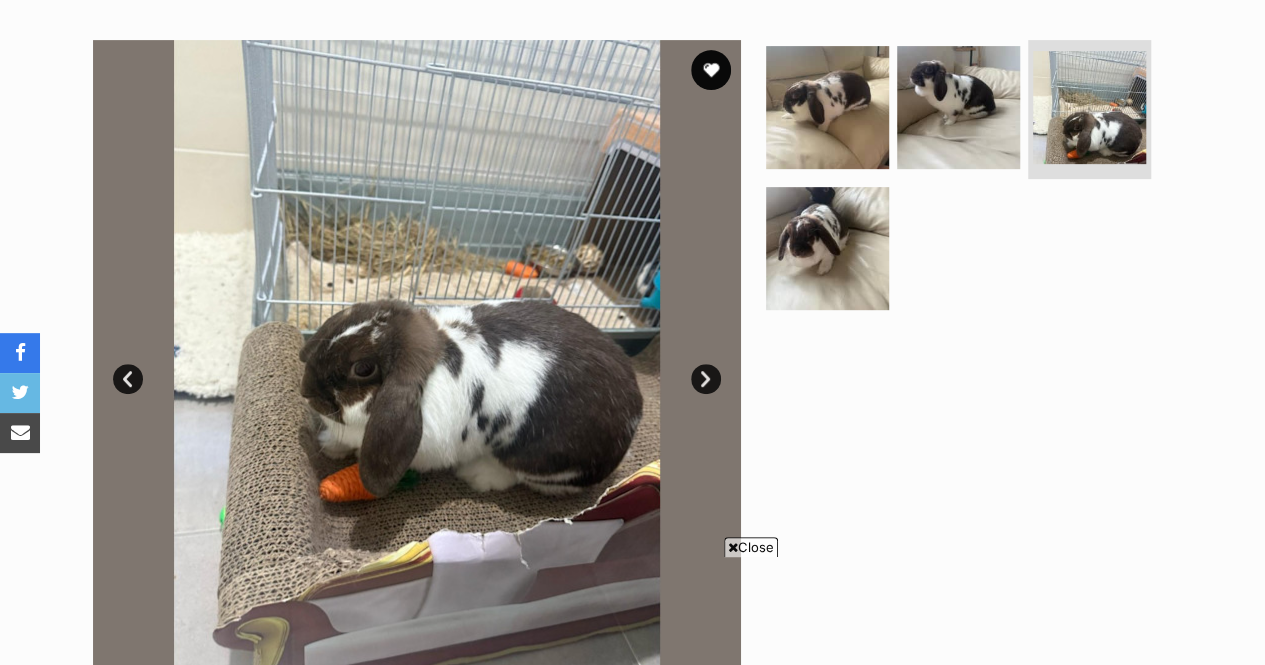 scroll, scrollTop: 0, scrollLeft: 0, axis: both 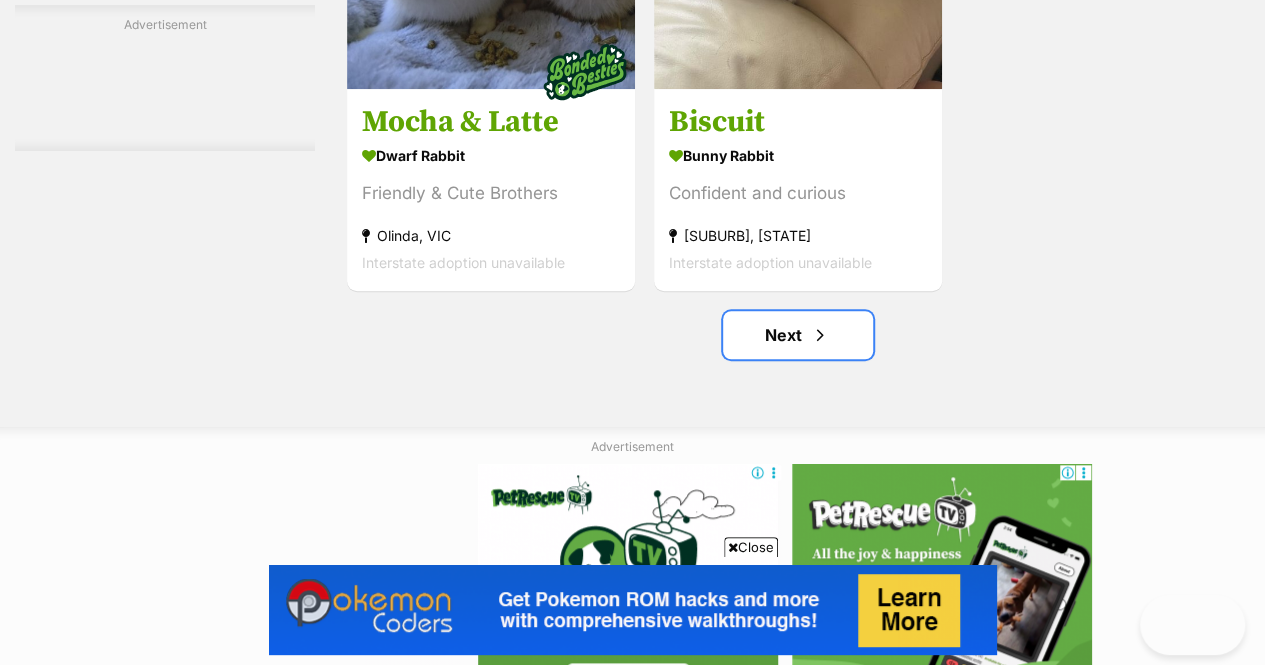 click at bounding box center (820, 335) 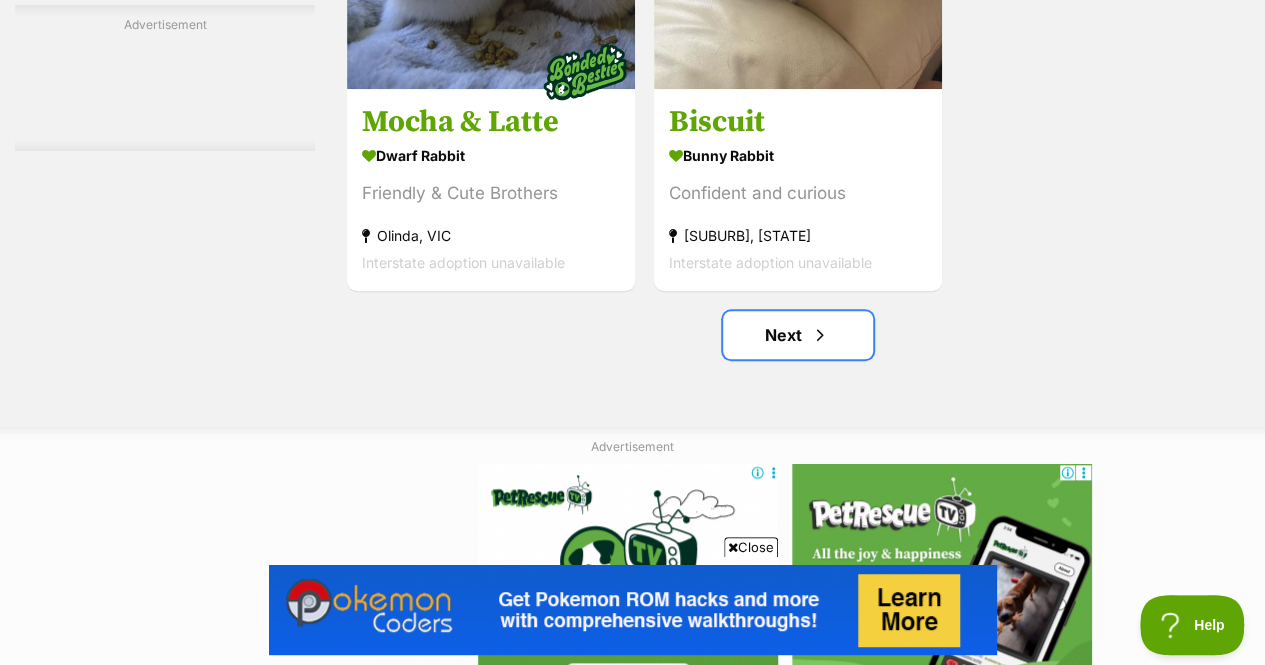 scroll, scrollTop: 0, scrollLeft: 0, axis: both 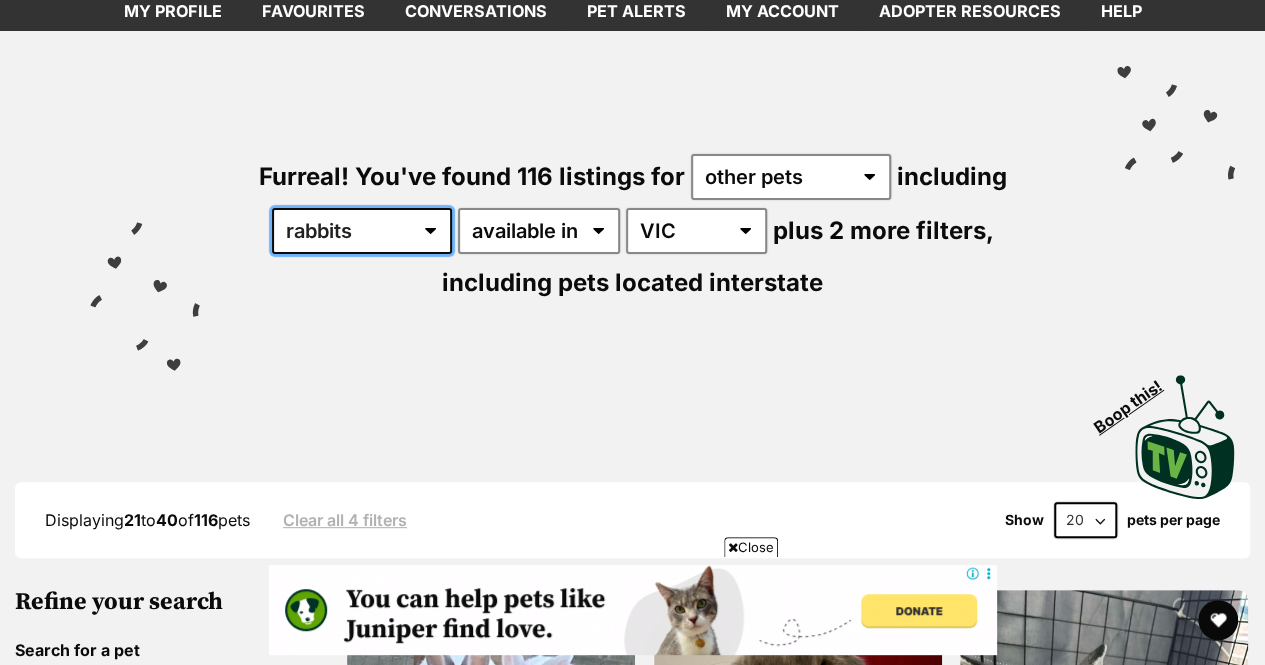 click on "all other pets
Birds
Chickens
Cows
Ducks
Goats
Guinea Pigs
Horses
Mice
Pigs
Rabbits
Rats
Sheep" at bounding box center (362, 231) 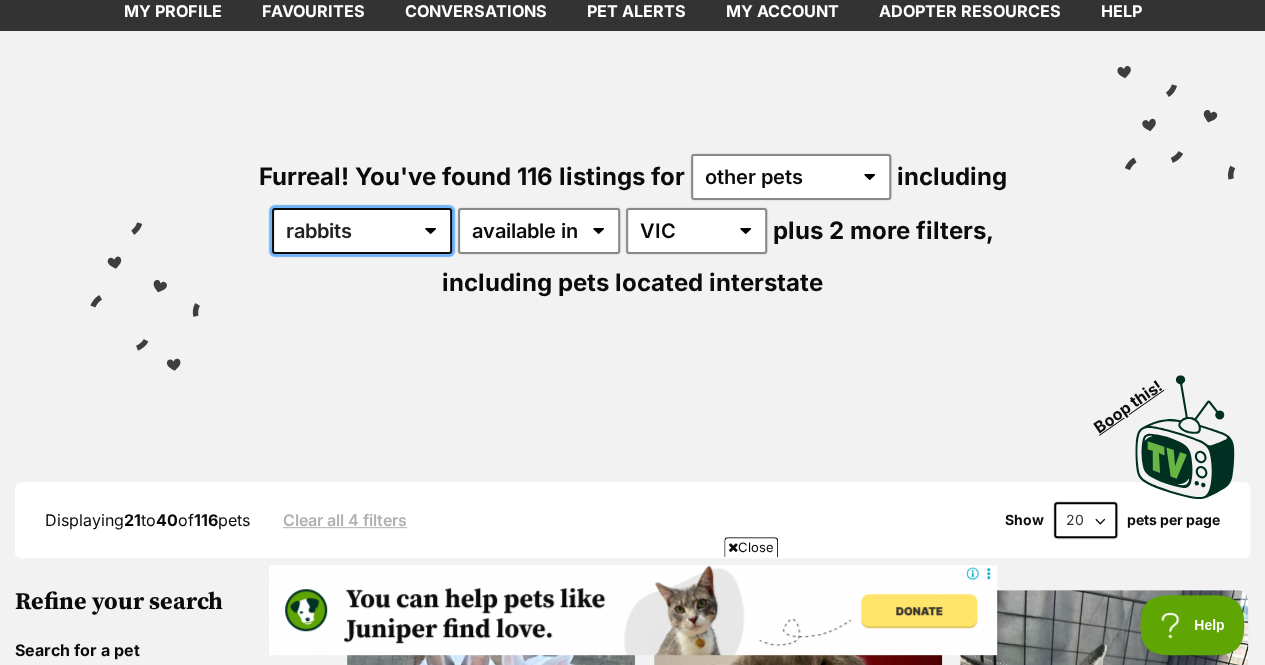 scroll, scrollTop: 0, scrollLeft: 0, axis: both 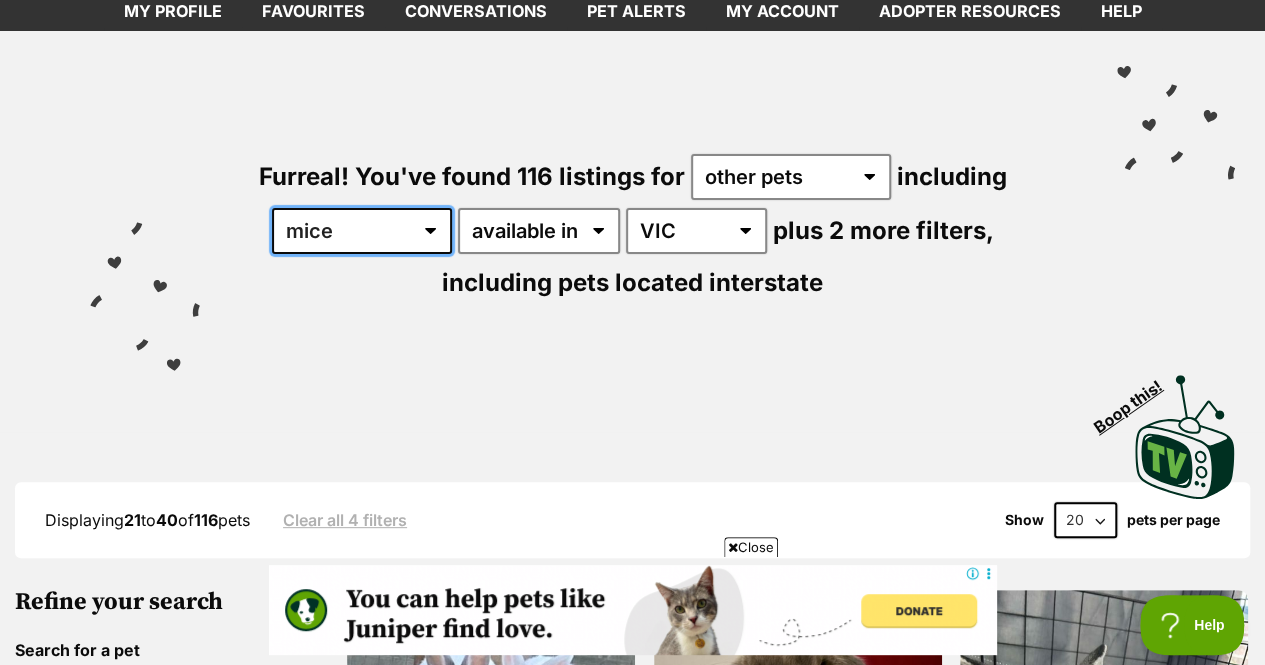 click on "all other pets
Birds
Chickens
Cows
Ducks
Goats
Guinea Pigs
Horses
Mice
Pigs
Rabbits
Rats
Sheep" at bounding box center [362, 231] 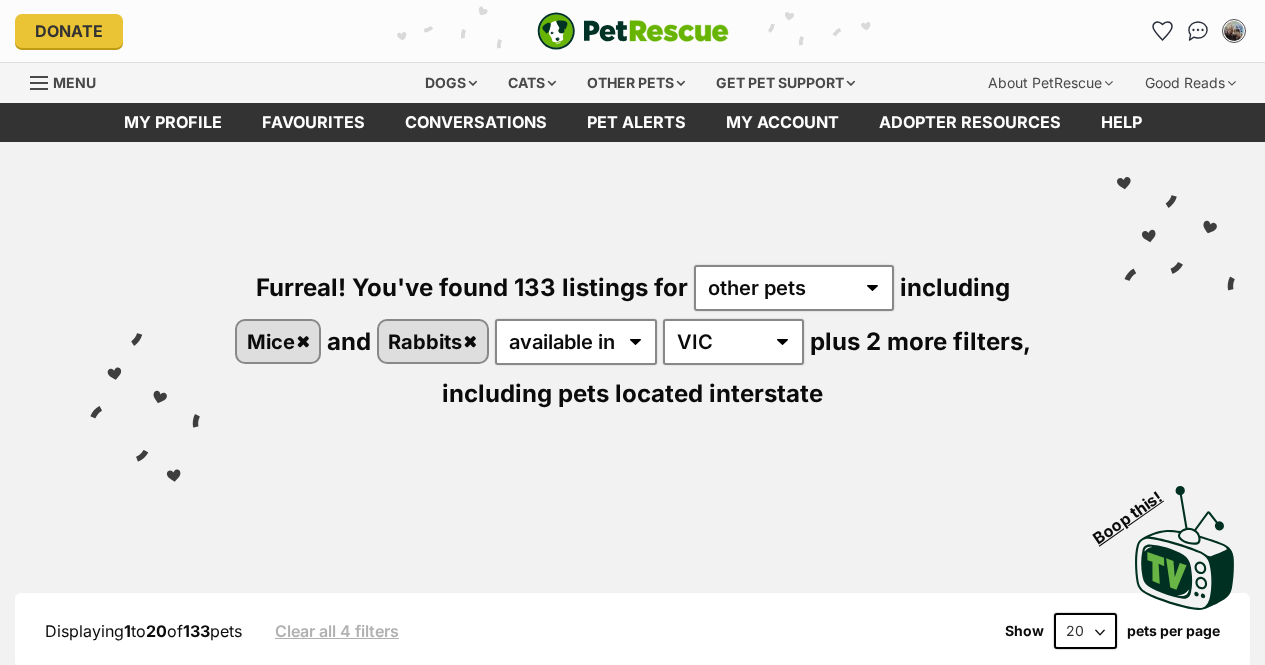 scroll, scrollTop: 54, scrollLeft: 0, axis: vertical 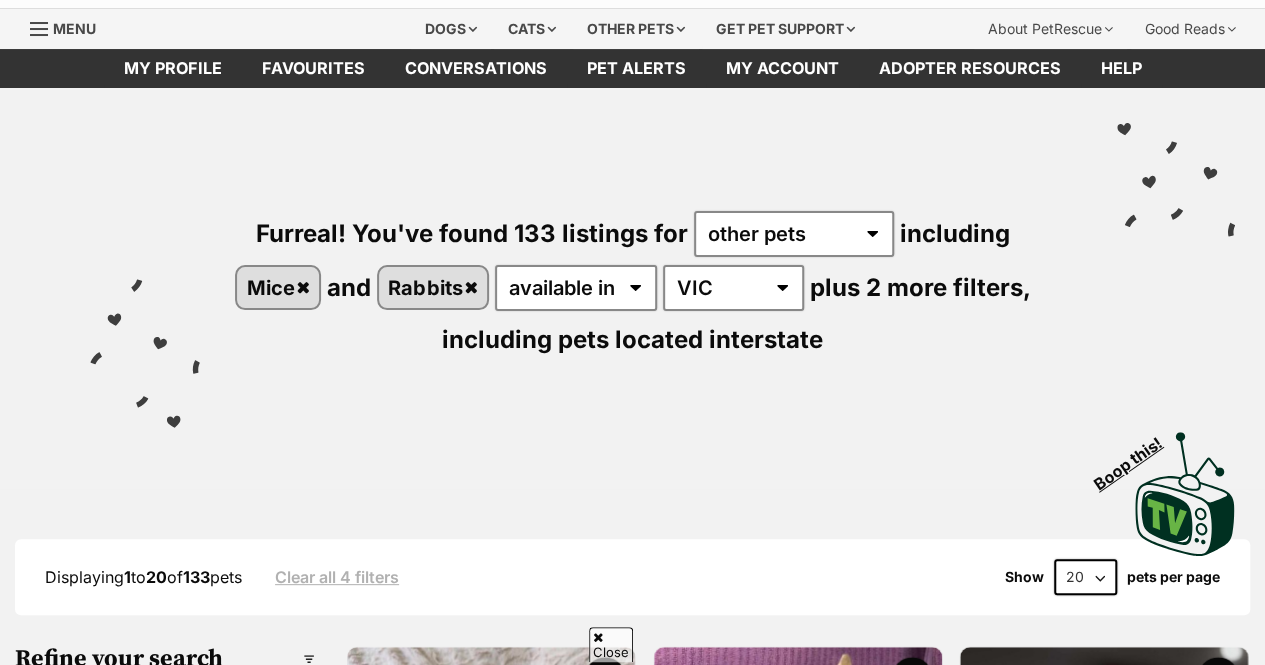 click on "Rabbits" at bounding box center (433, 287) 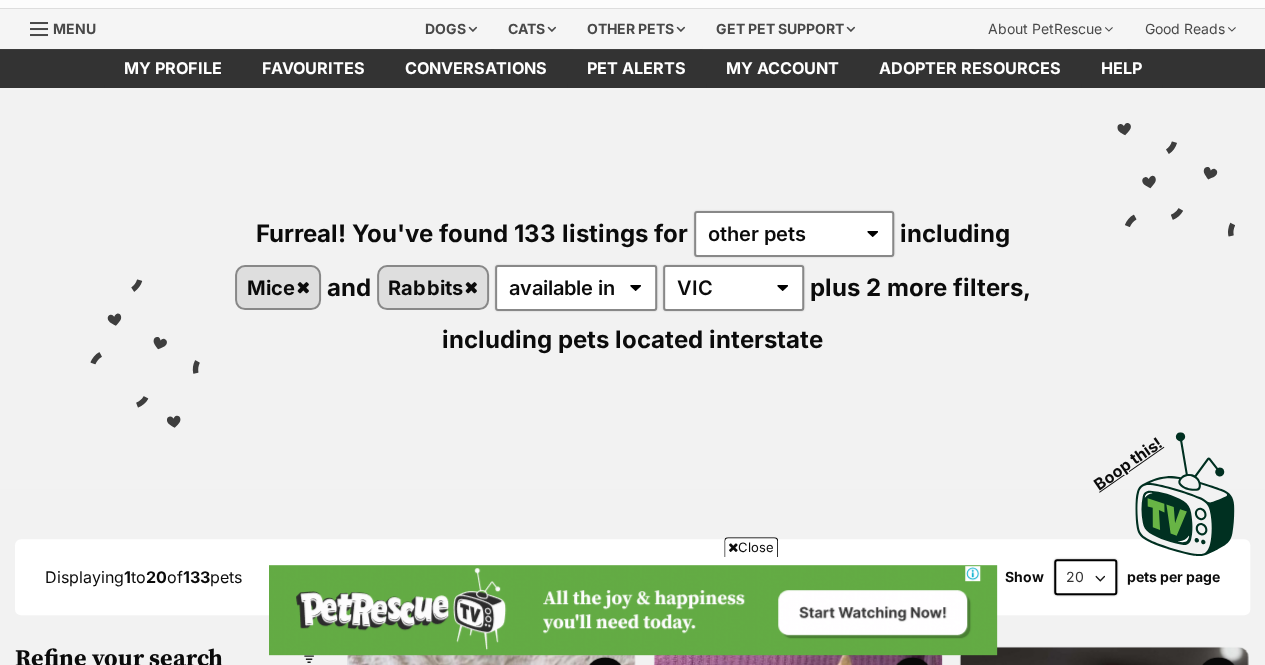 scroll, scrollTop: 0, scrollLeft: 0, axis: both 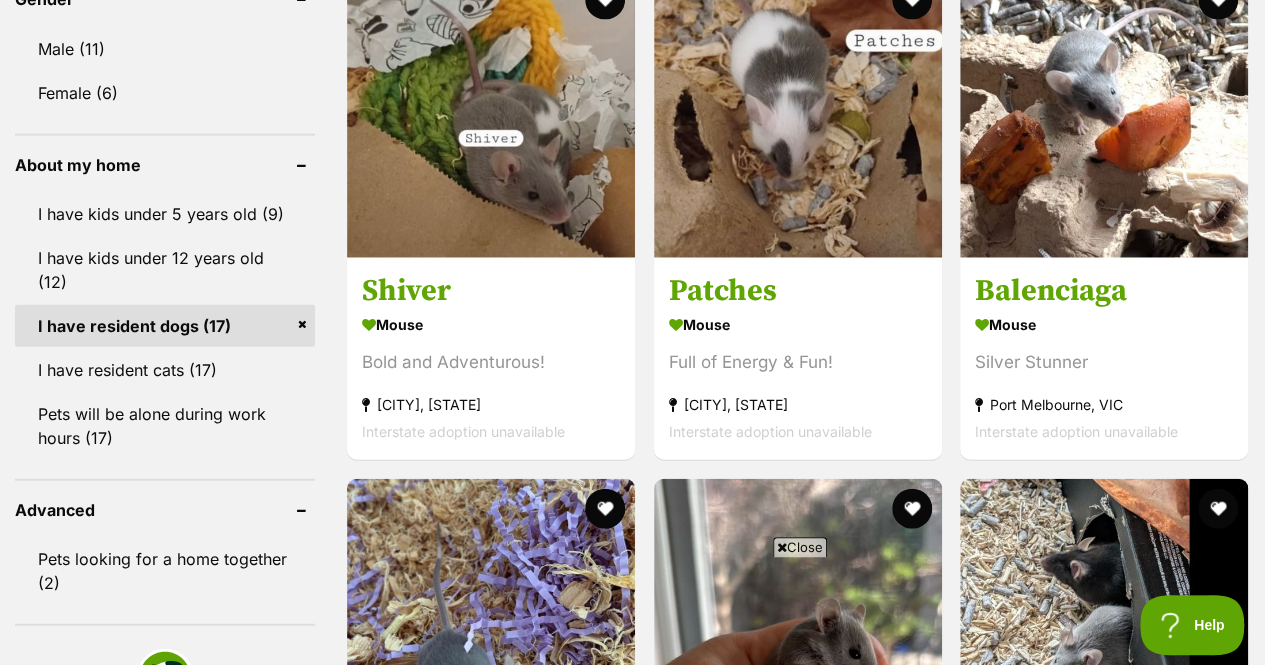 click on "I have resident dogs (17)" at bounding box center [165, 326] 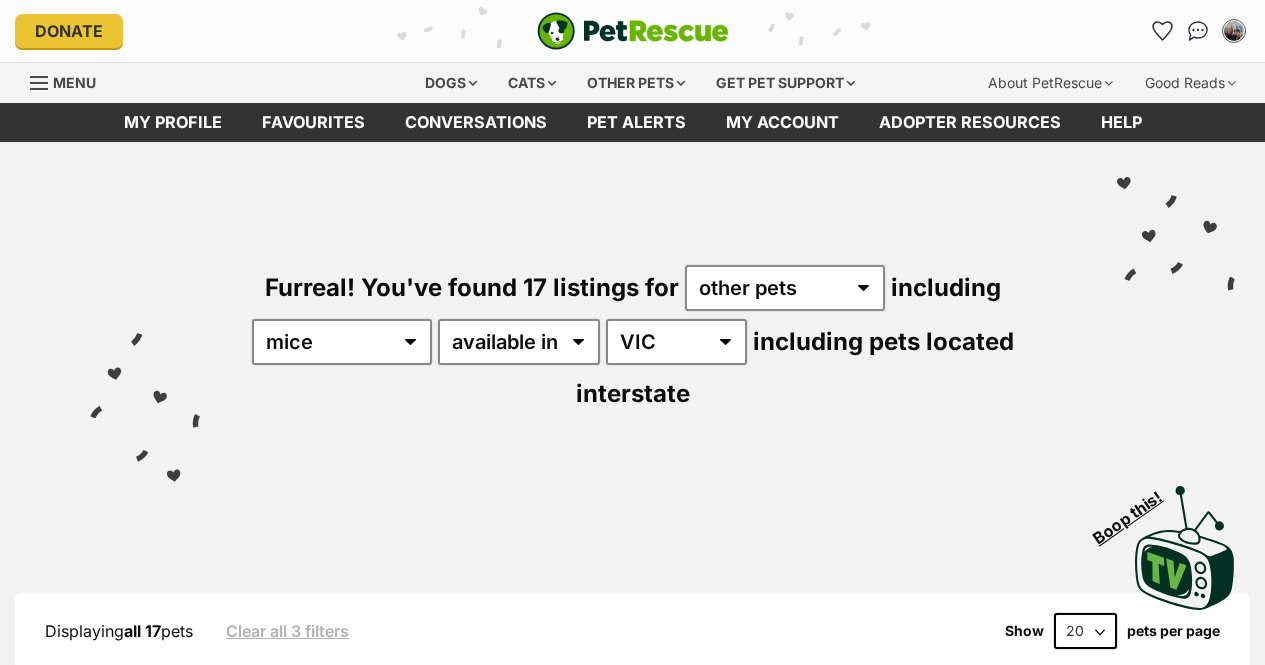 scroll, scrollTop: 0, scrollLeft: 0, axis: both 